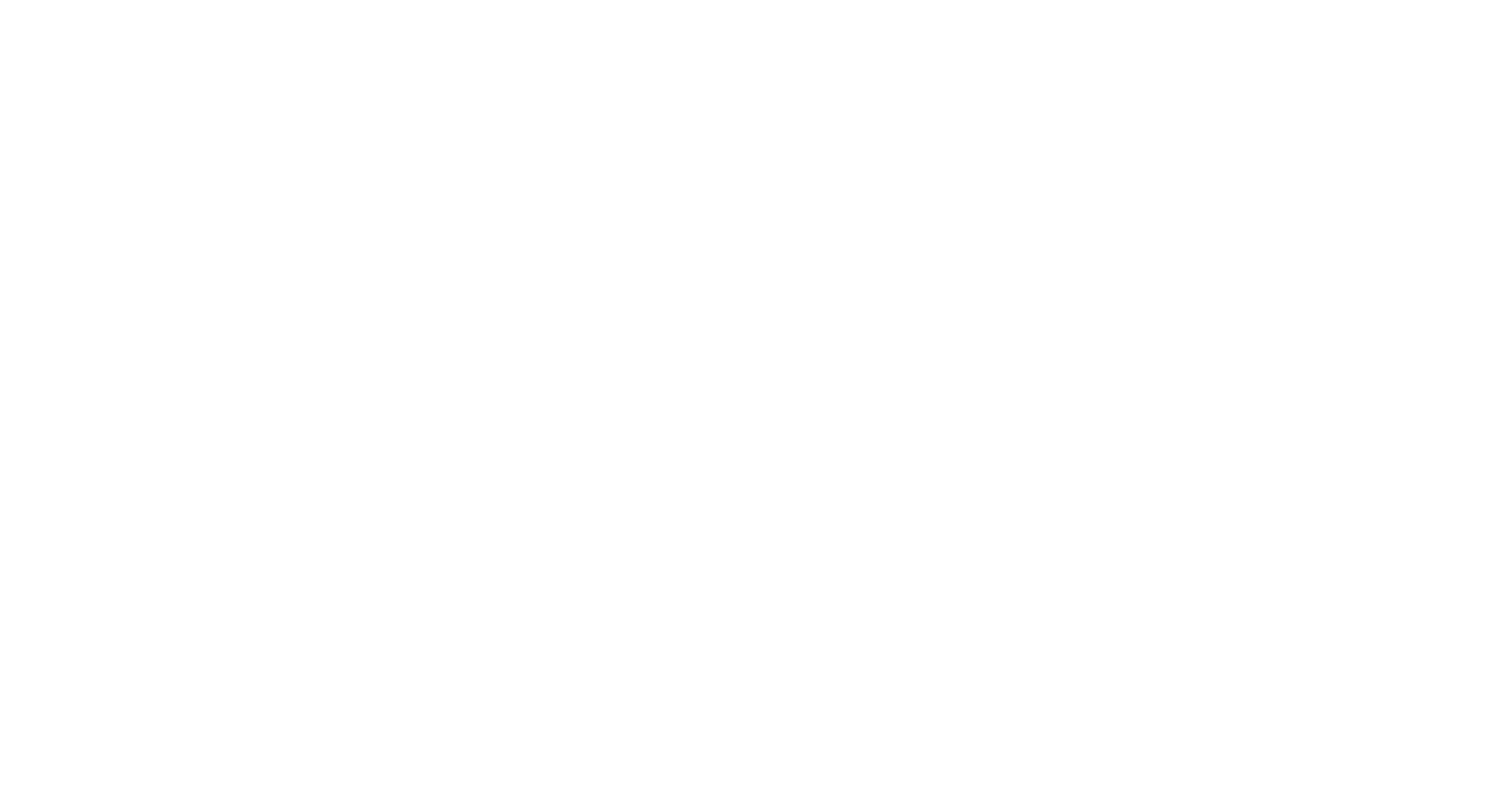 scroll, scrollTop: 0, scrollLeft: 0, axis: both 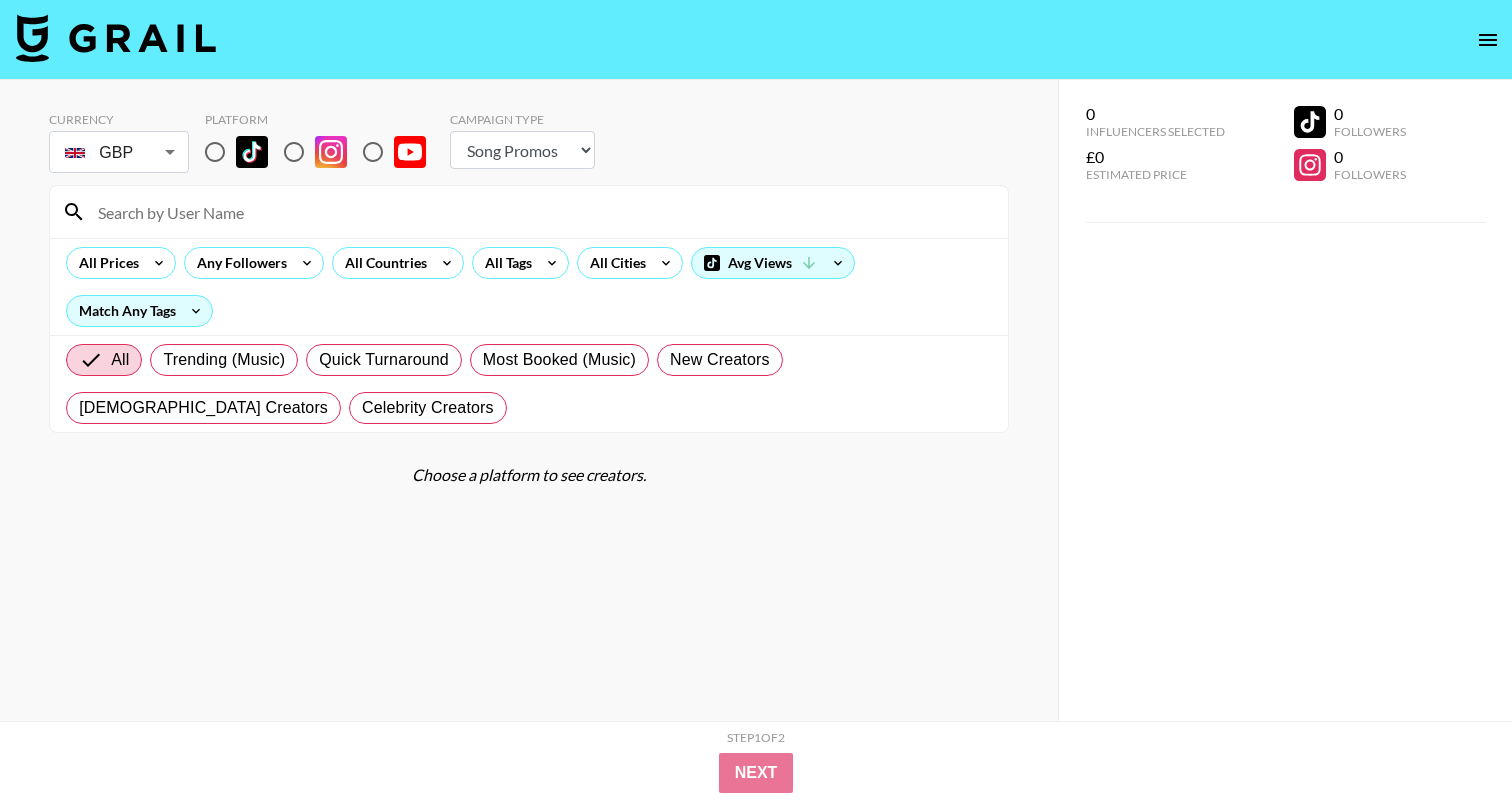 click on "Currency GBP GBP ​ Platform Campaign Type Choose Type... Song Promos Brand Promos All Prices Any Followers All Countries All Tags All Cities Avg Views Match Any Tags All Trending (Music) Quick Turnaround Most Booked (Music) New Creators [DEMOGRAPHIC_DATA] Creators Celebrity Creators Choose a platform to see creators. 0 Influencers Selected £0 Estimated Price 0 Followers 0 Followers 0 Influencers Selected £0 Estimated Price 0 Followers 0 Followers Step  1  of  2 View  Summary Next v [DATE] © Grail Talent Terms" at bounding box center [756, 440] 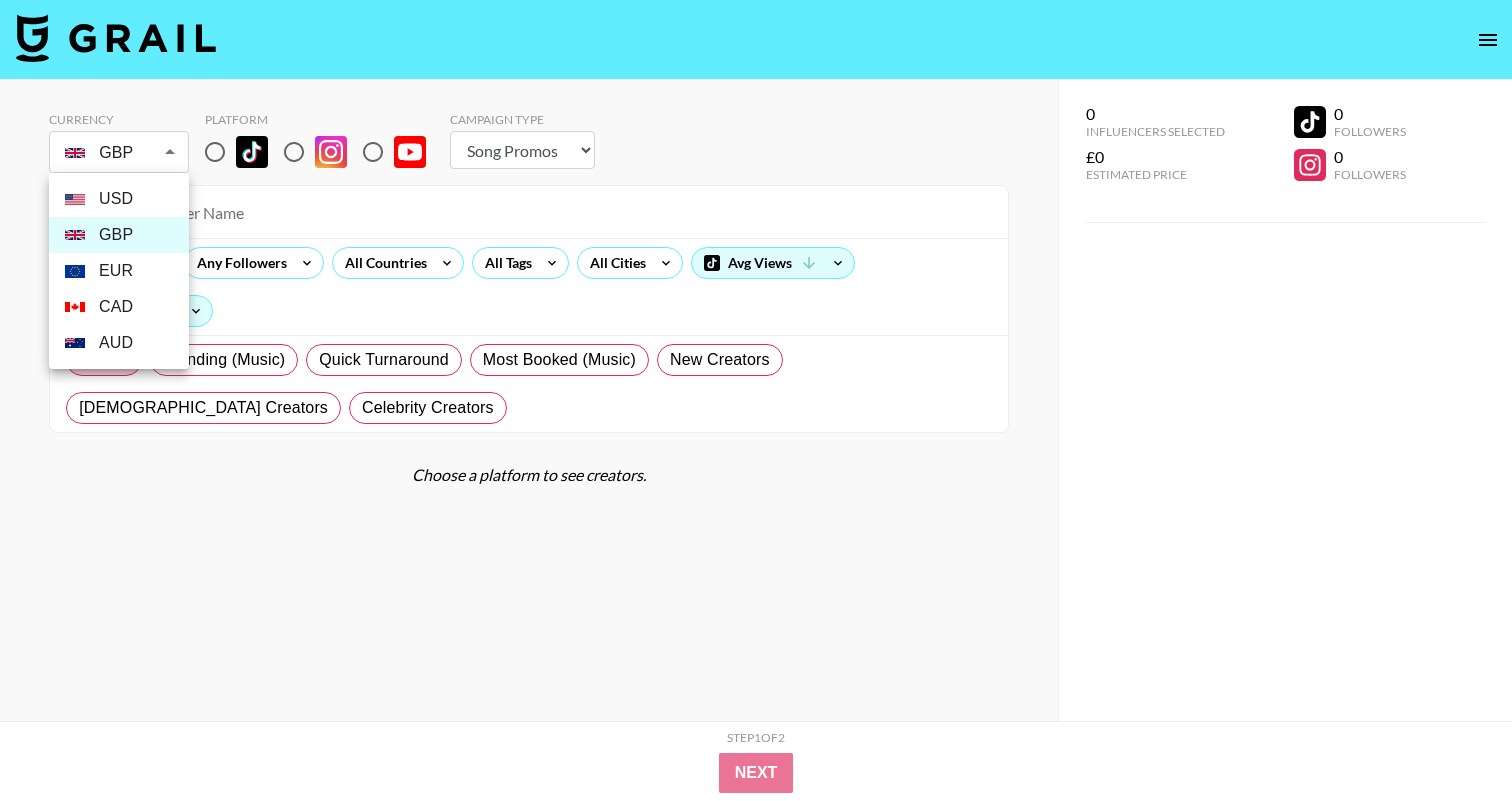 click on "USD" at bounding box center [119, 199] 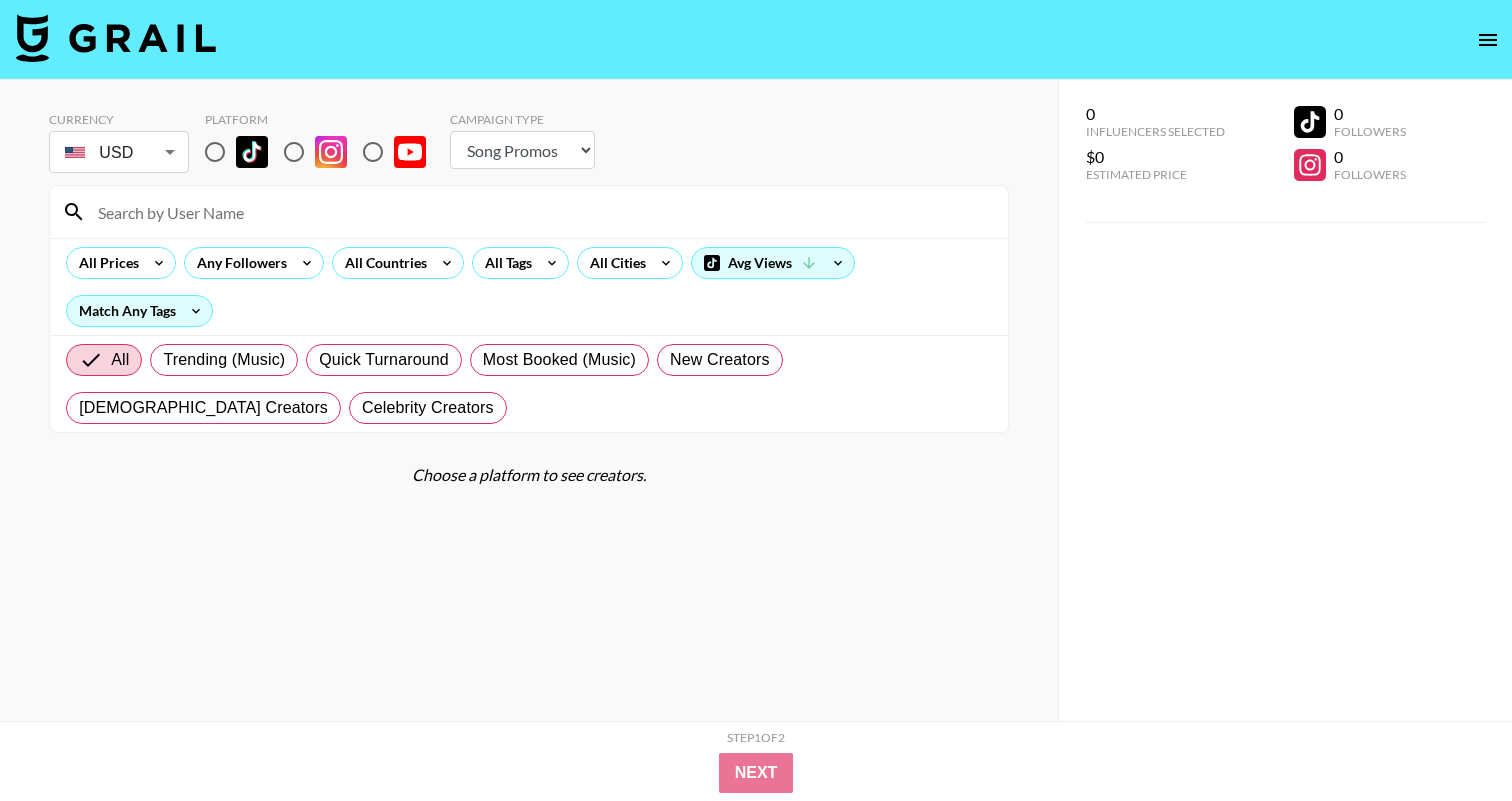 click at bounding box center [541, 212] 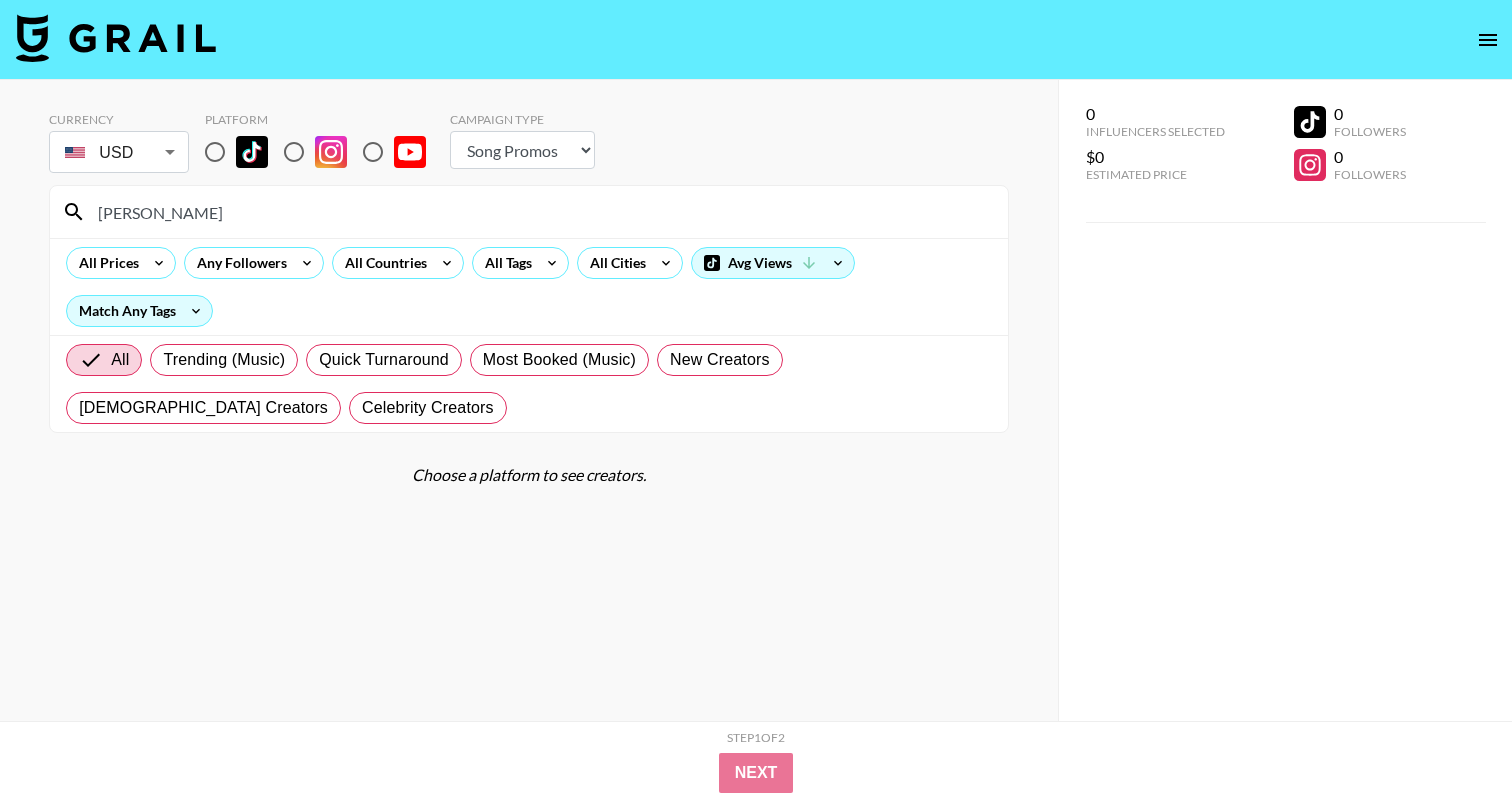 type on "[PERSON_NAME]" 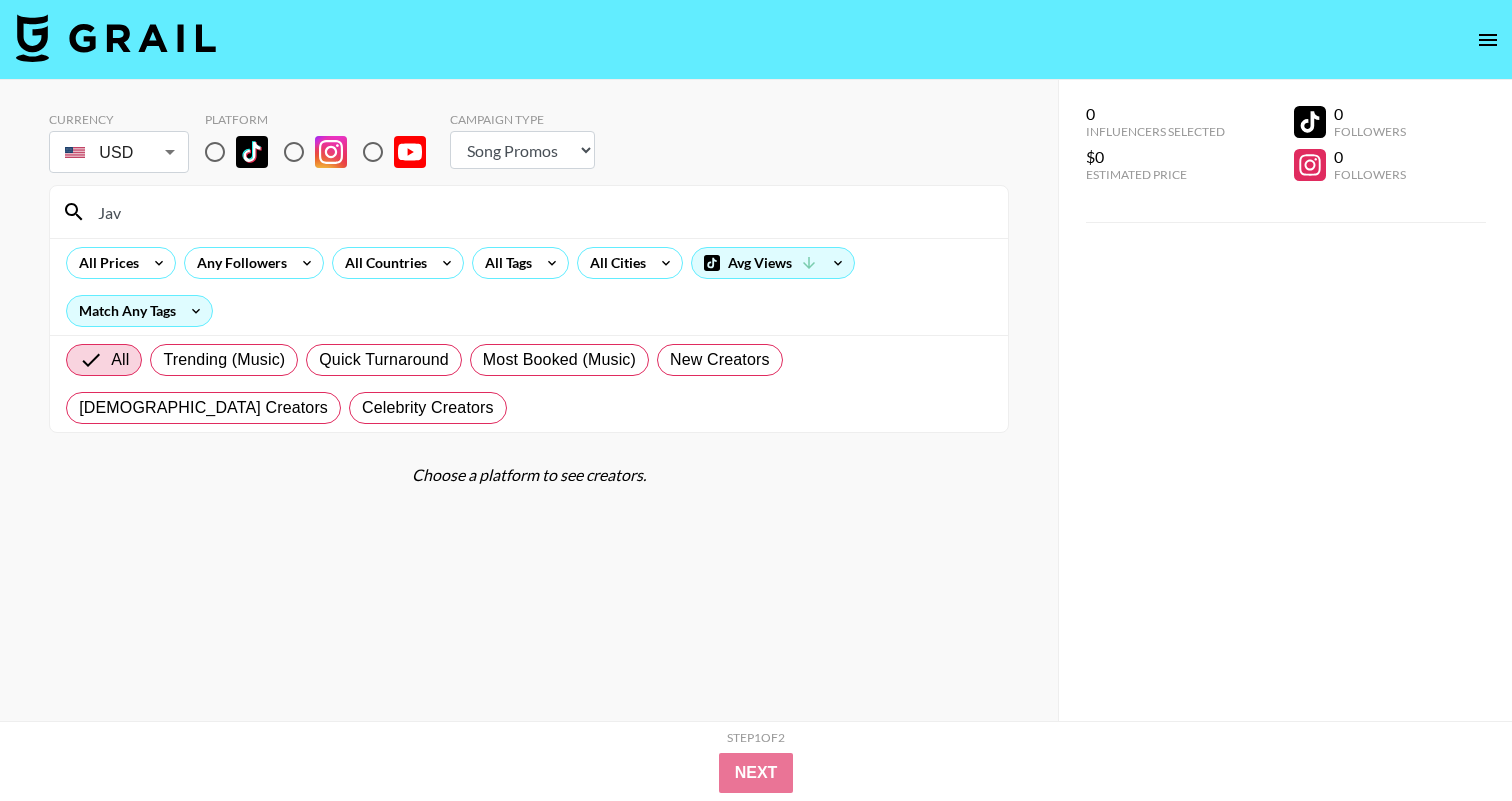 type on "Jav" 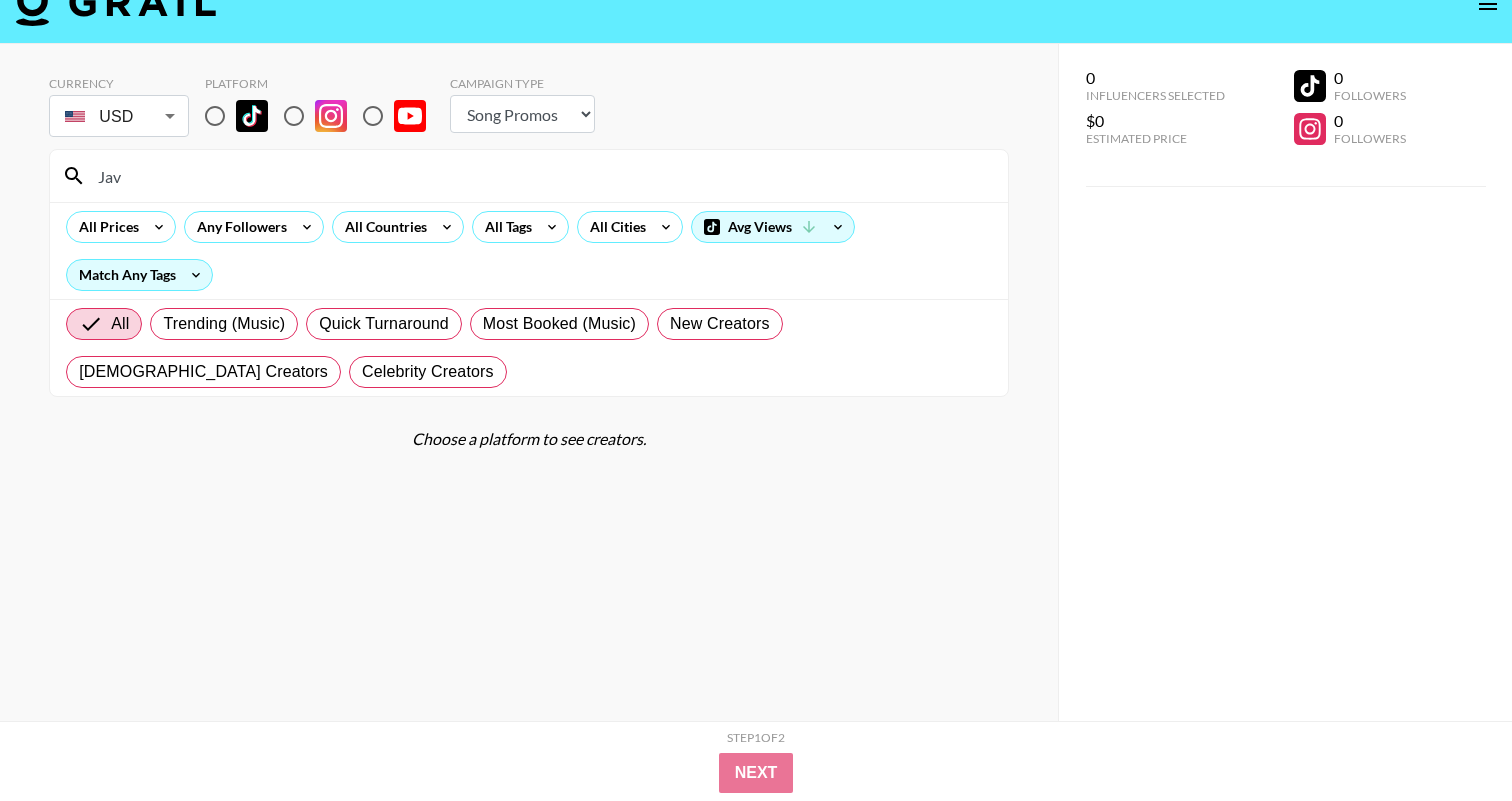 click at bounding box center (215, 116) 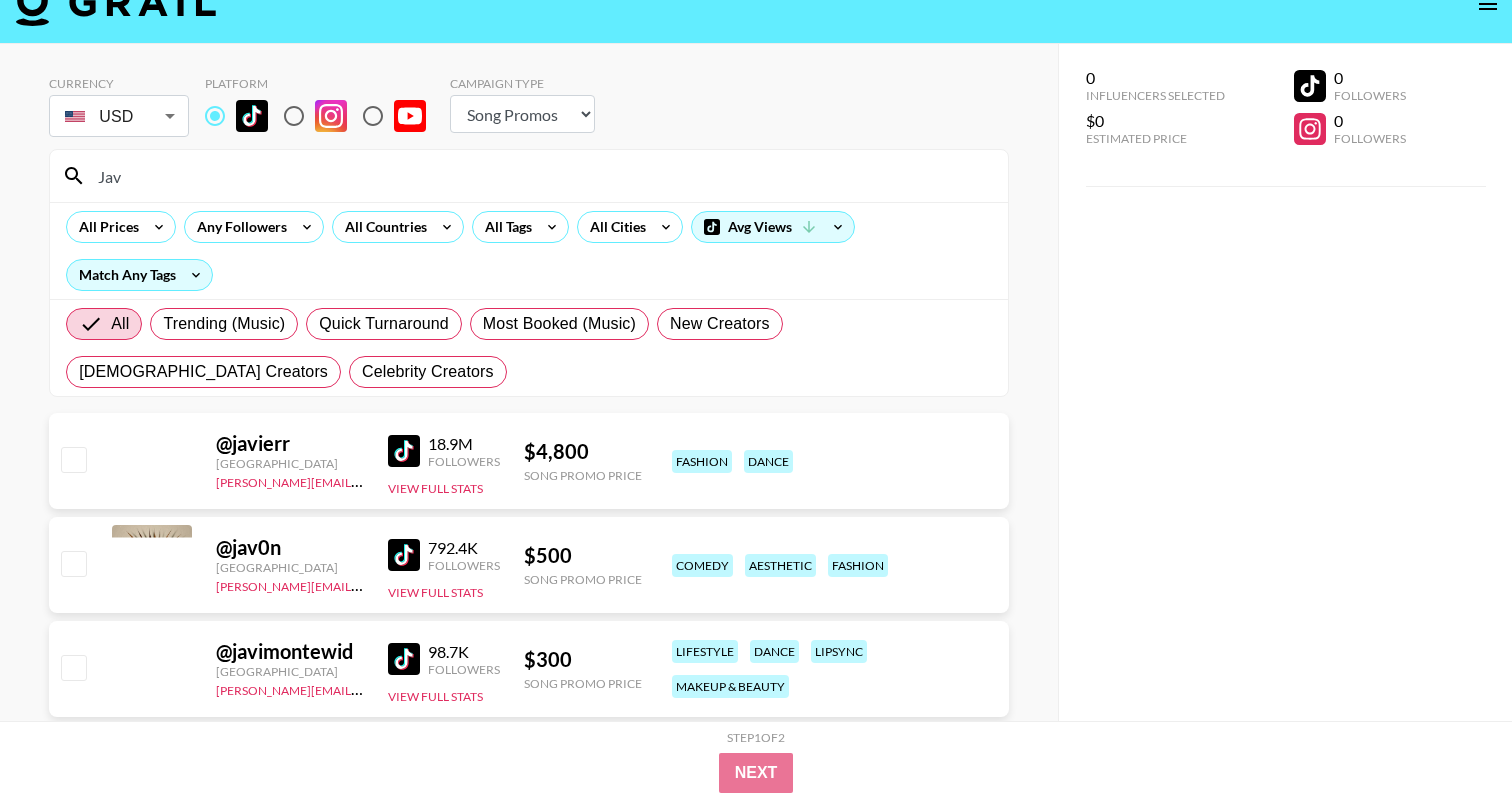 scroll, scrollTop: 0, scrollLeft: 0, axis: both 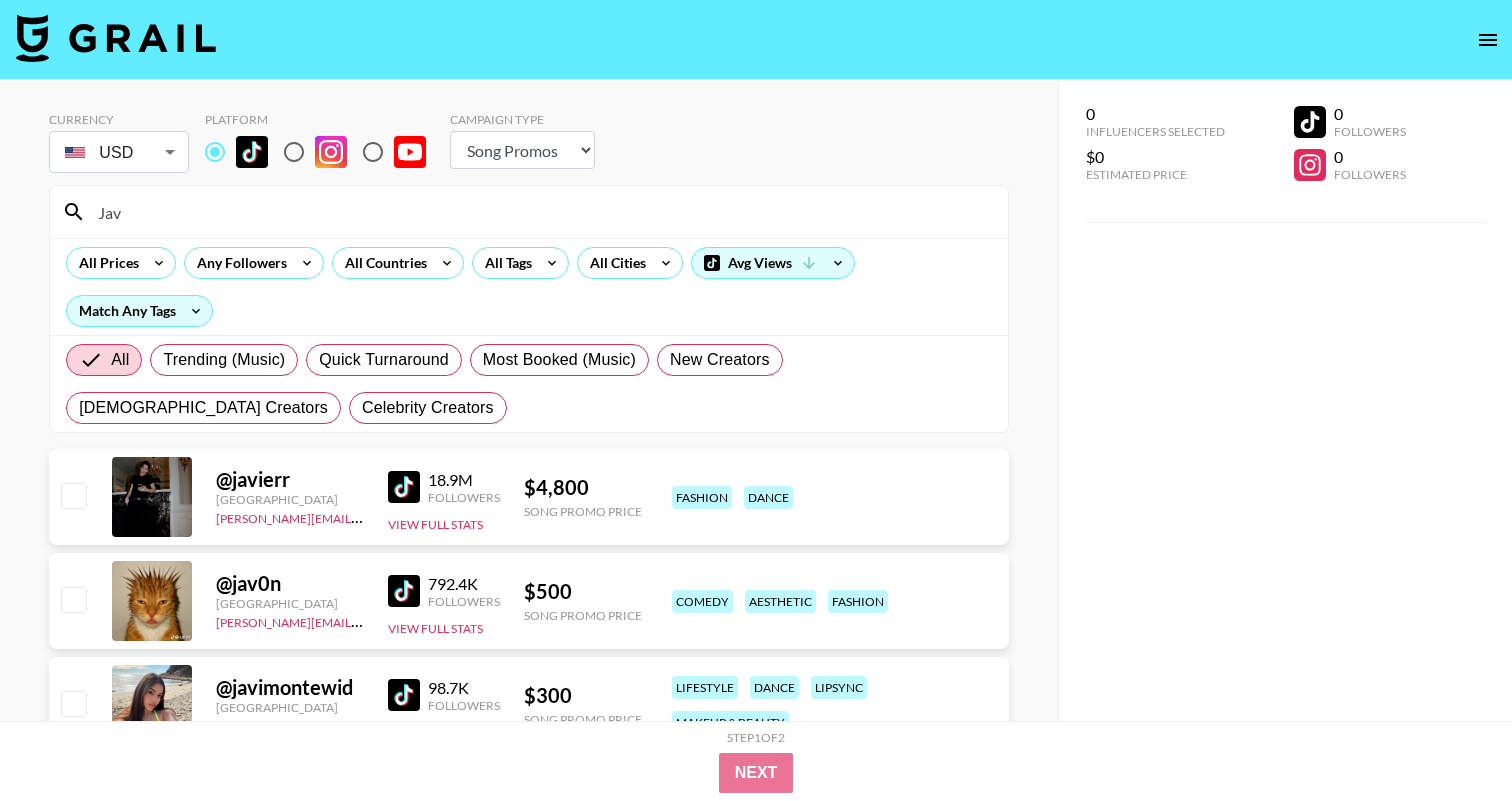 click on "Jav" at bounding box center [541, 212] 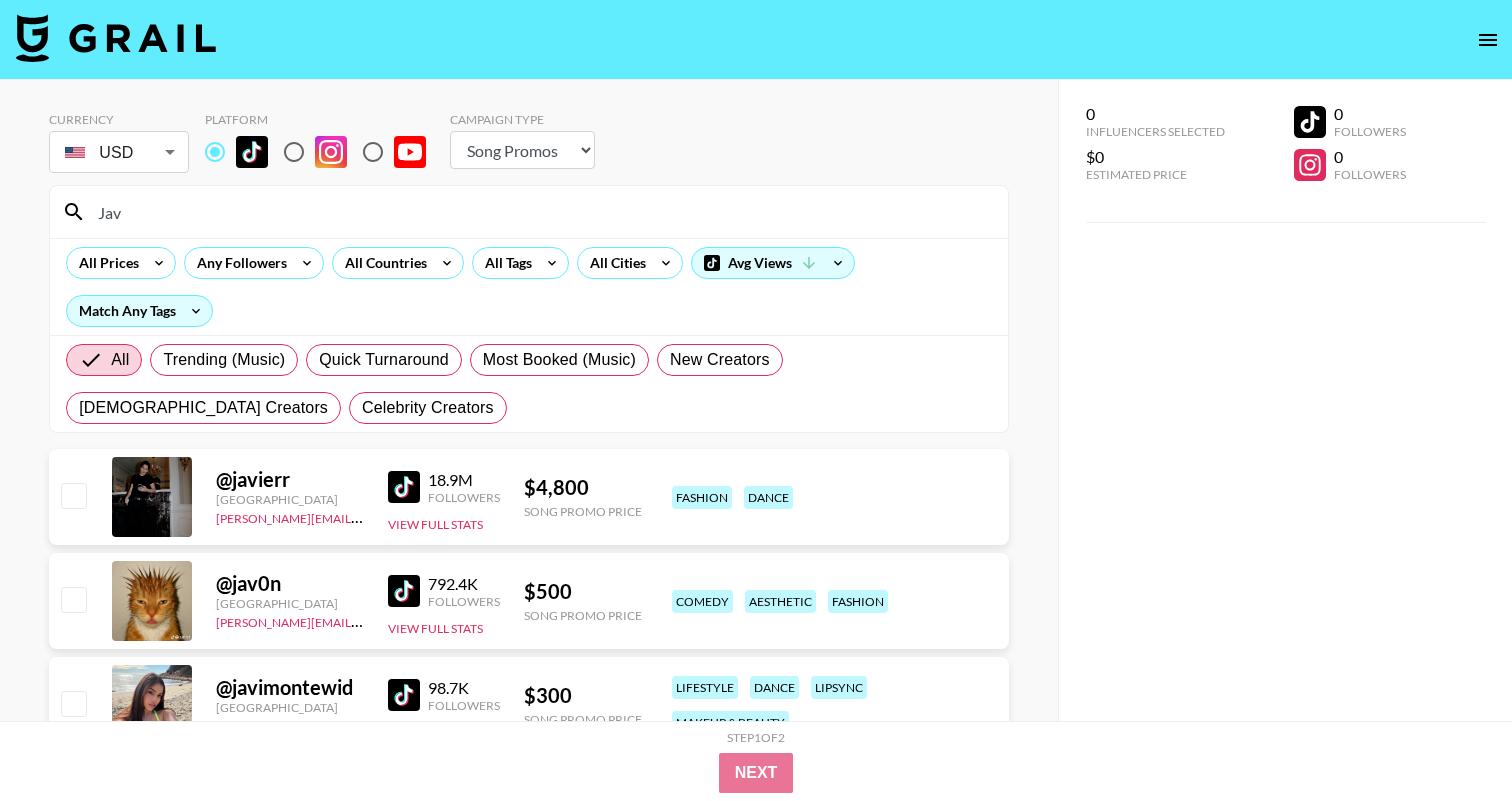 scroll, scrollTop: 88, scrollLeft: 0, axis: vertical 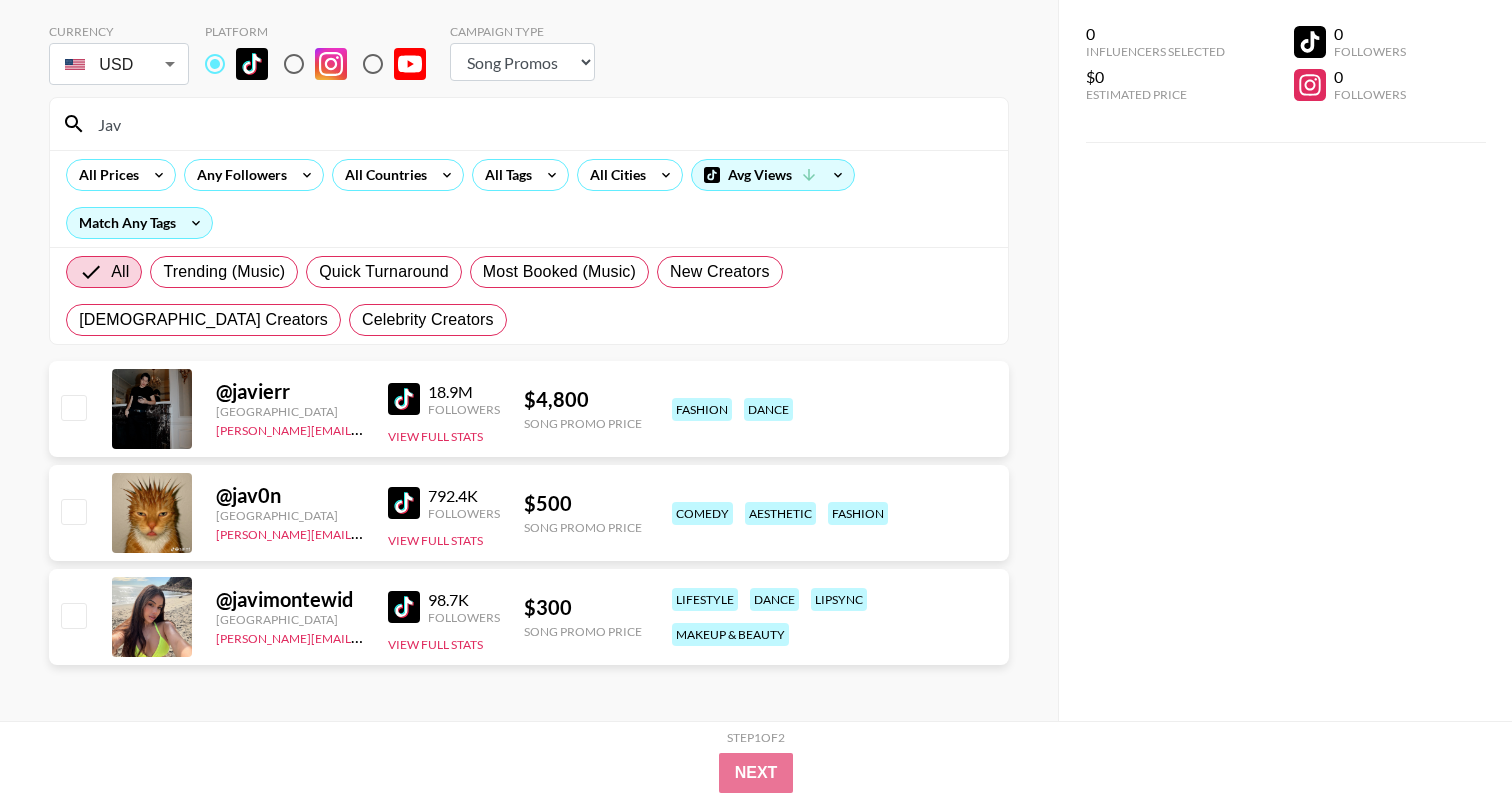 click at bounding box center (73, 511) 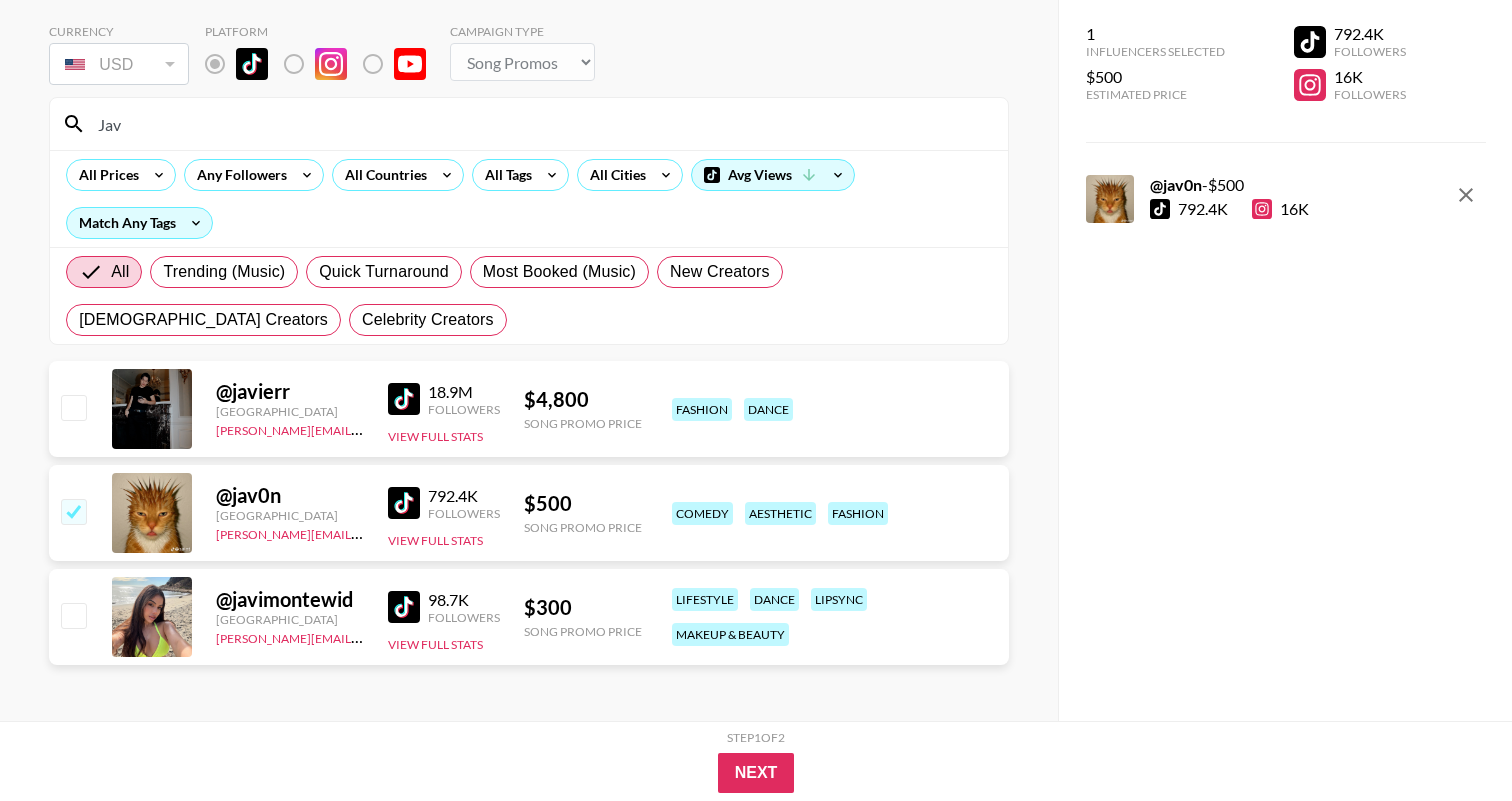 click on "@ javimontewid" at bounding box center [290, 599] 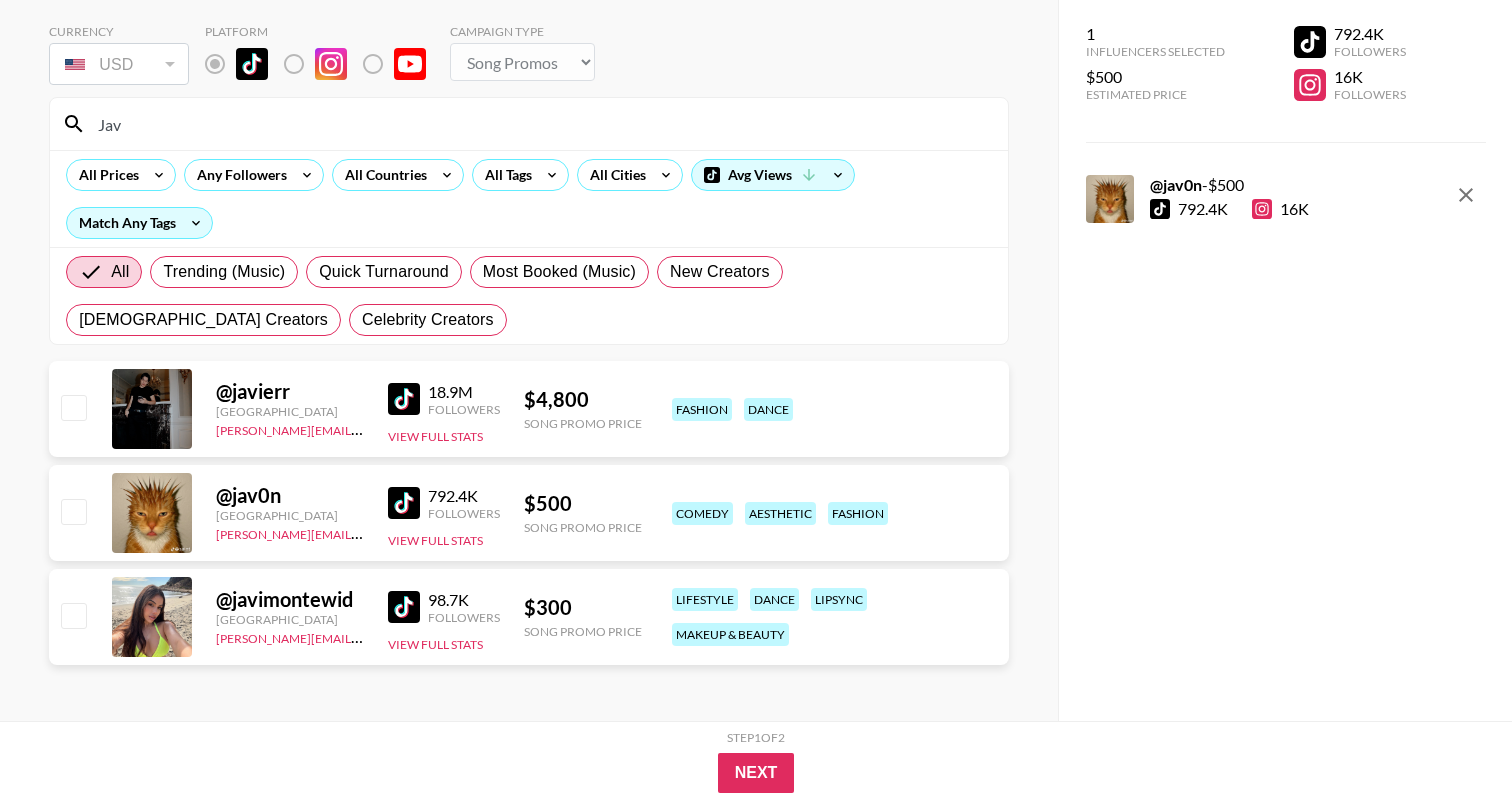 checkbox on "false" 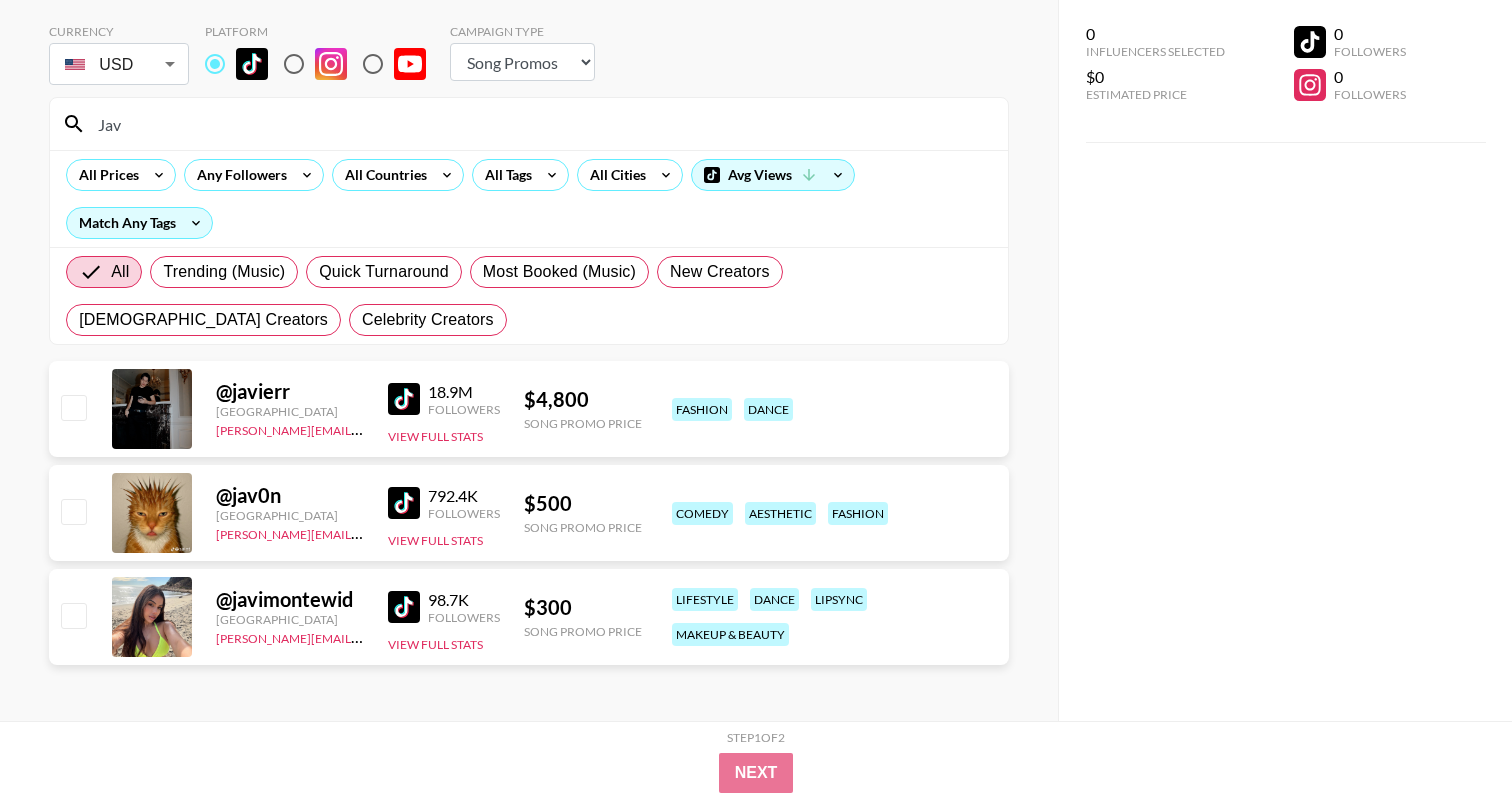 scroll, scrollTop: 0, scrollLeft: 0, axis: both 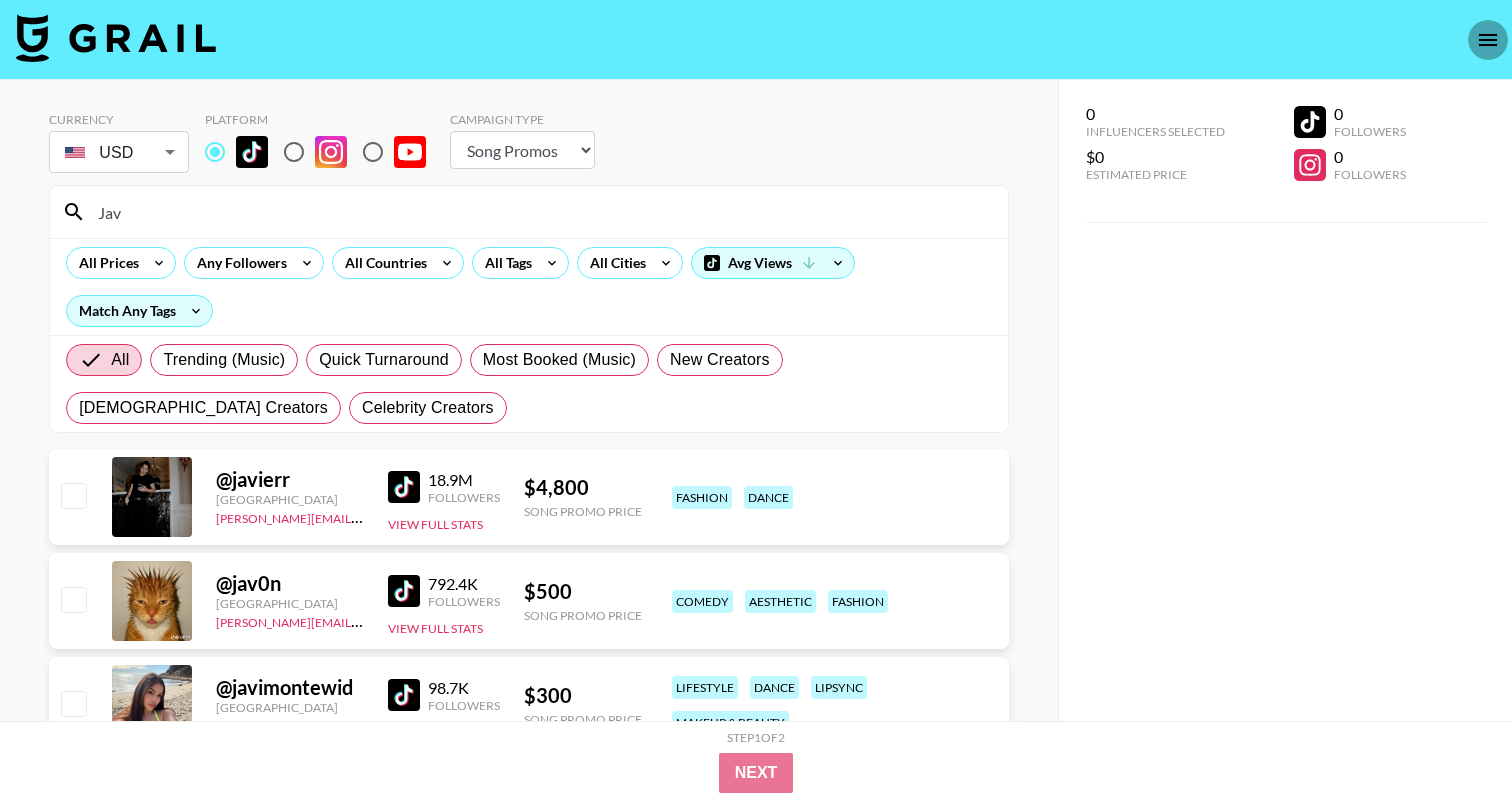 click 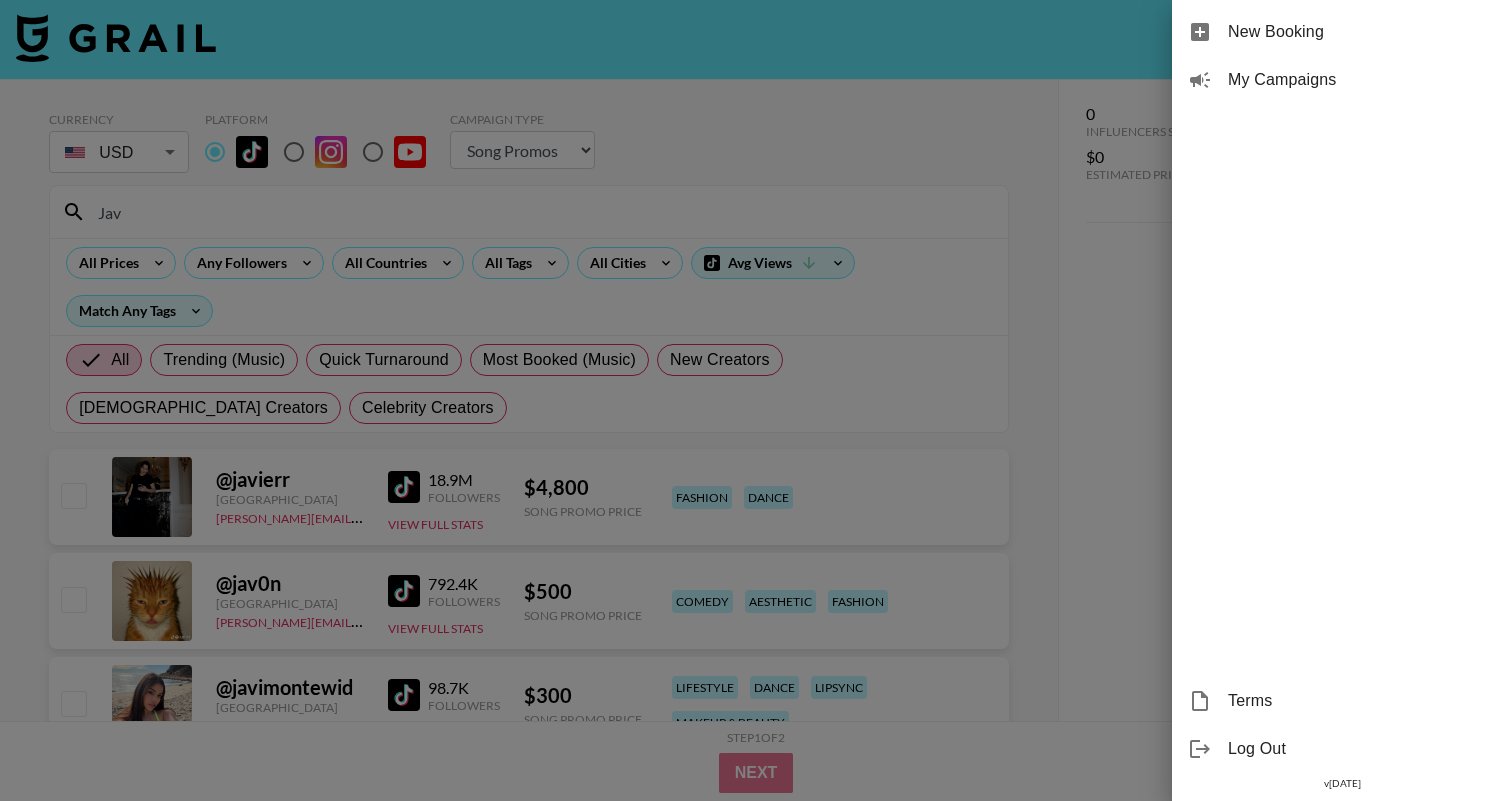 click at bounding box center (756, 400) 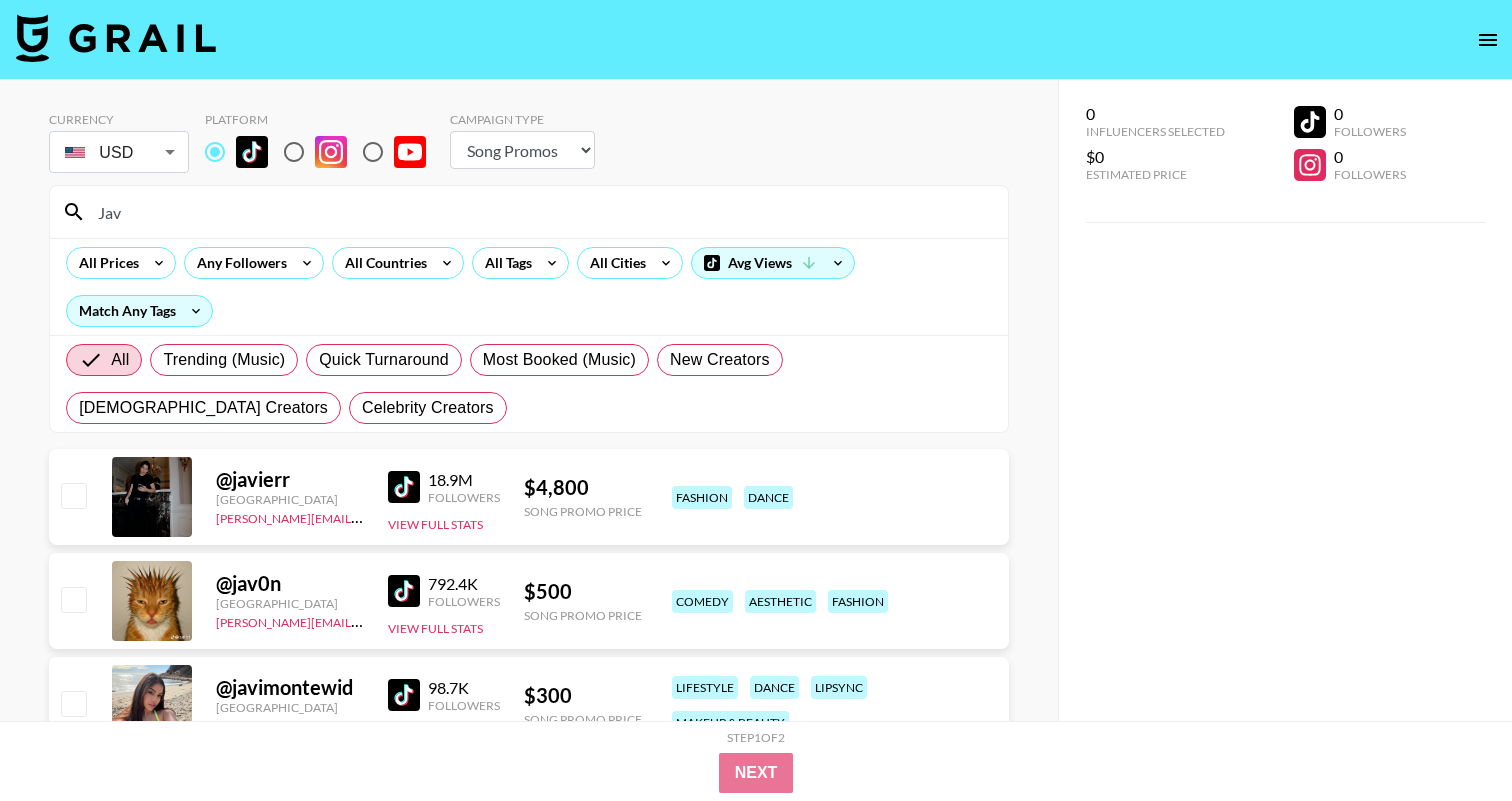 click 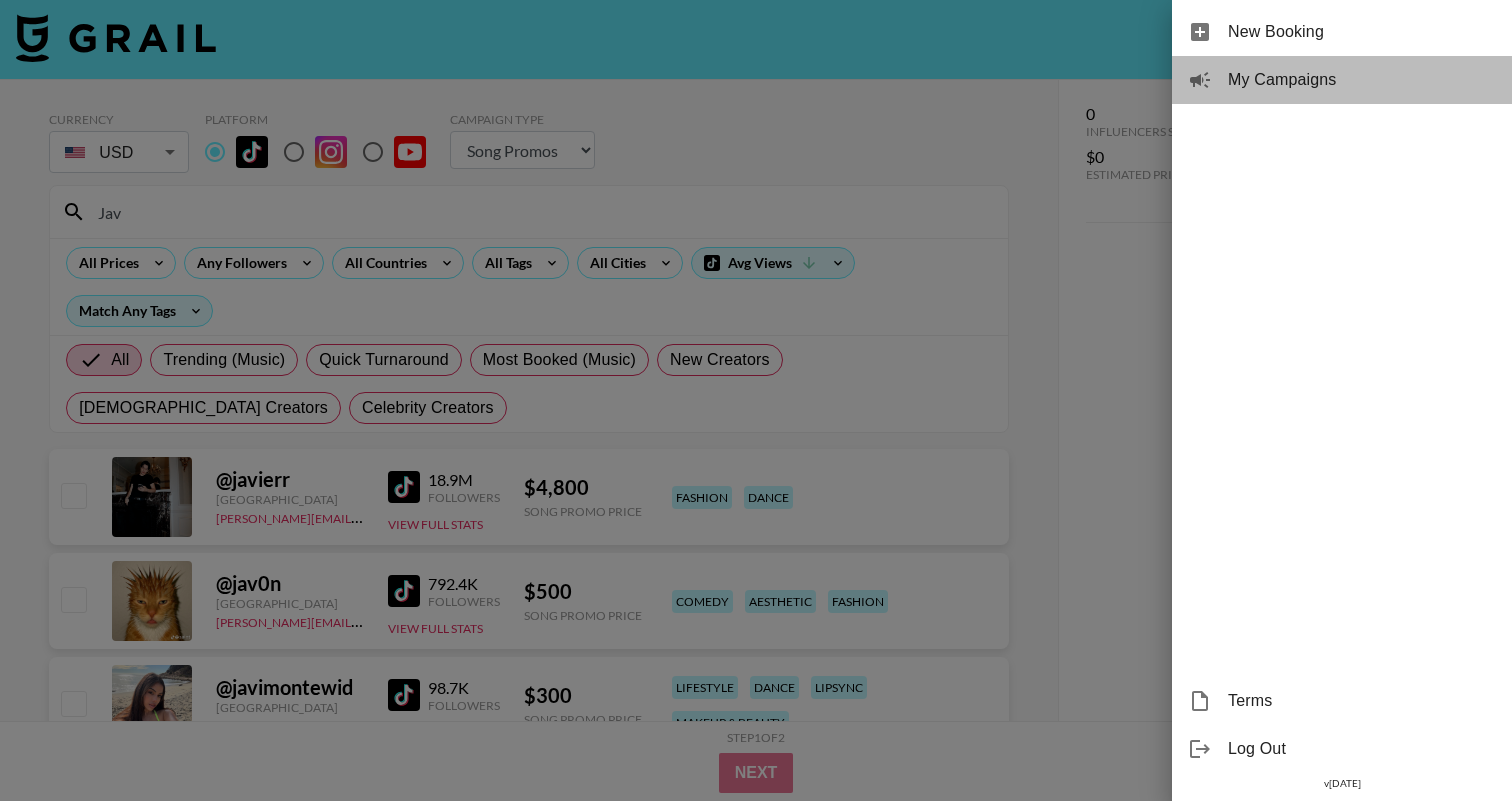 click on "My Campaigns" at bounding box center [1362, 80] 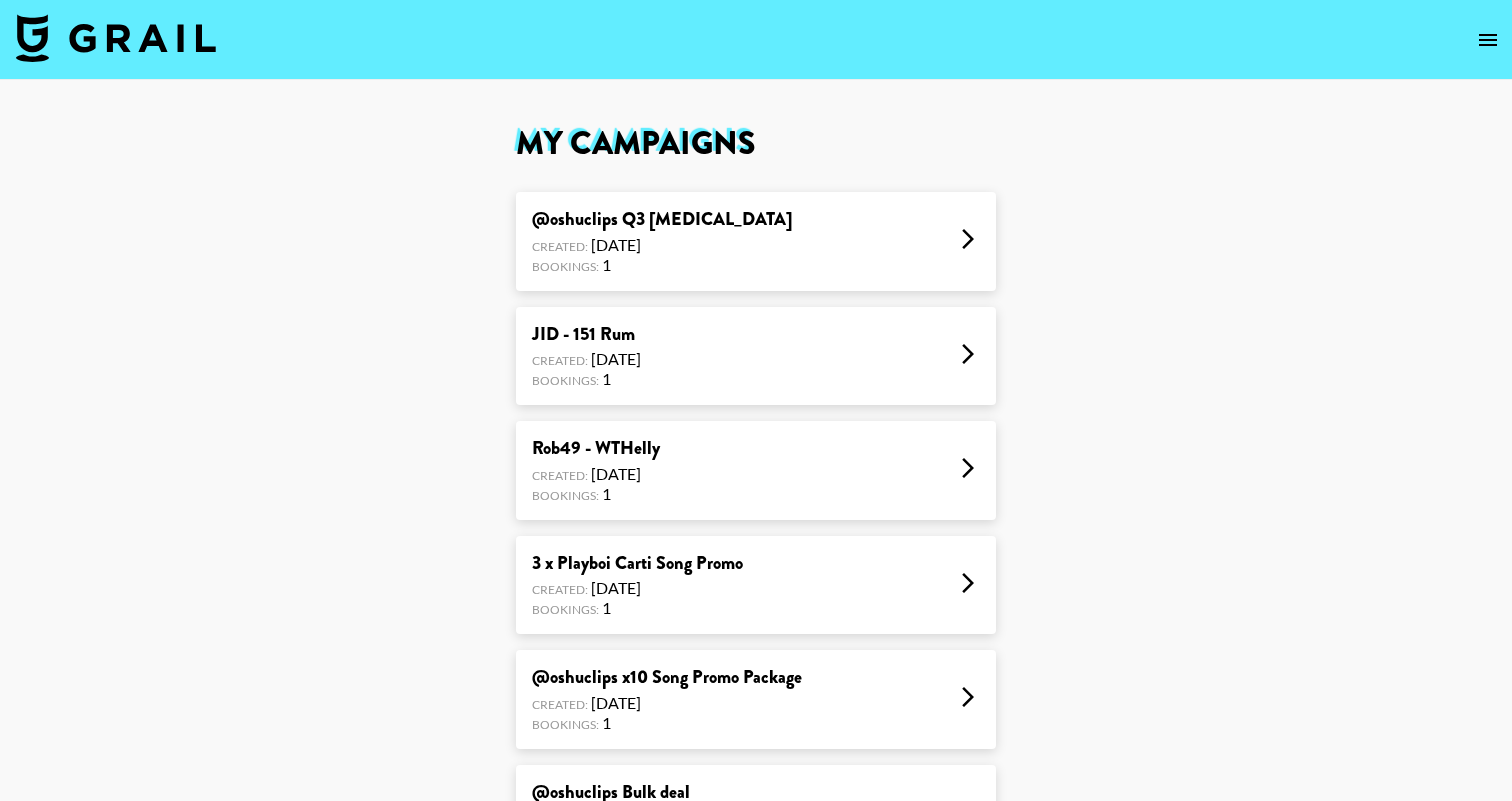 click 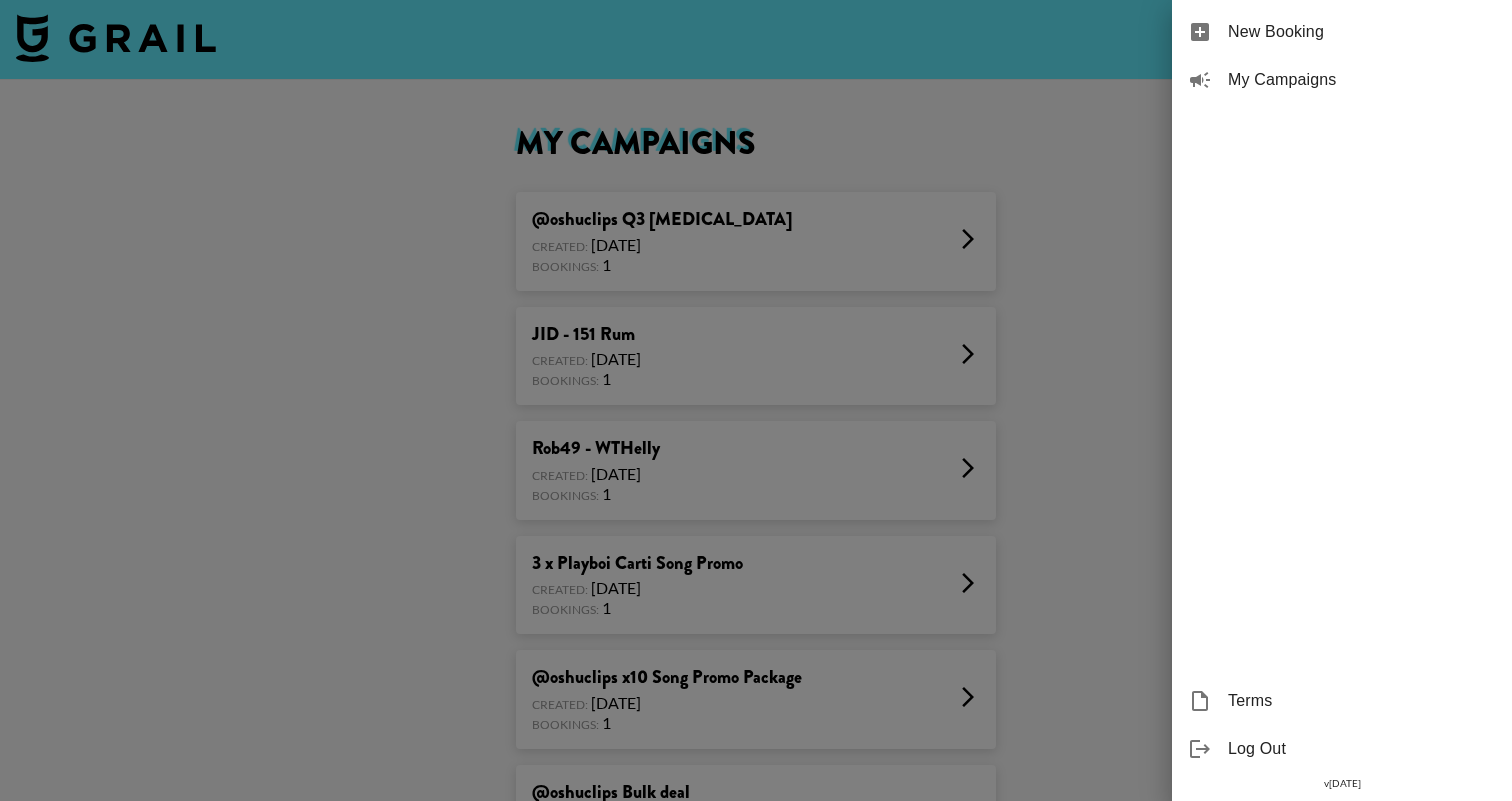 click on "My Campaigns" at bounding box center (1342, 80) 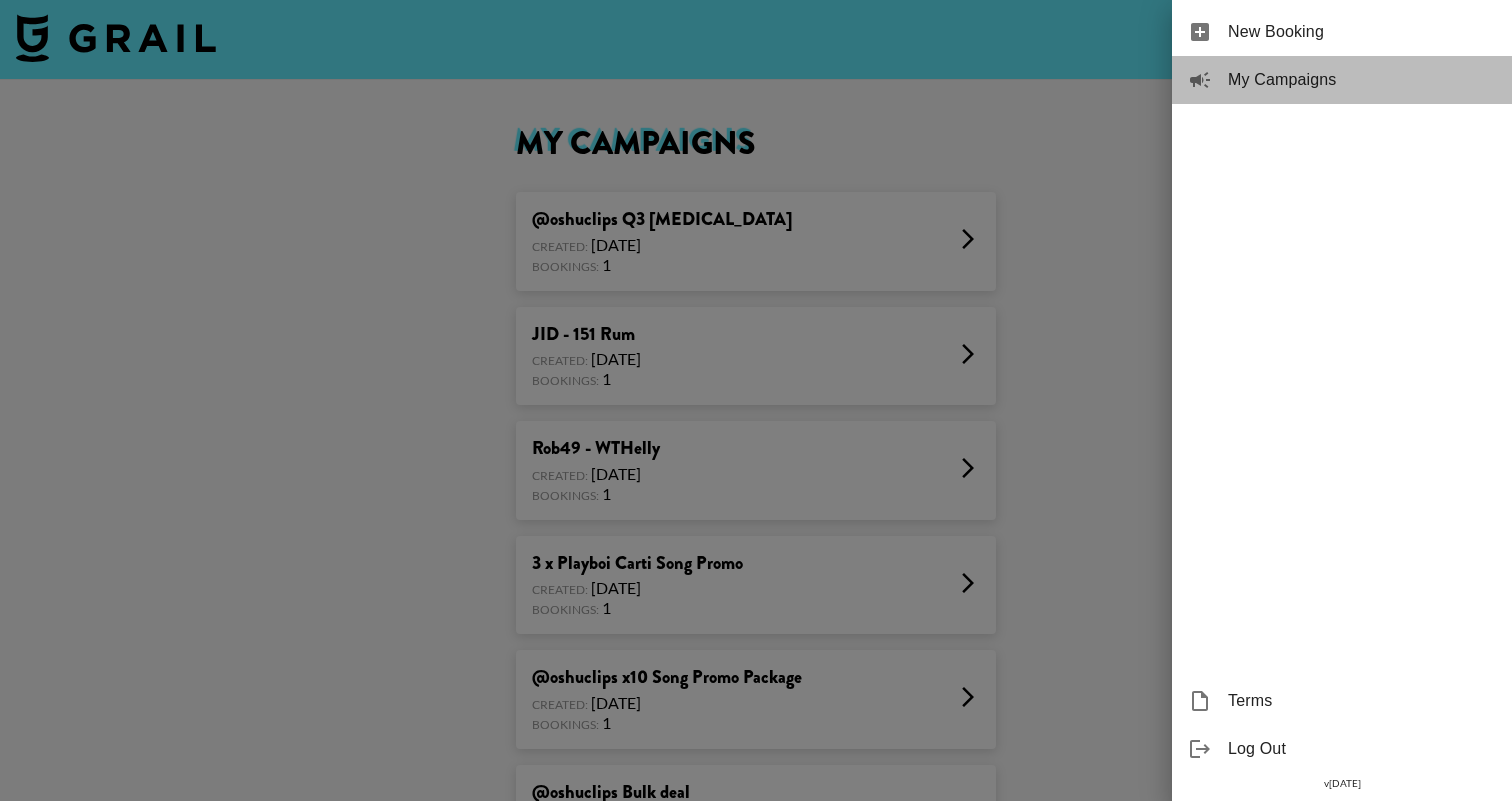 click on "My Campaigns" at bounding box center [1362, 80] 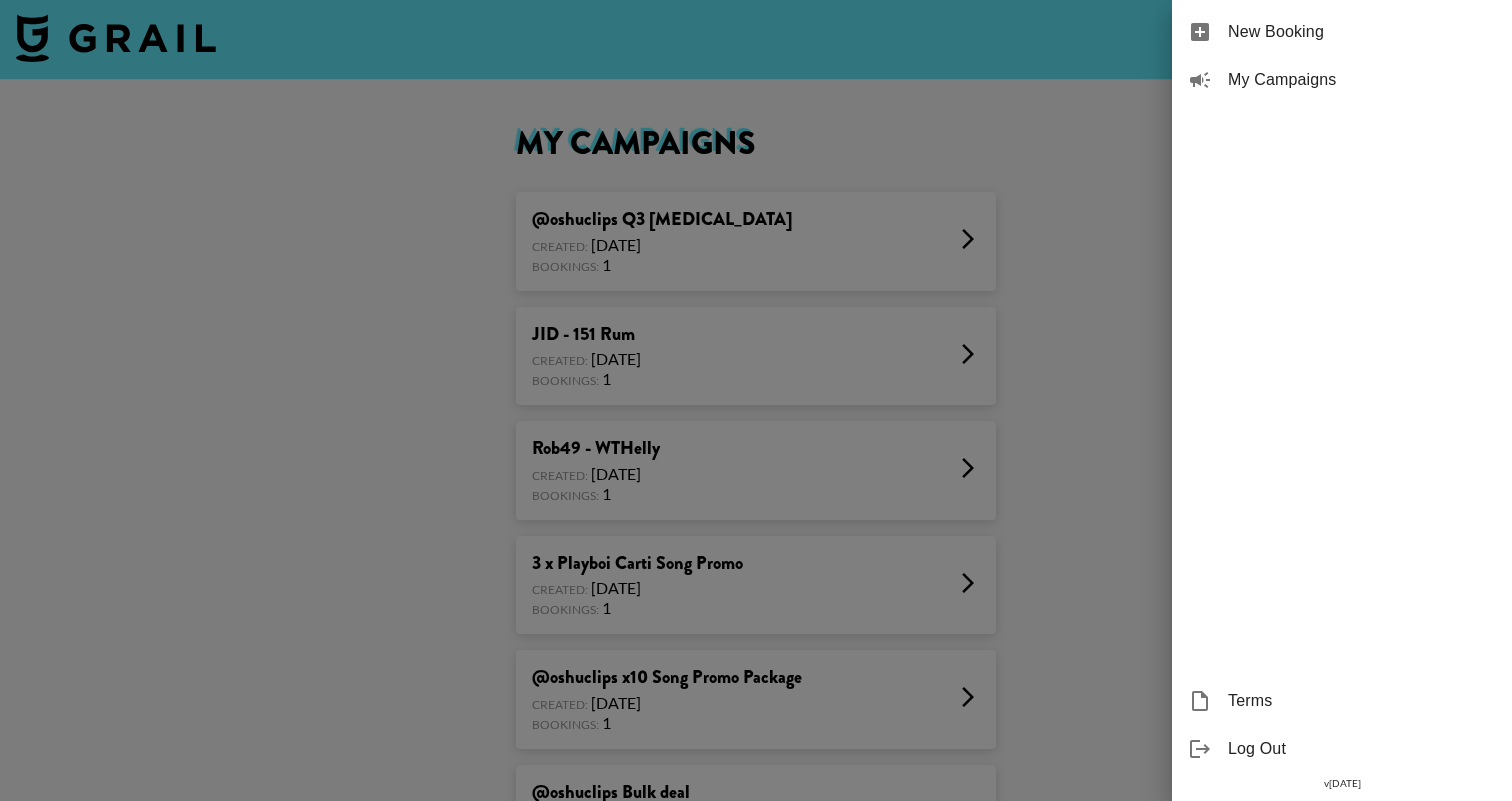 click at bounding box center [756, 400] 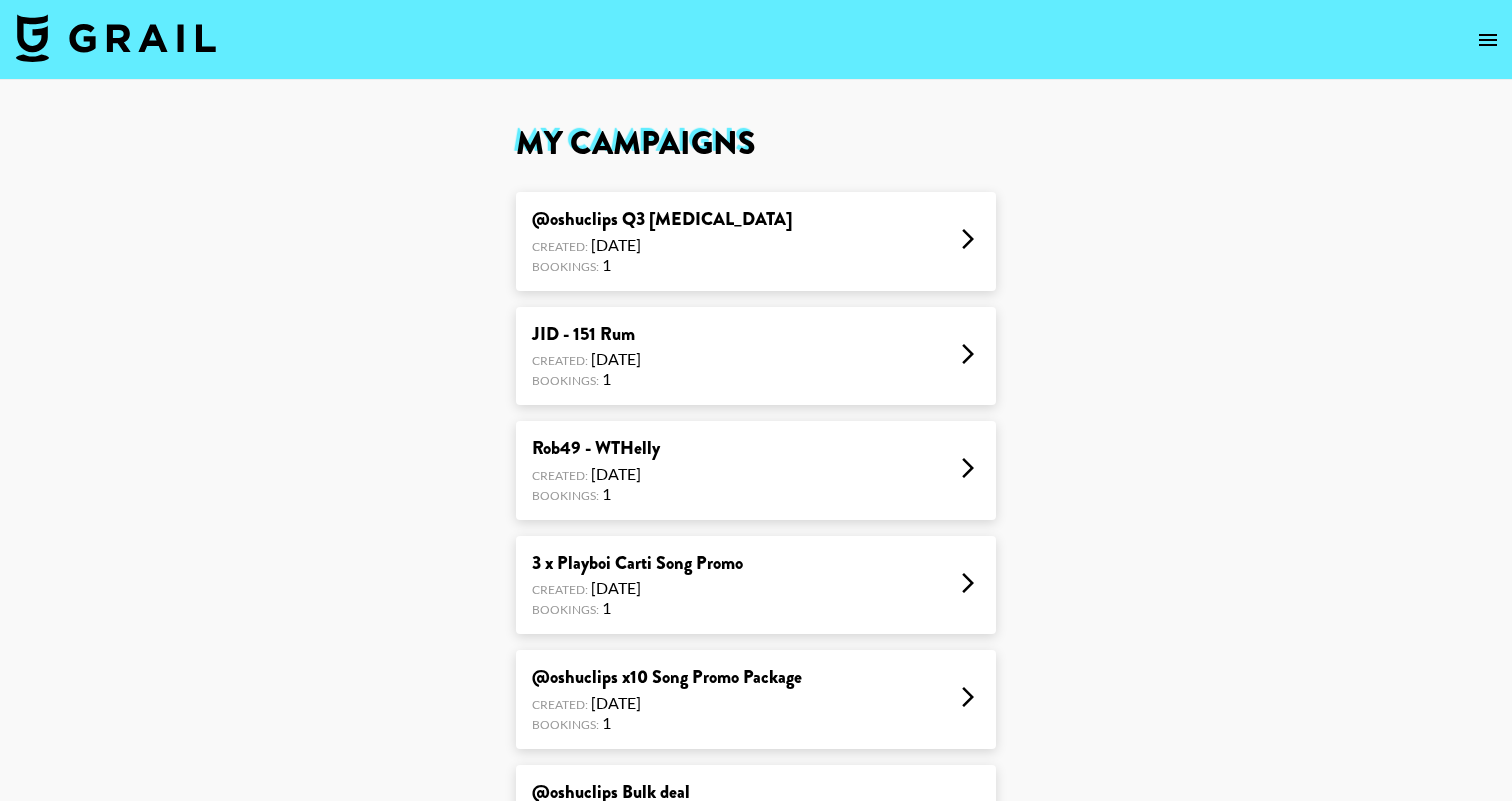 click at bounding box center (116, 38) 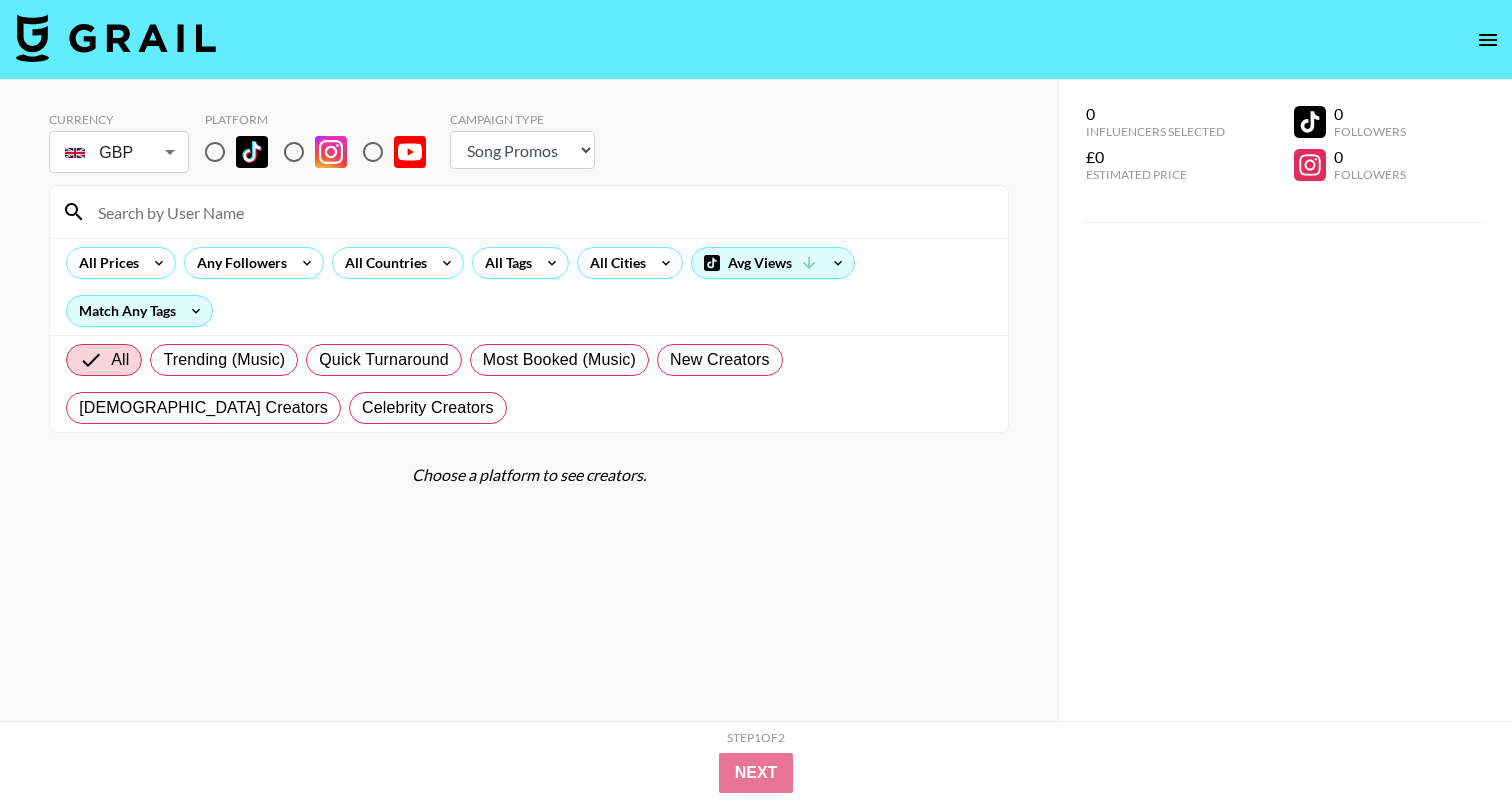 click on "Currency GBP GBP ​ Platform Campaign Type Choose Type... Song Promos Brand Promos" at bounding box center [529, 144] 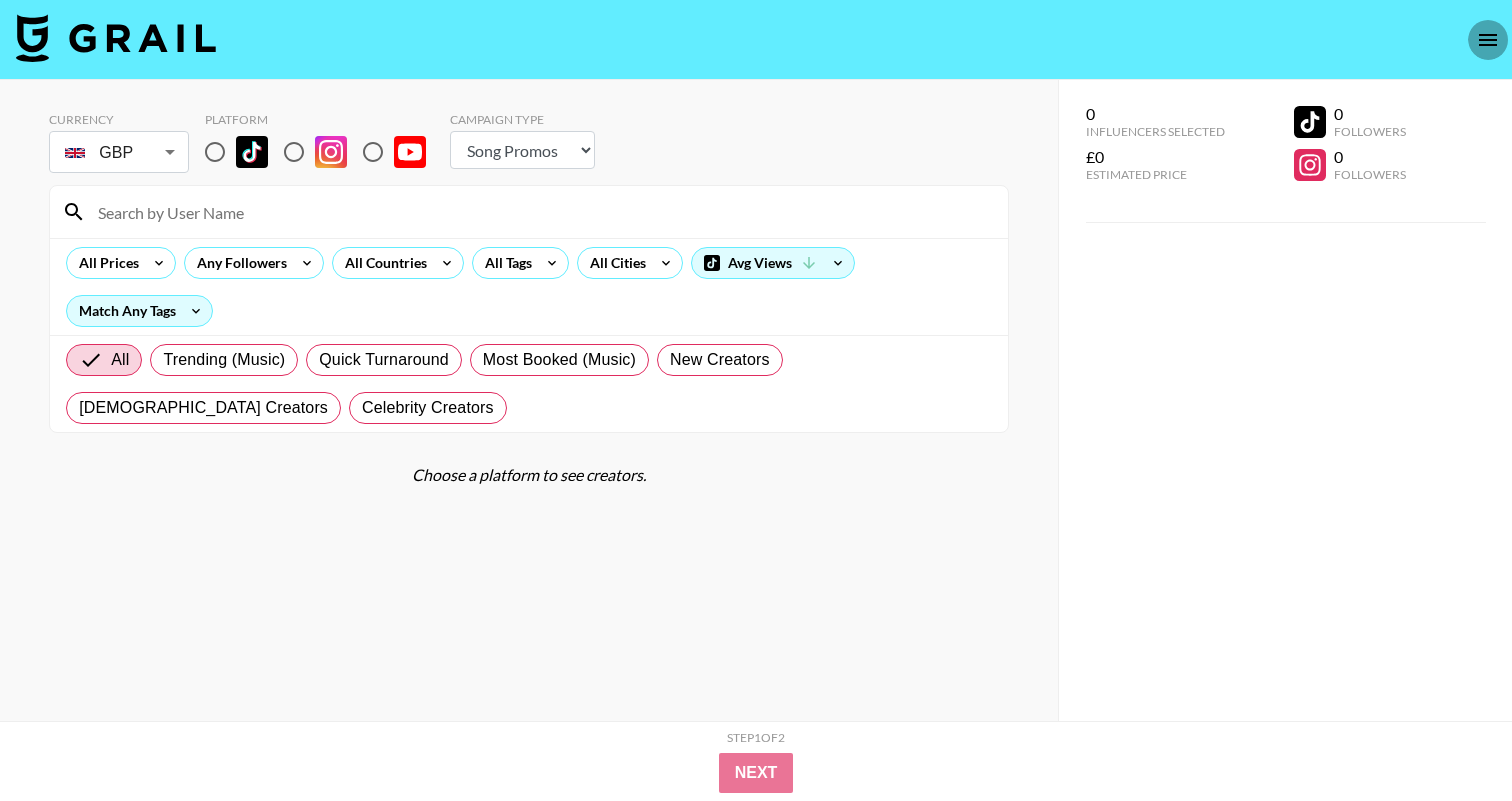 click 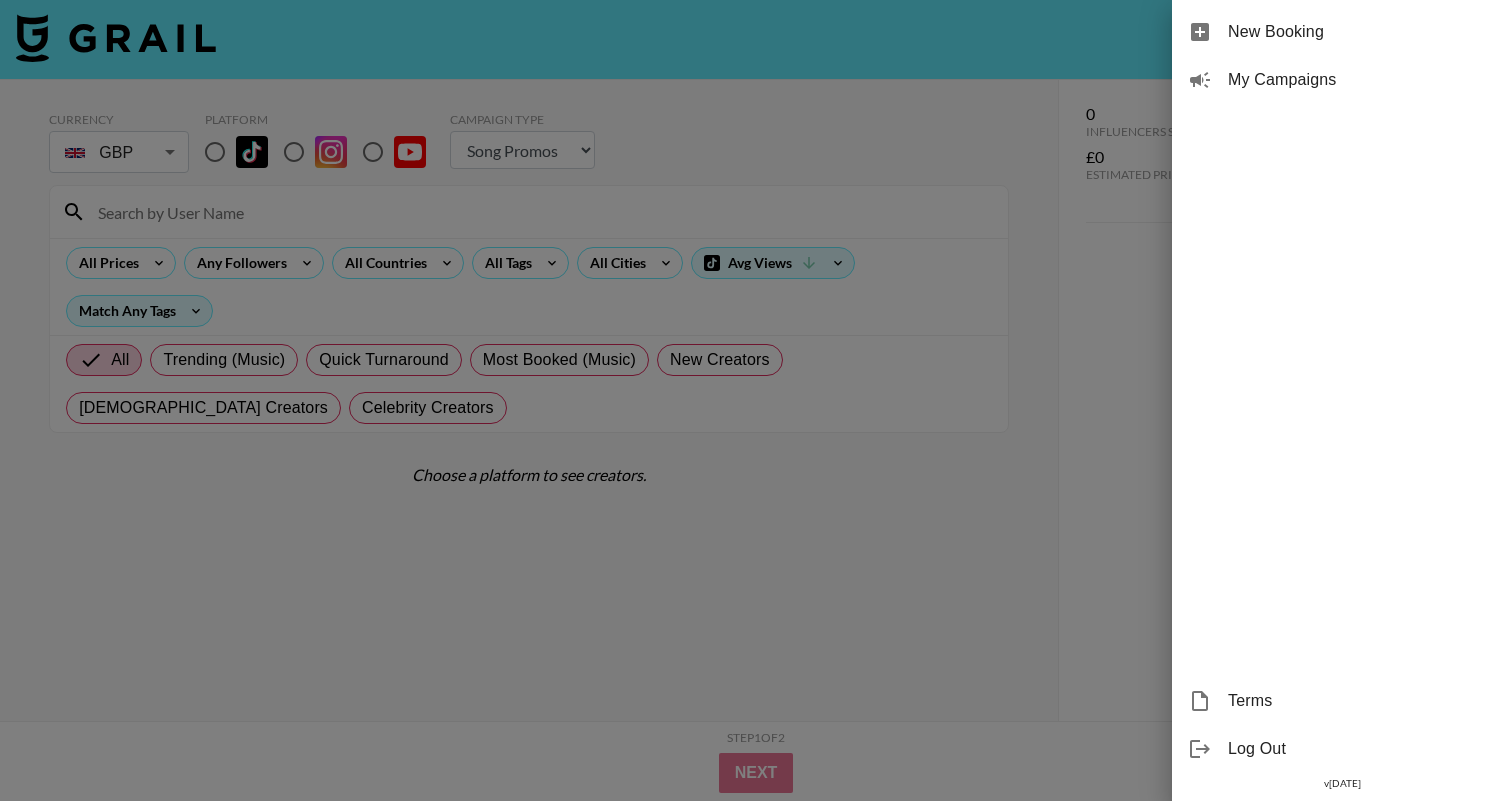click at bounding box center (756, 400) 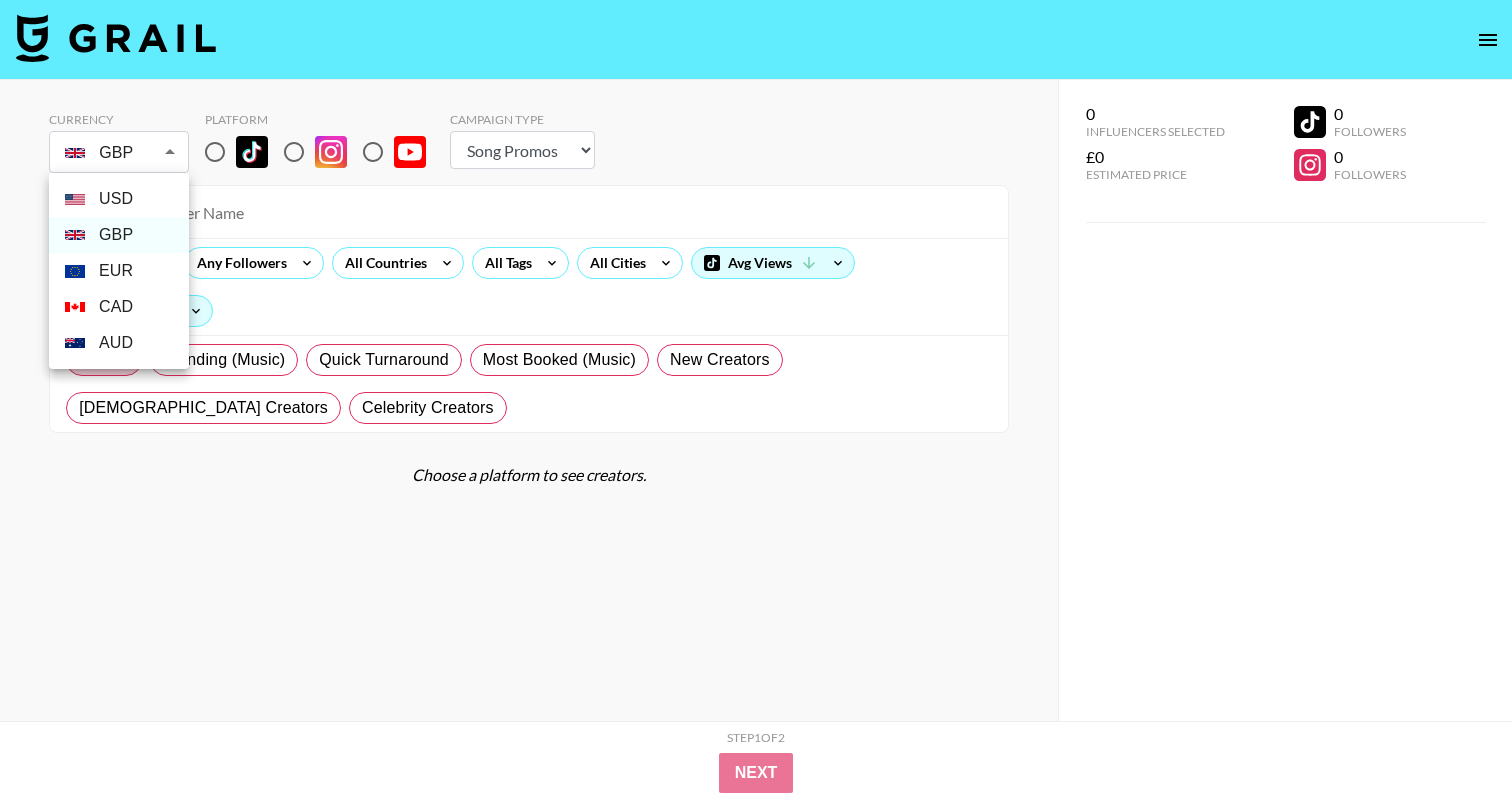 click on "Currency GBP GBP ​ Platform Campaign Type Choose Type... Song Promos Brand Promos All Prices Any Followers All Countries All Tags All Cities Avg Views Match Any Tags All Trending (Music) Quick Turnaround Most Booked (Music) New Creators [DEMOGRAPHIC_DATA] Creators Celebrity Creators Choose a platform to see creators. 0 Influencers Selected £0 Estimated Price 0 Followers 0 Followers 0 Influencers Selected £0 Estimated Price 0 Followers 0 Followers Step  1  of  2 View  Summary Next v [DATE] © Grail Talent Terms USD GBP EUR CAD AUD" at bounding box center [756, 440] 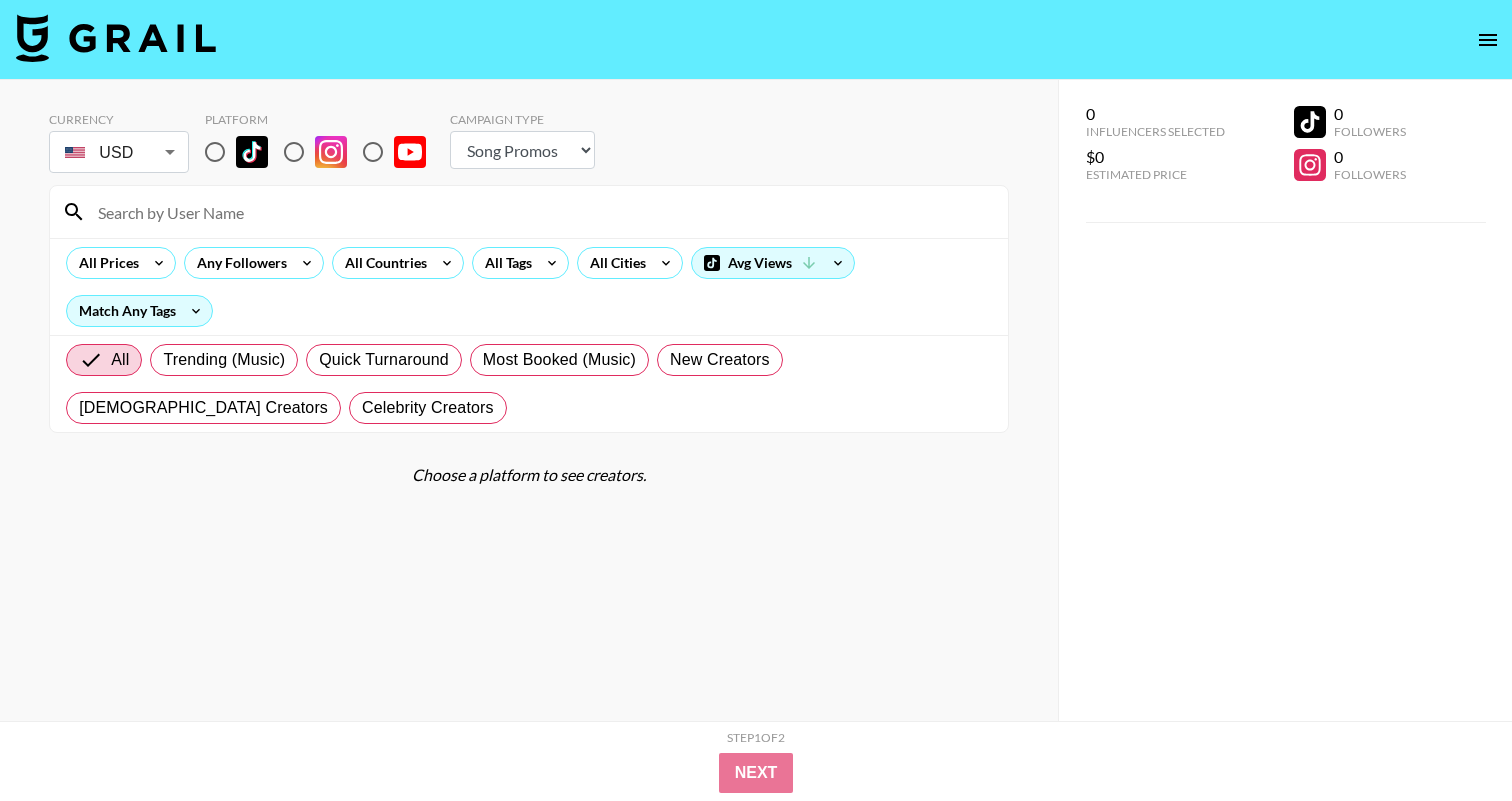 click on "Currency USD USD ​ Platform Campaign Type Choose Type... Song Promos Brand Promos" at bounding box center (529, 144) 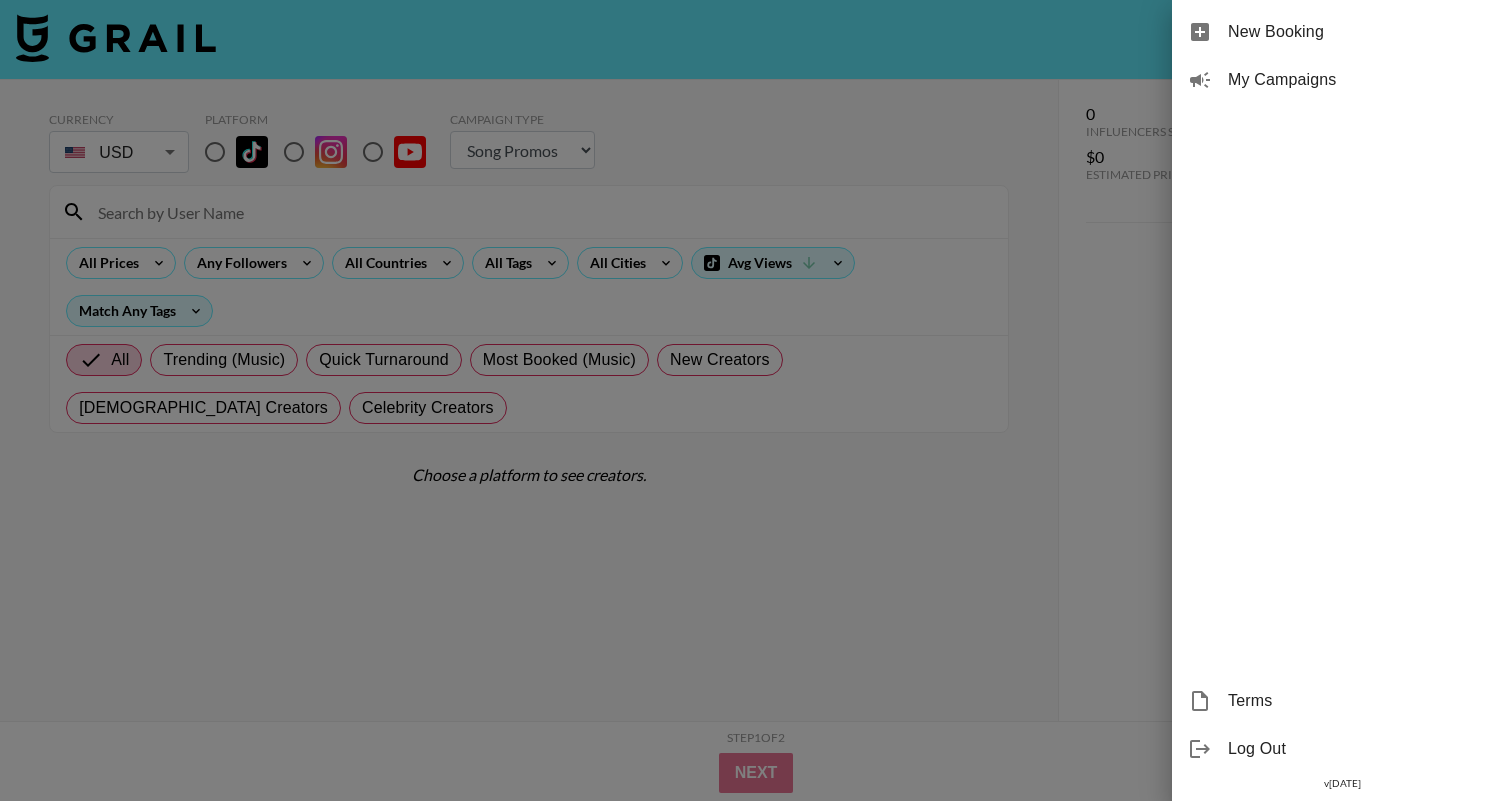 click at bounding box center [756, 400] 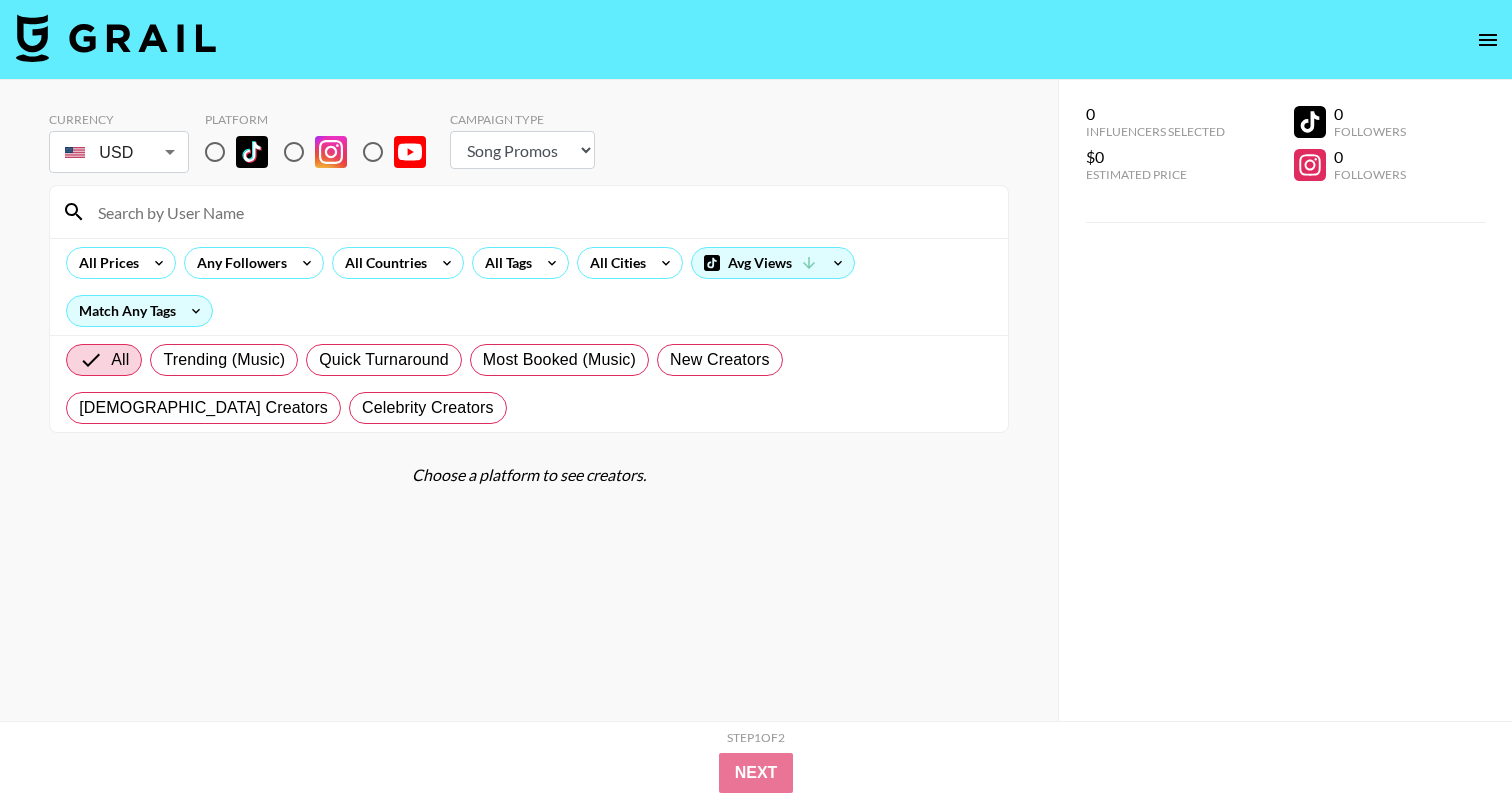 click at bounding box center (215, 152) 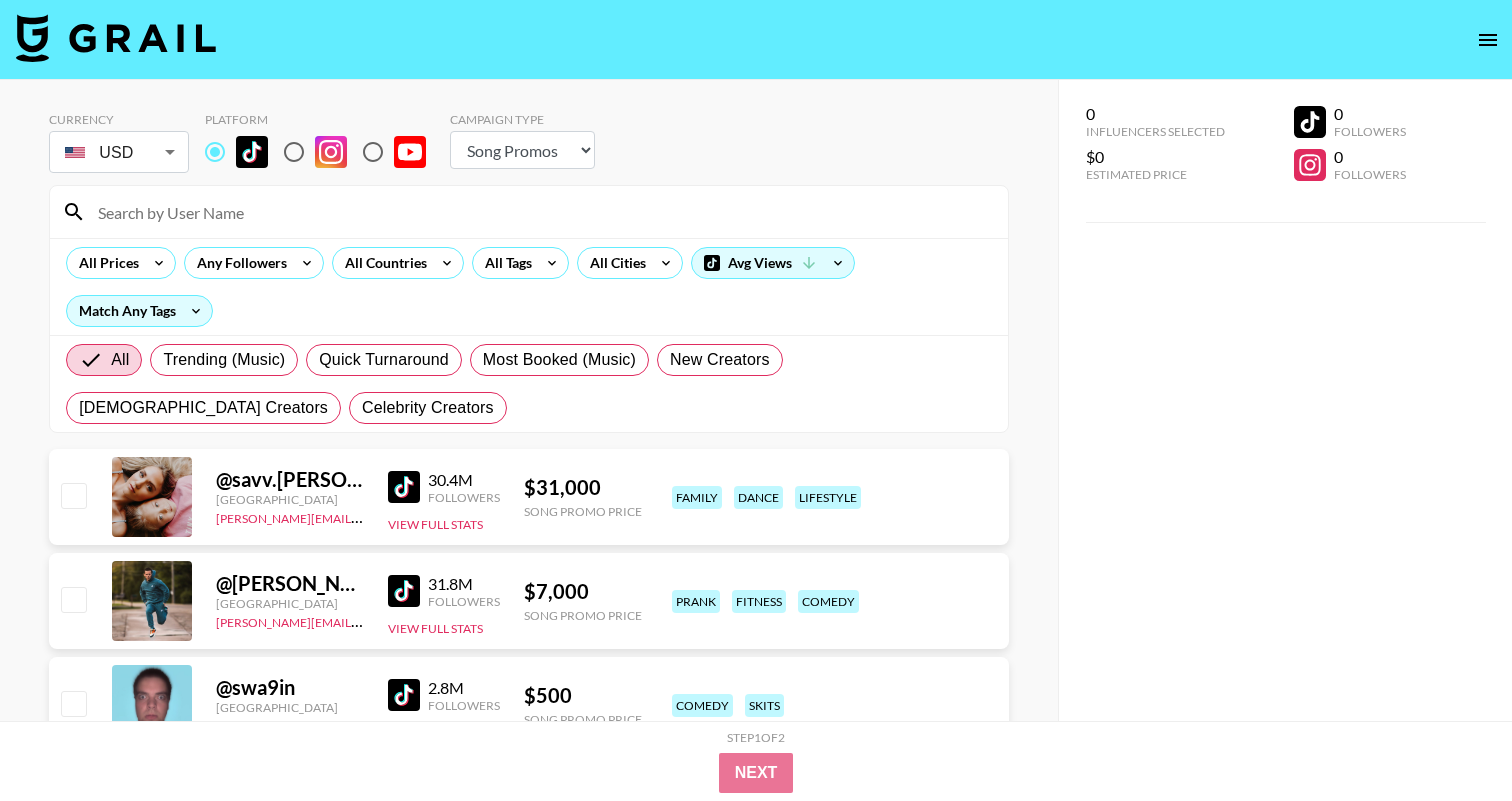 click at bounding box center (73, 495) 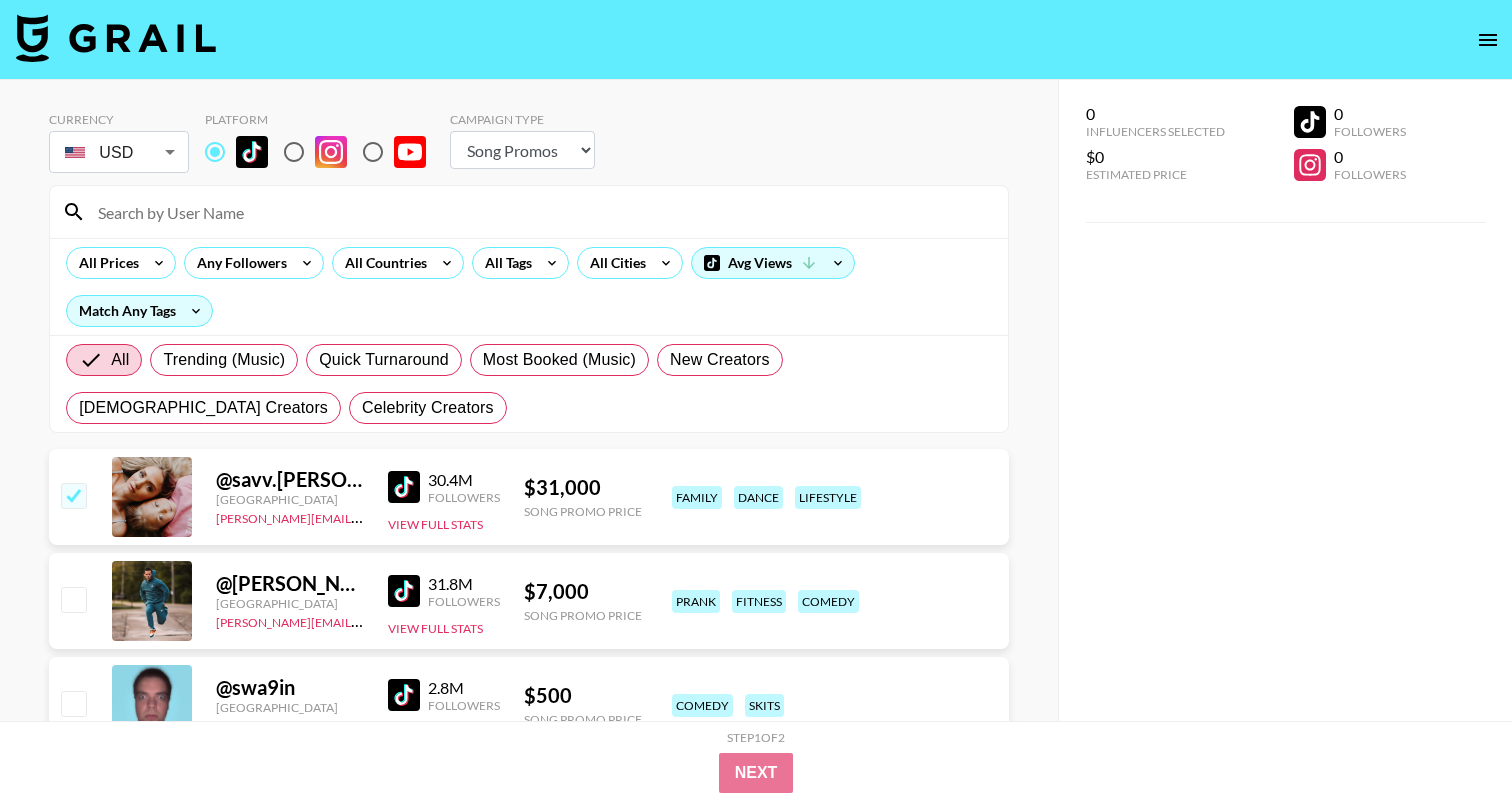 checkbox on "true" 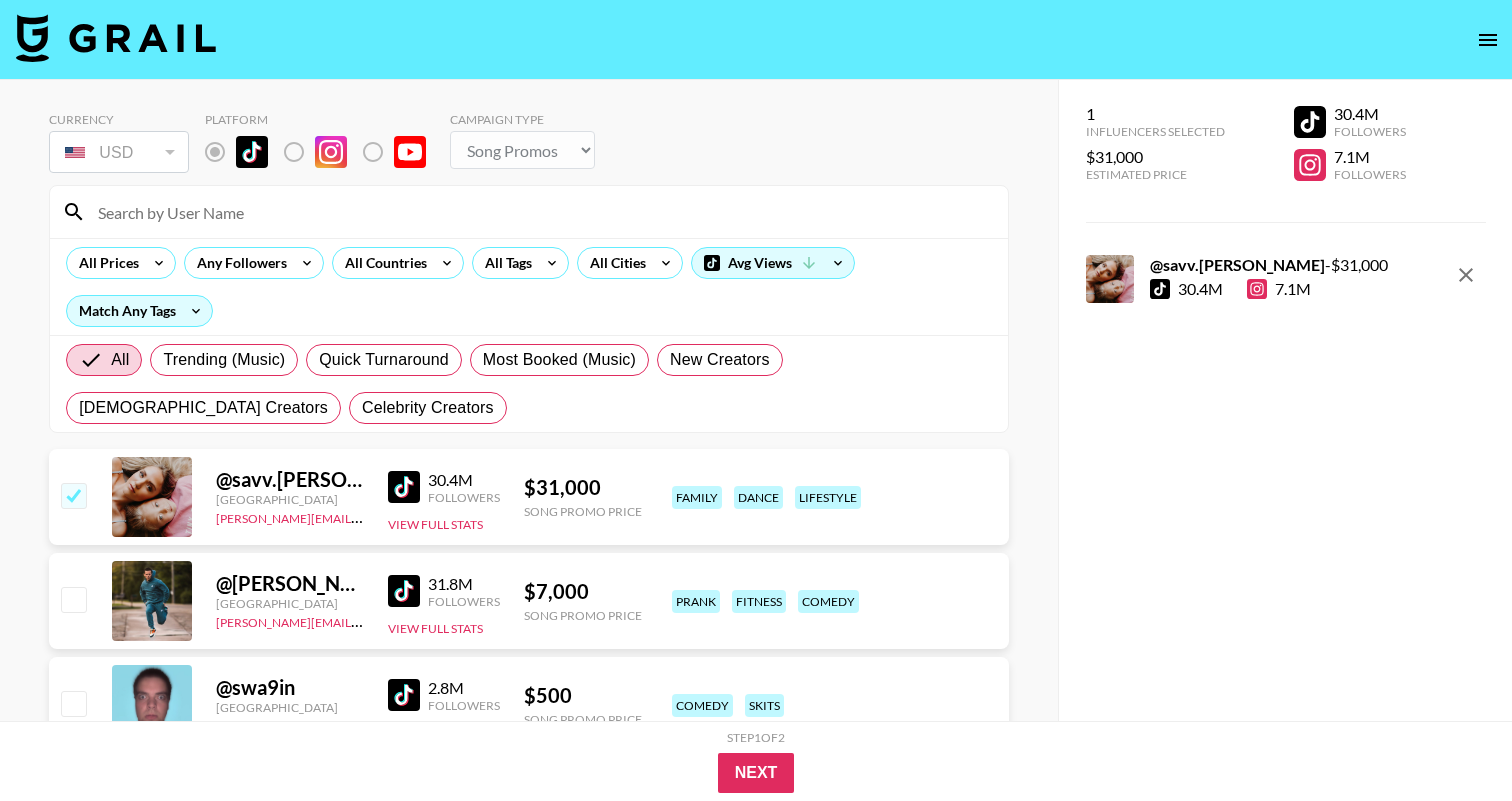 click at bounding box center [73, 599] 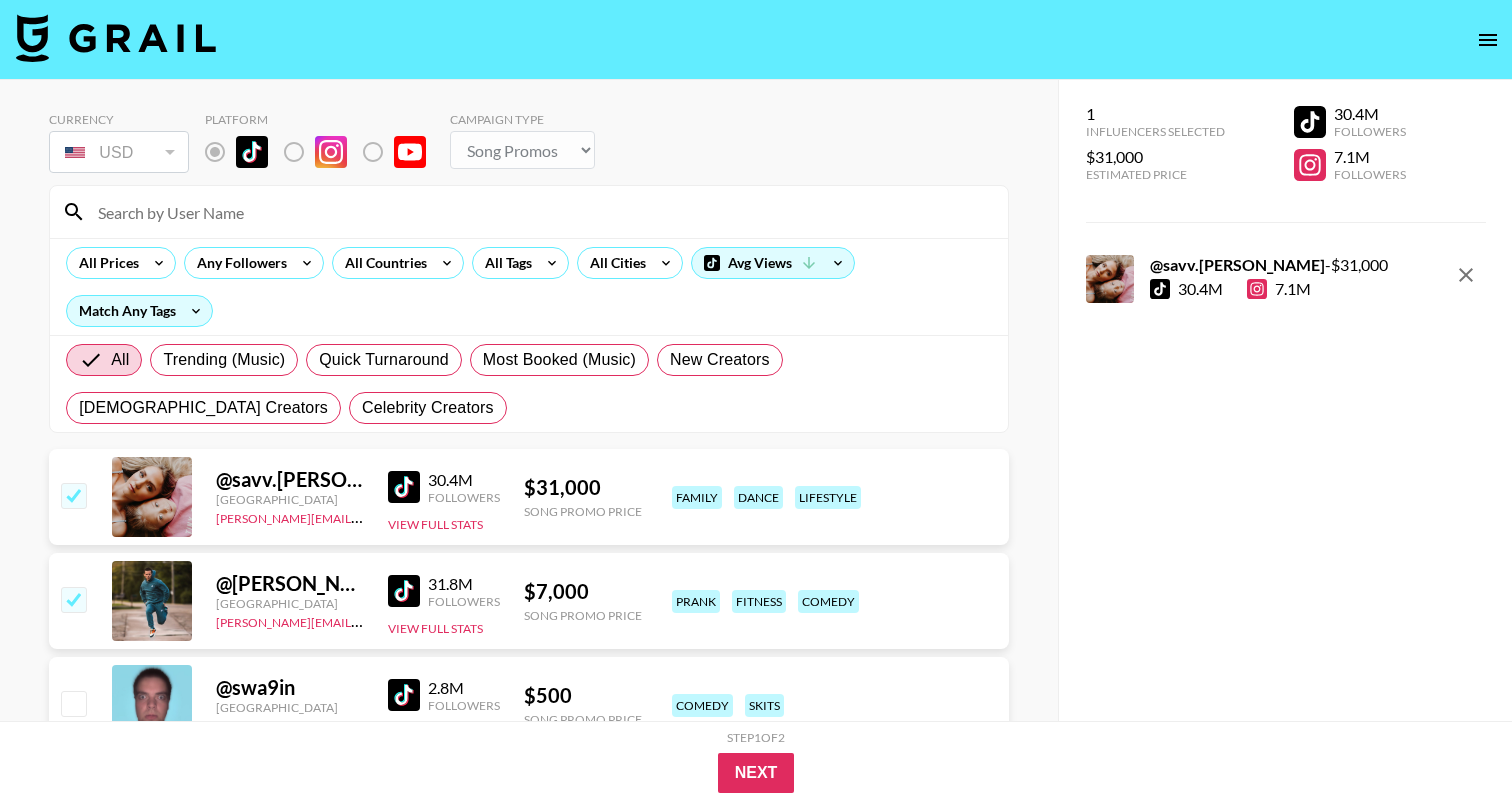 checkbox on "true" 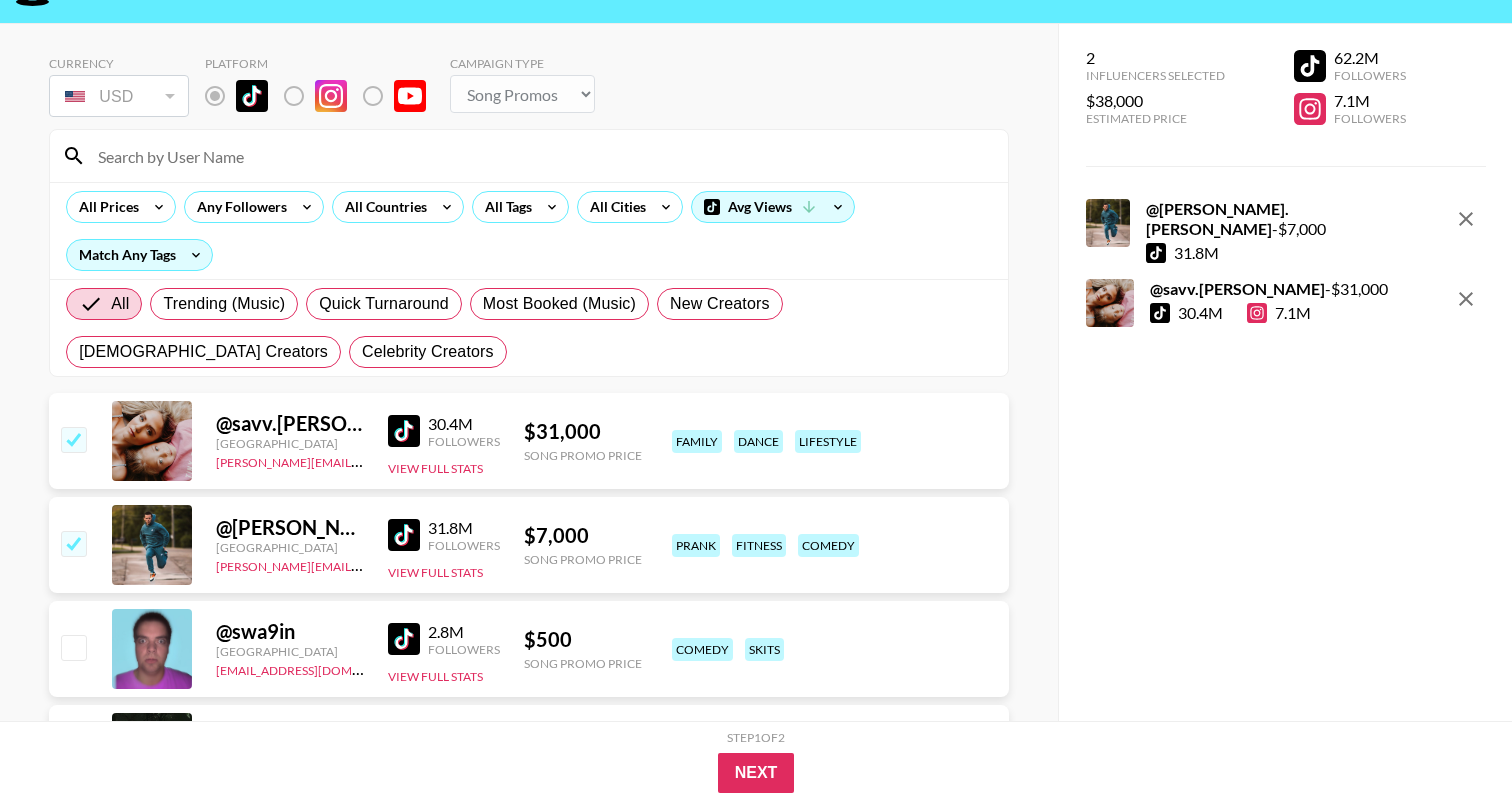 click at bounding box center (72, 649) 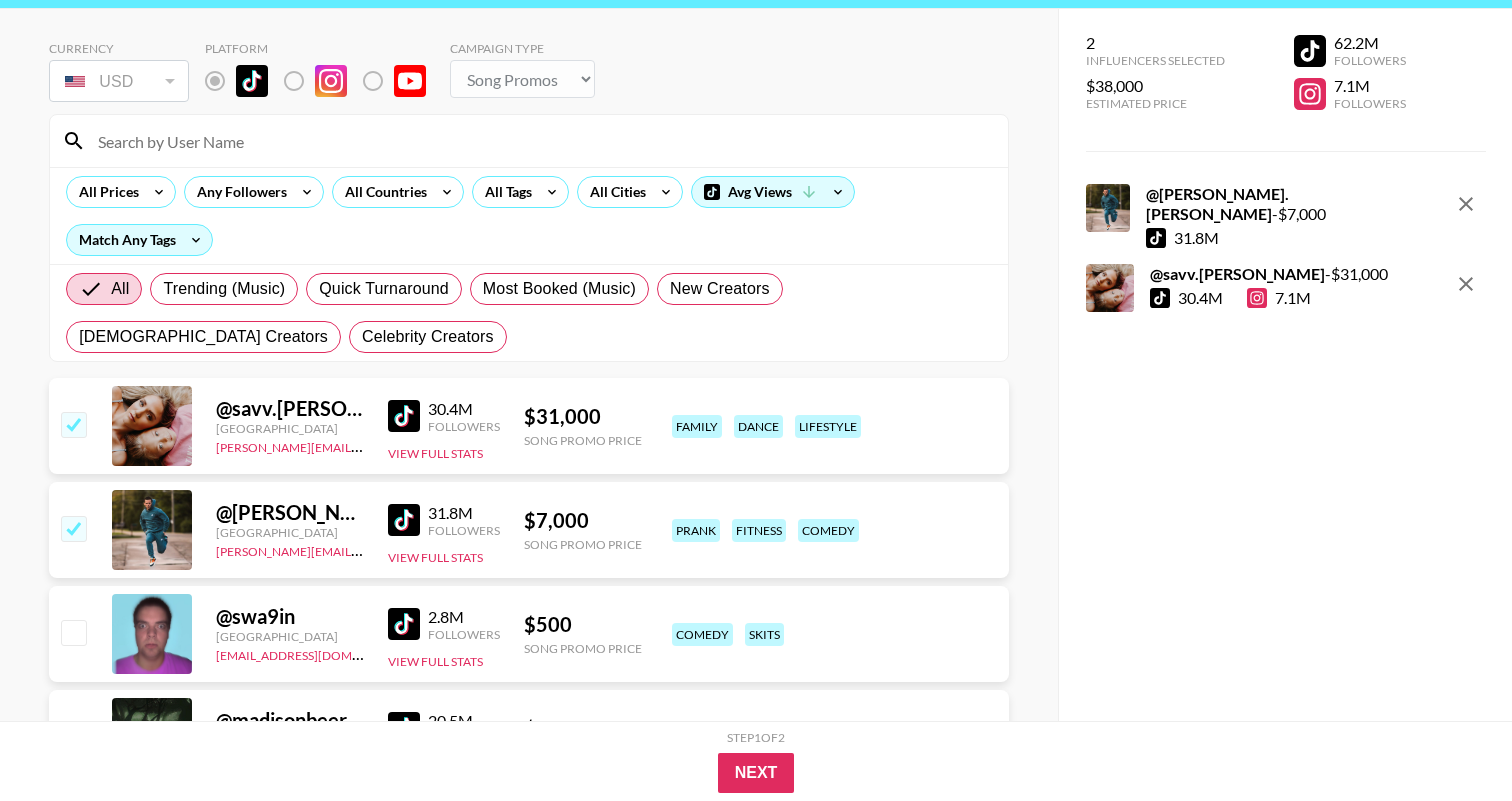 click at bounding box center (72, 634) 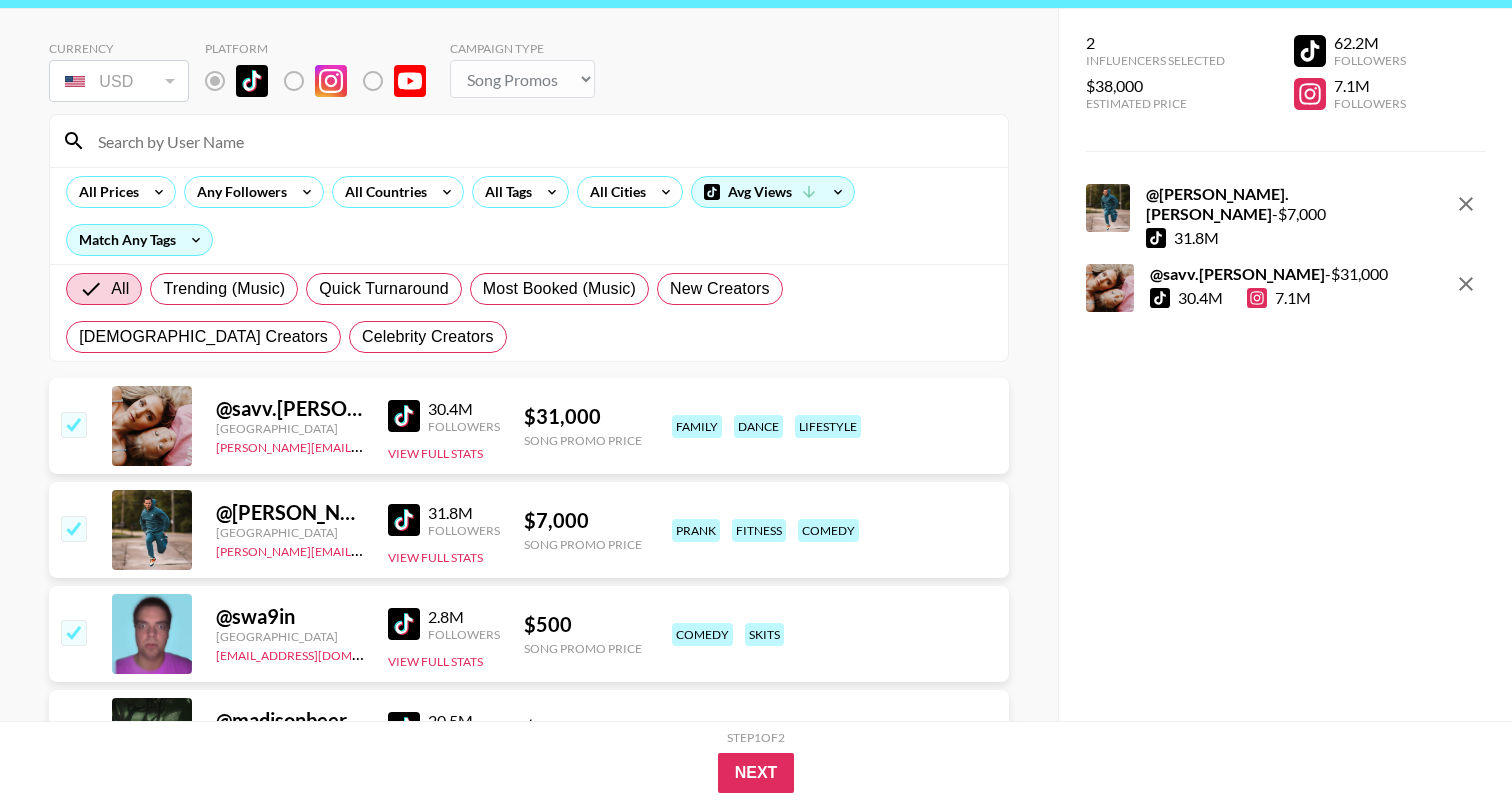 checkbox on "true" 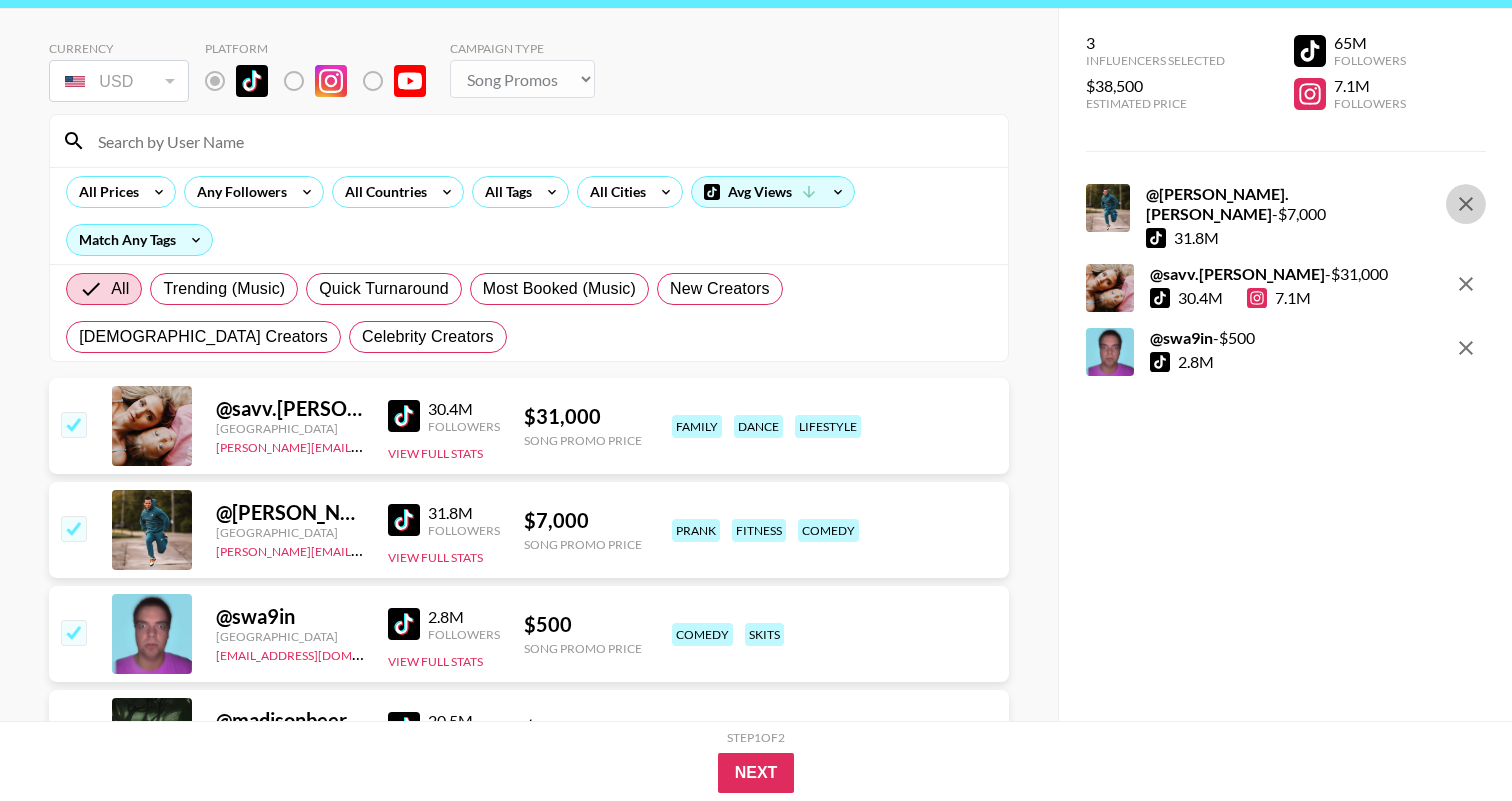 click 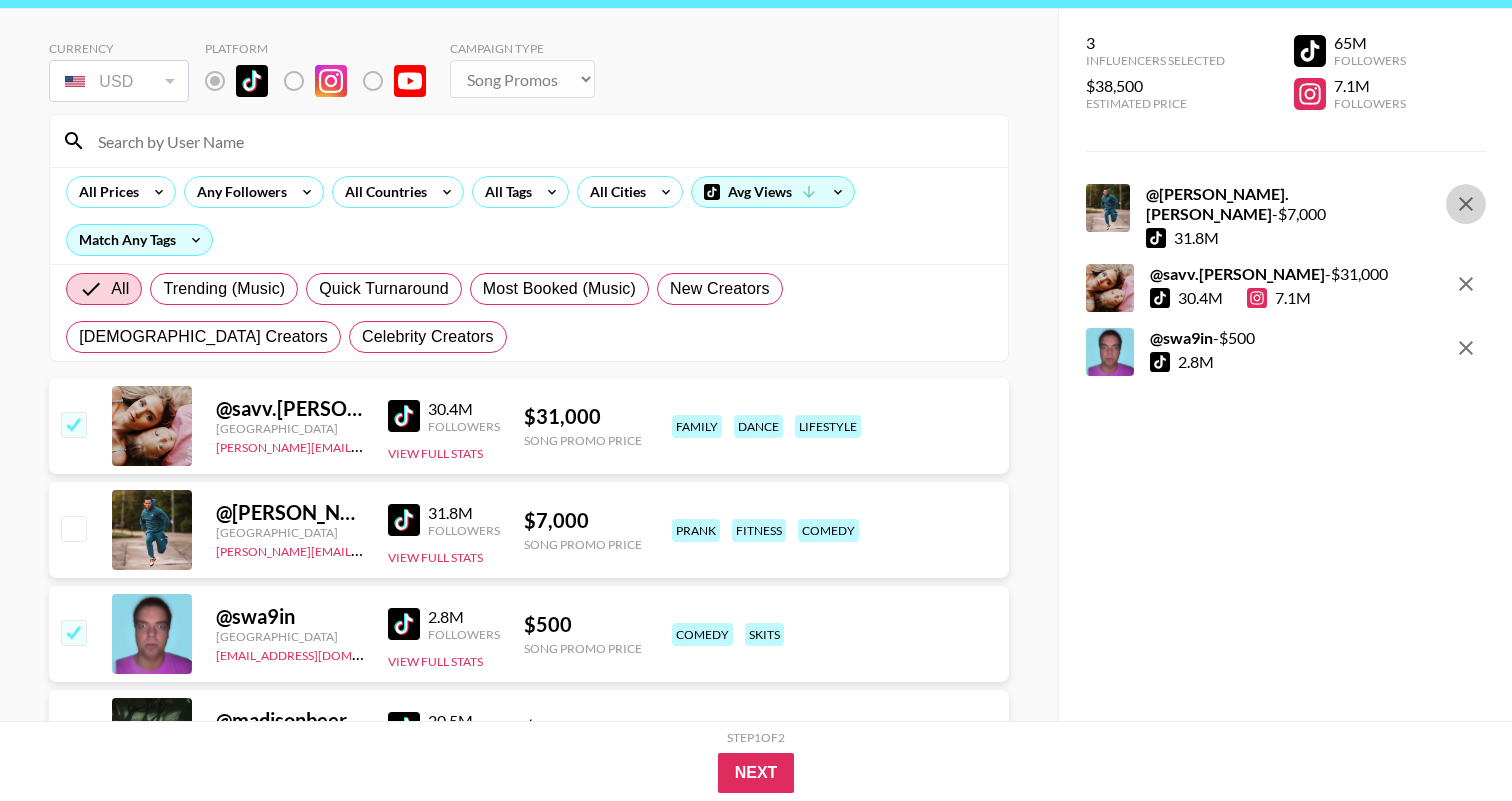checkbox on "false" 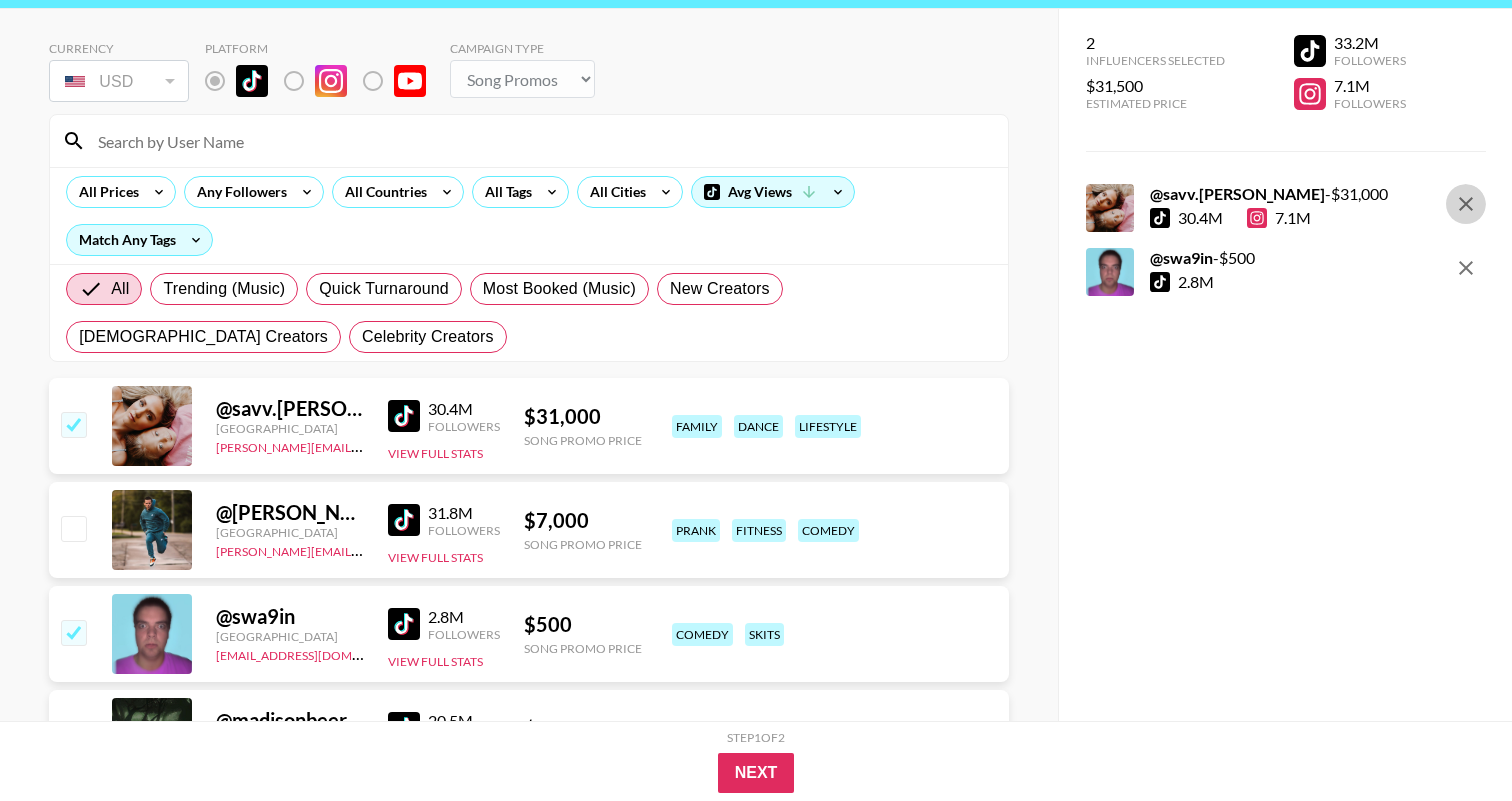 click 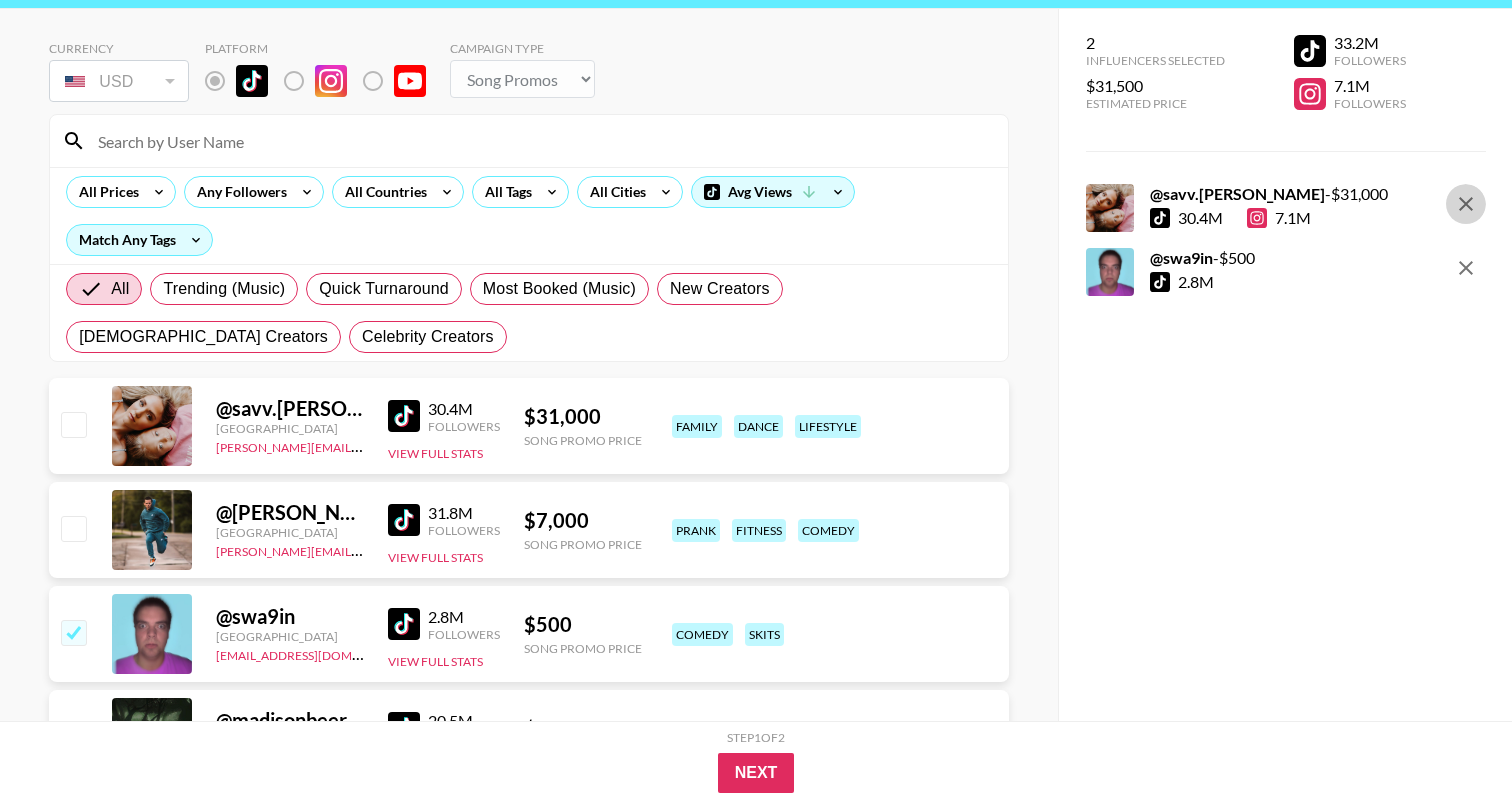 checkbox on "false" 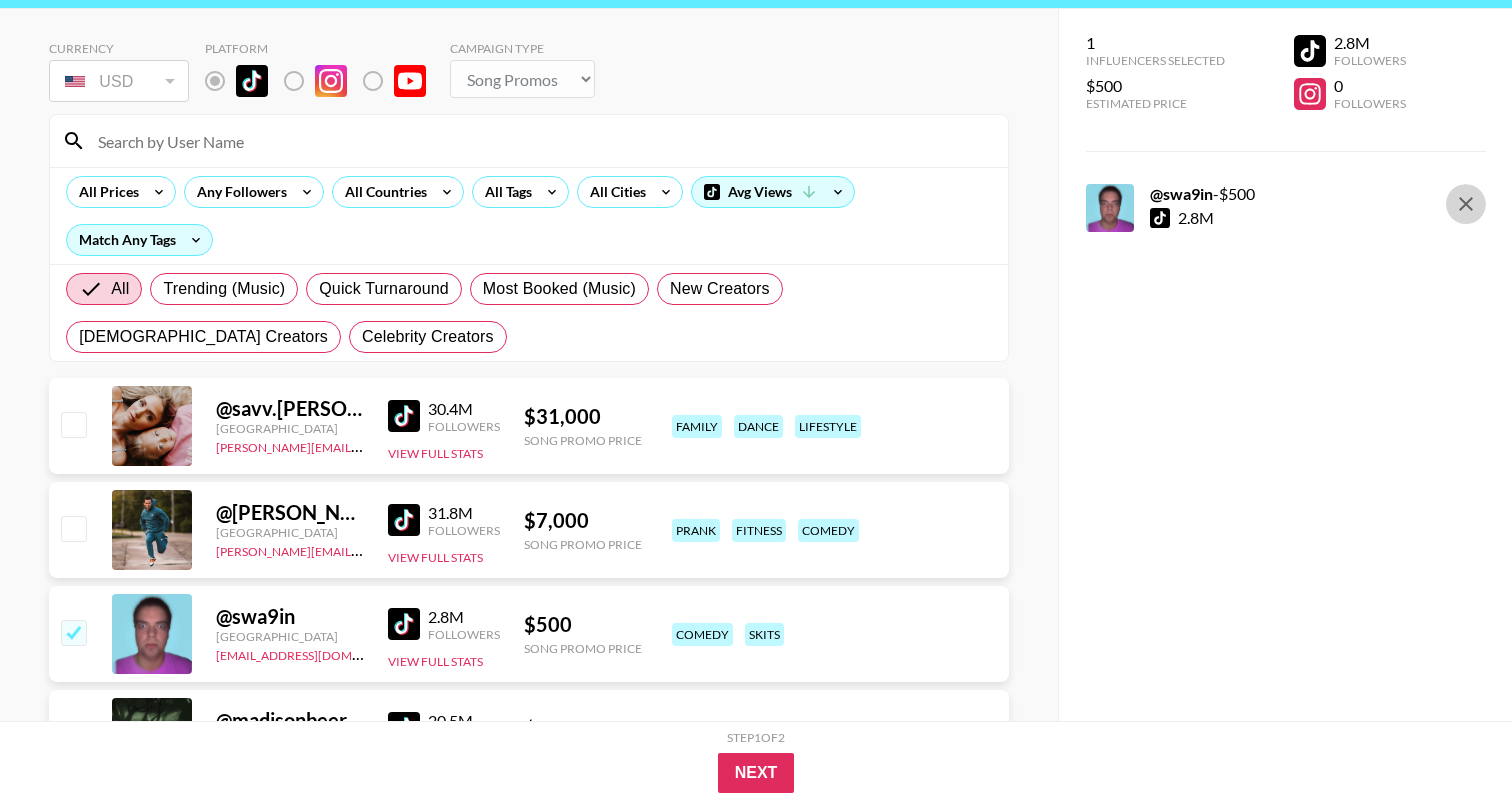 click 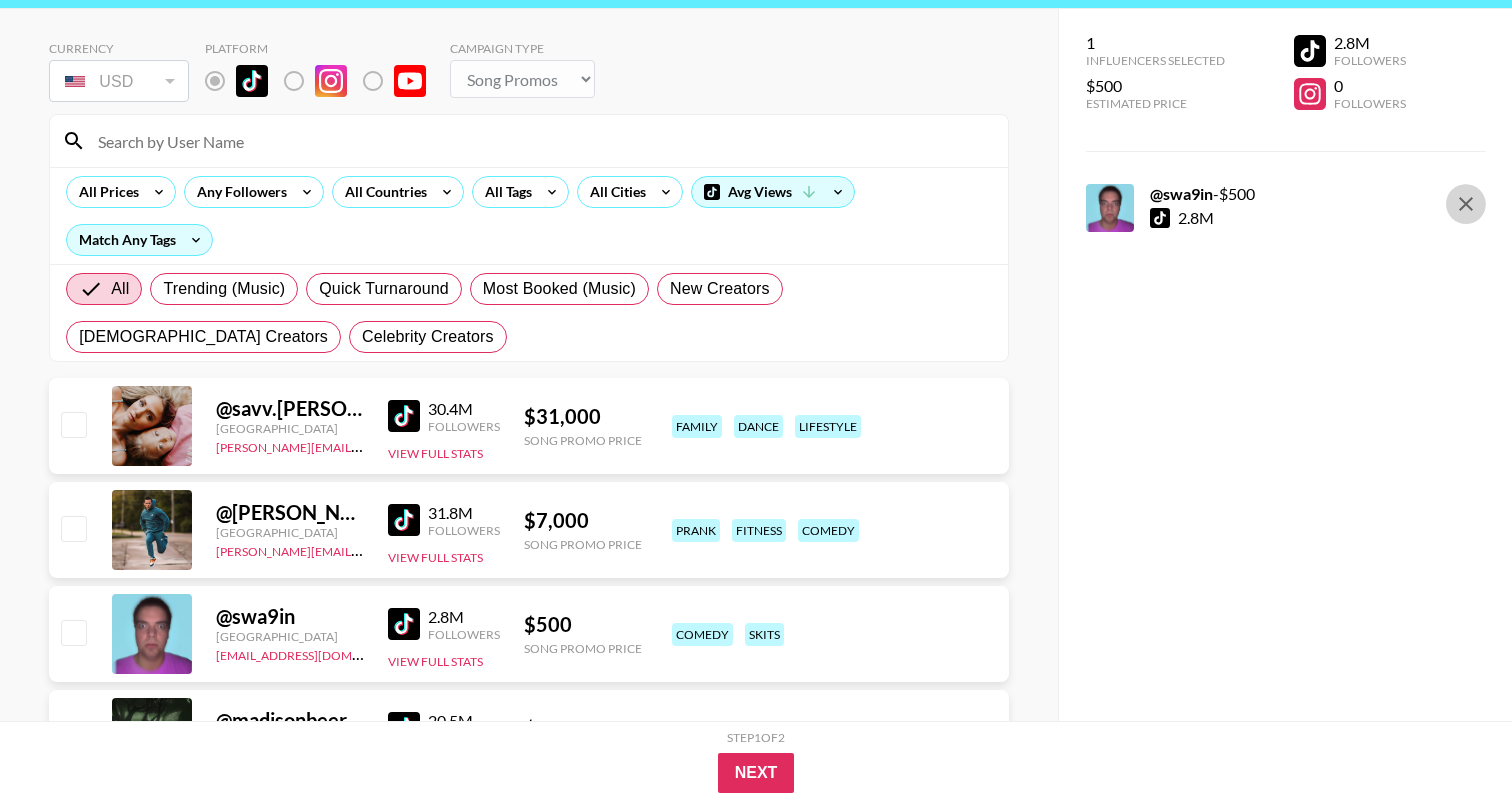 checkbox on "false" 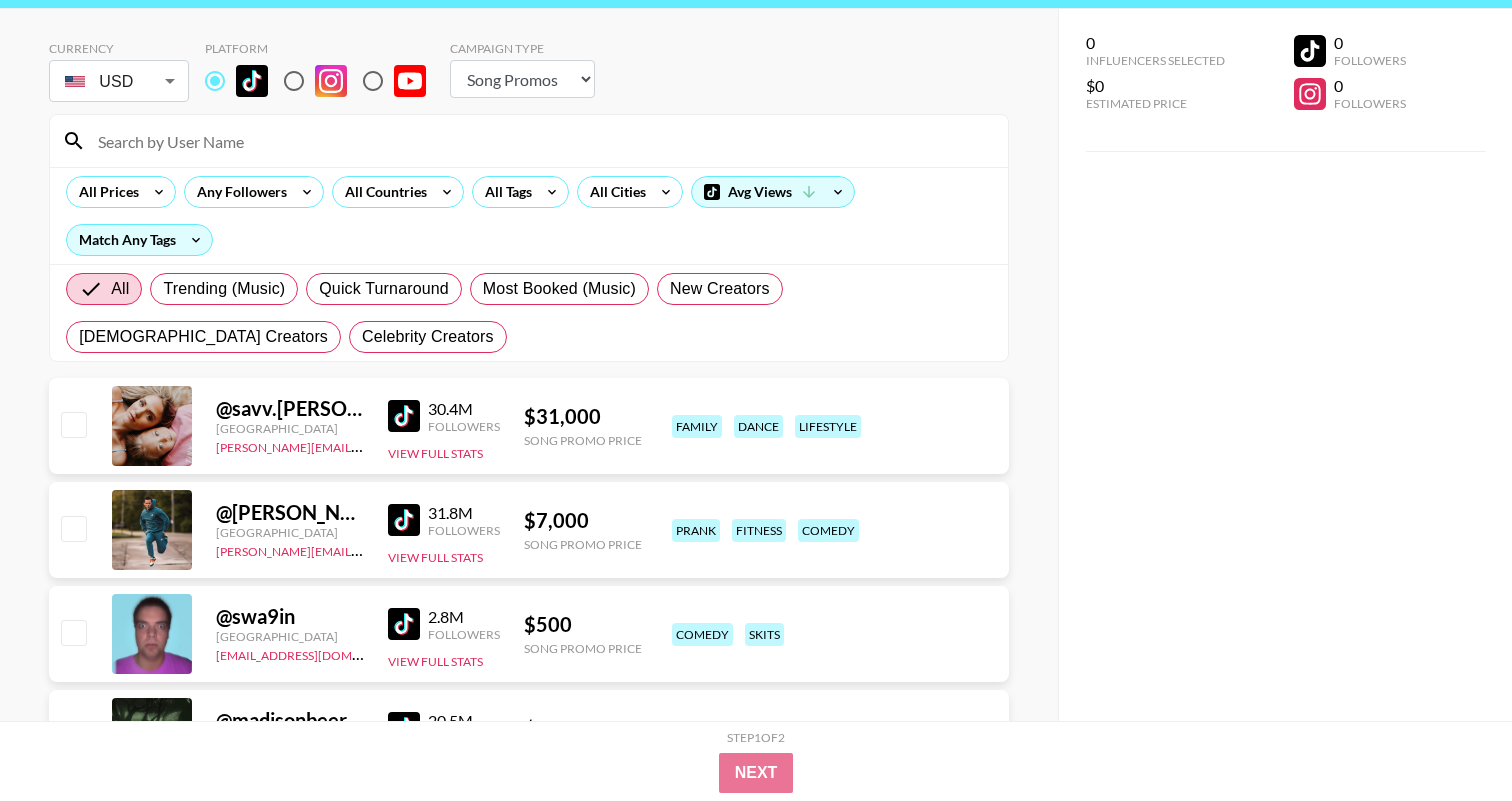 click on "Currency USD USD ​ Platform Campaign Type Choose Type... Song Promos Brand Promos All Prices Any Followers All Countries All Tags All Cities Avg Views Match Any Tags All Trending (Music) Quick Turnaround Most Booked (Music) New Creators [DEMOGRAPHIC_DATA] Creators Celebrity Creators @ savv.[PERSON_NAME] [GEOGRAPHIC_DATA] [PERSON_NAME][EMAIL_ADDRESS][DOMAIN_NAME] 30.4M Followers View Full Stats   $ 31,000 Song Promo Price family dance lifestyle @ [PERSON_NAME].[PERSON_NAME] [GEOGRAPHIC_DATA] [PERSON_NAME][EMAIL_ADDRESS][DOMAIN_NAME] 31.8M Followers View Full Stats   $ 7,000 Song Promo Price prank fitness comedy @ swa9in [GEOGRAPHIC_DATA] [EMAIL_ADDRESS][DOMAIN_NAME] 2.8M Followers View Full Stats   $ 500 Song Promo Price comedy skits @ madisonbeer [GEOGRAPHIC_DATA] [PERSON_NAME][EMAIL_ADDRESS][DOMAIN_NAME] 20.5M Followers View Full Stats   $ 12,000 Song Promo Price music lipsync makeup & beauty @ brookemonk_ [GEOGRAPHIC_DATA] [EMAIL_ADDRESS][DOMAIN_NAME] 39.6M Followers View Full Stats   $ 15,000 Song Promo Price family @ iamferv [GEOGRAPHIC_DATA] [EMAIL_ADDRESS][DOMAIN_NAME] 44.8M Followers View Full Stats   $ 9,000 Song Promo Price dance fashion @" at bounding box center (529, 628347) 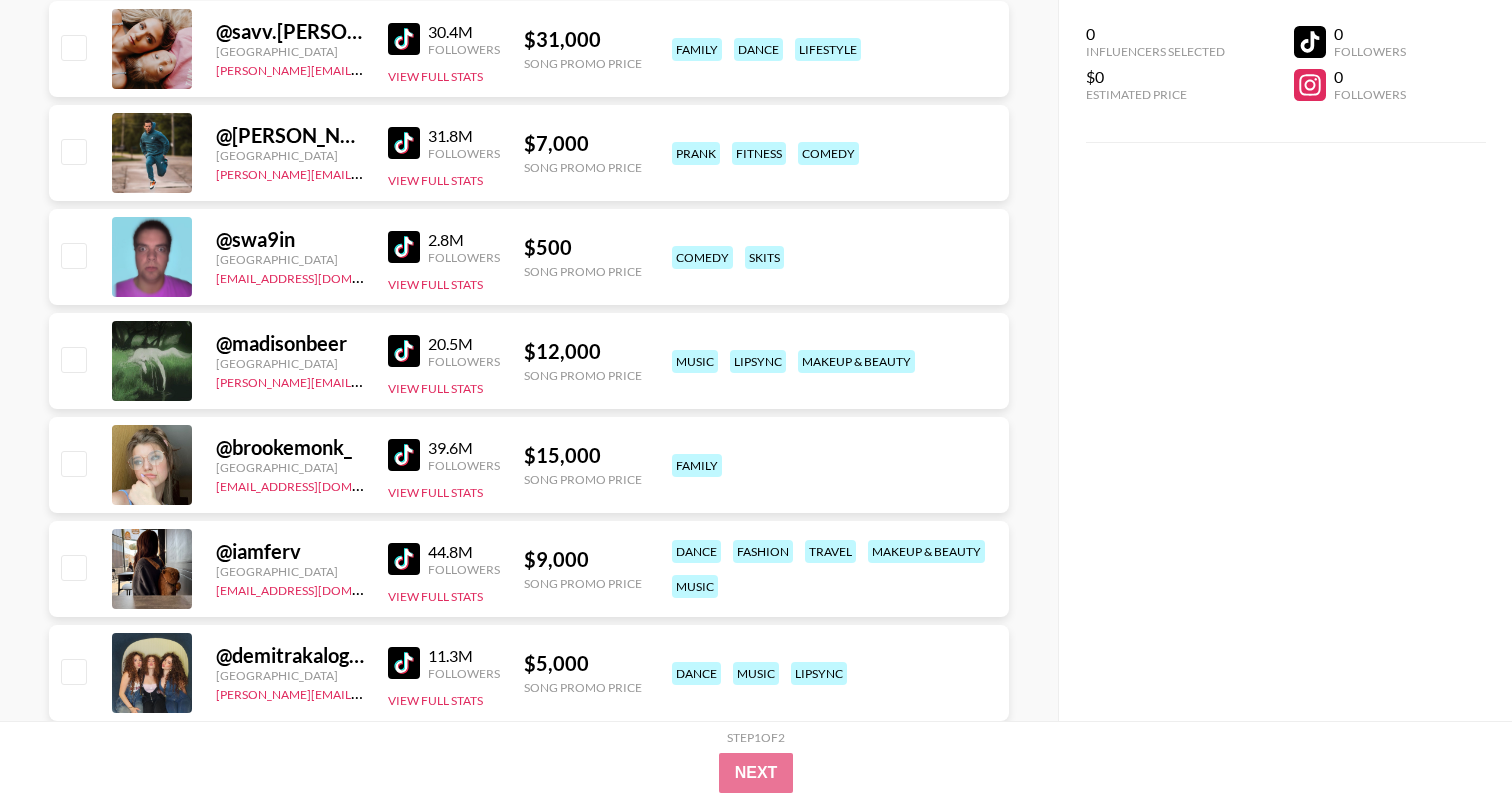 scroll, scrollTop: 0, scrollLeft: 0, axis: both 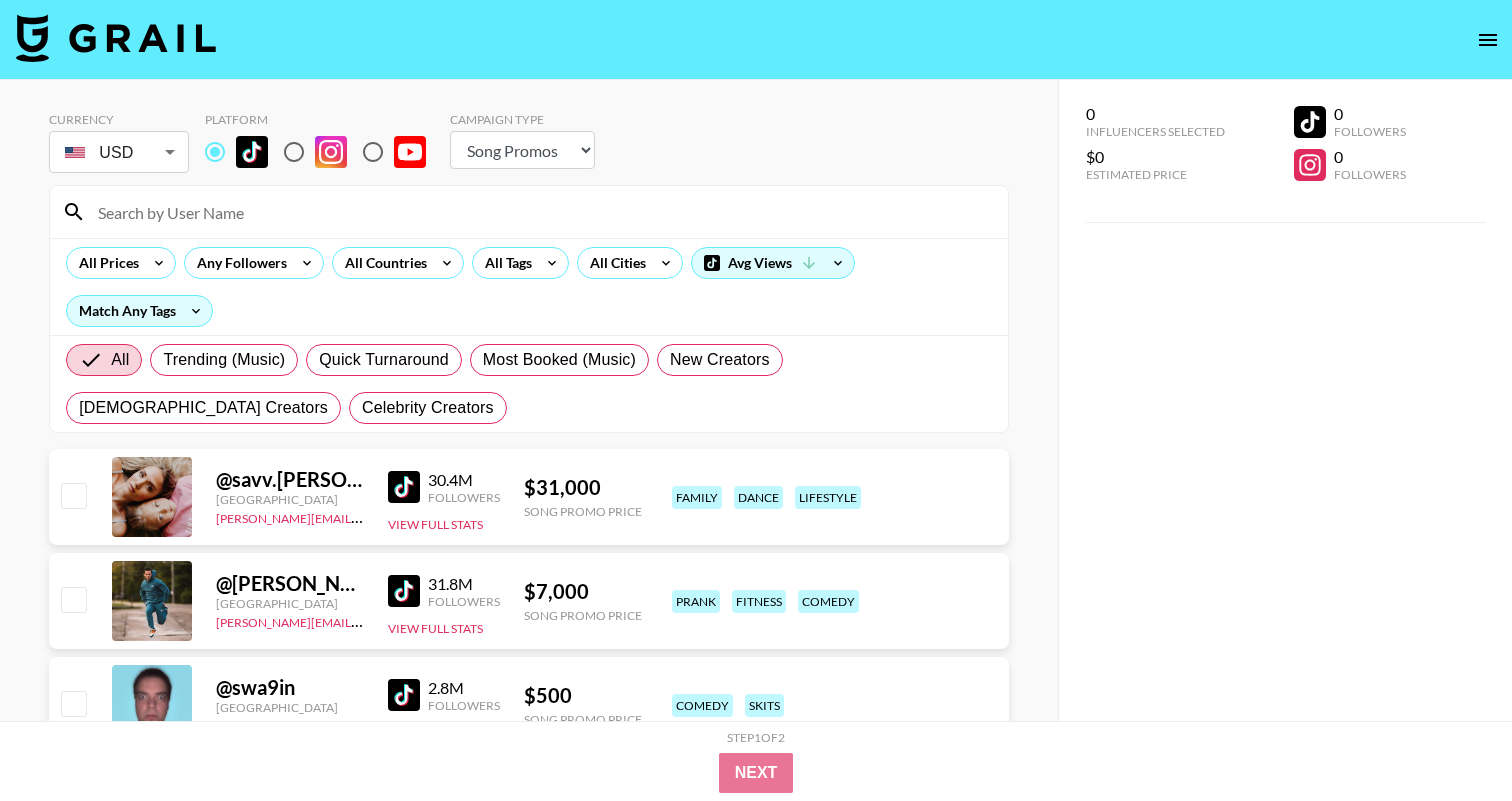 click at bounding box center (541, 212) 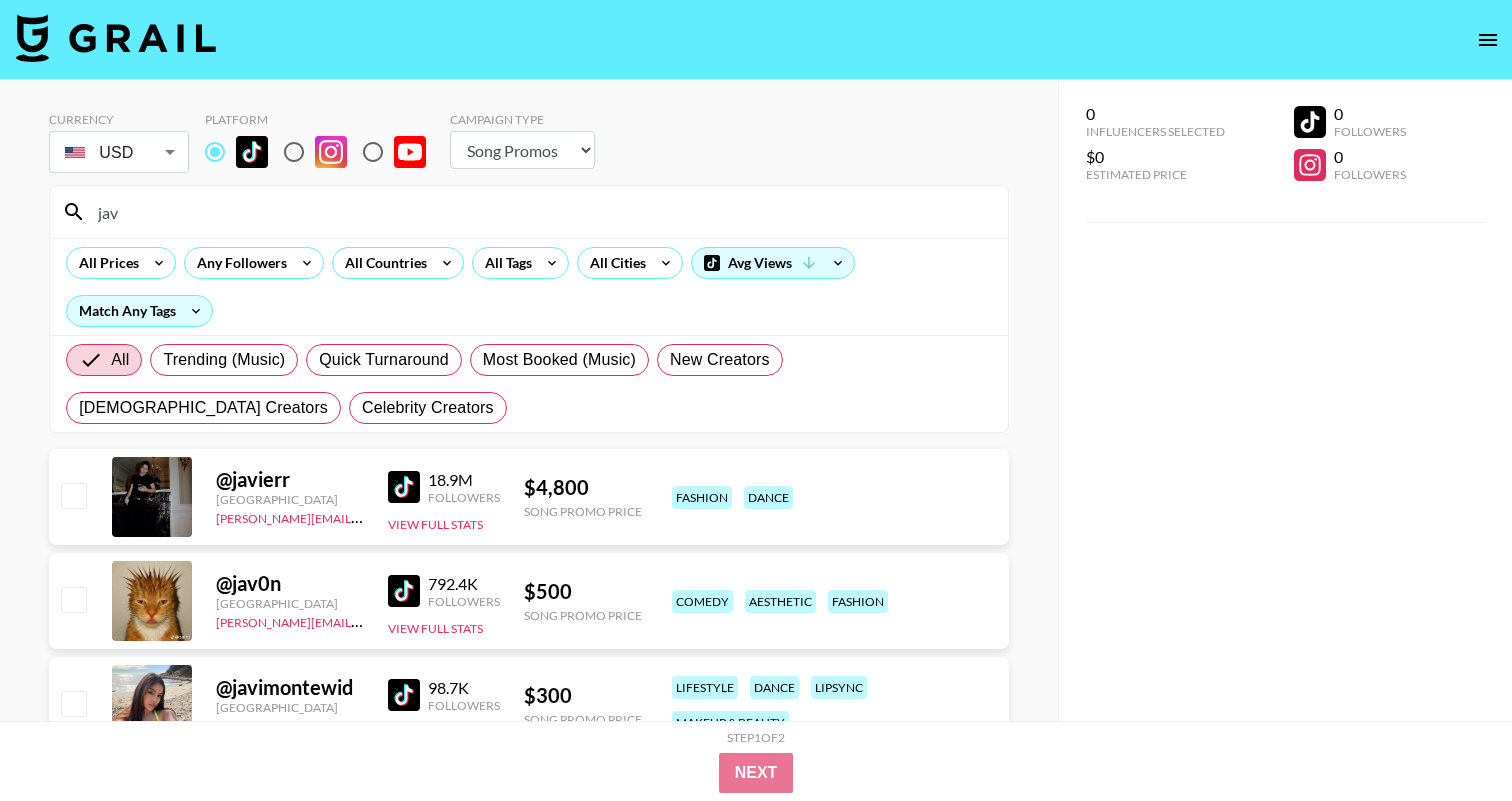 type on "jav" 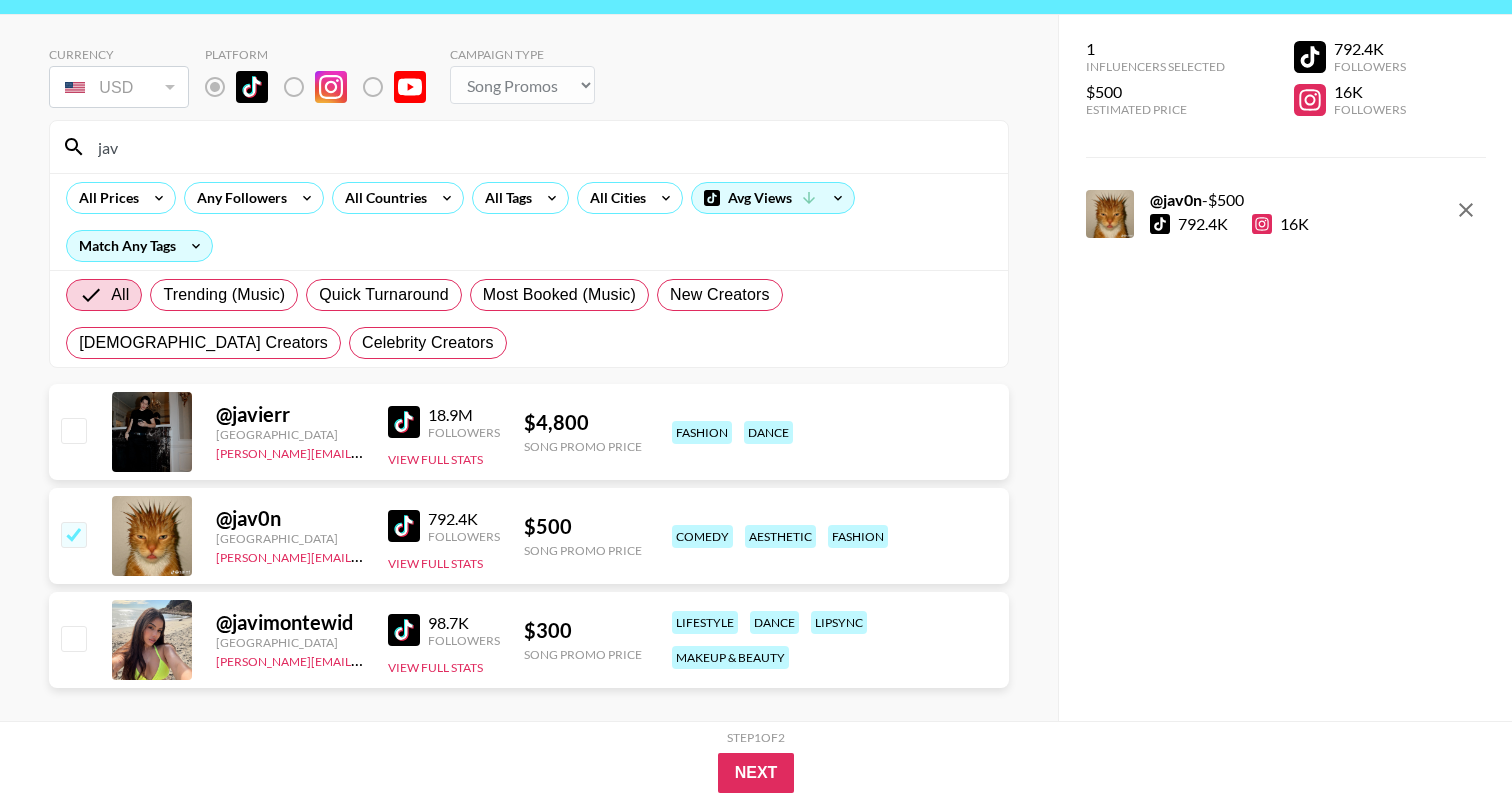 scroll, scrollTop: 88, scrollLeft: 0, axis: vertical 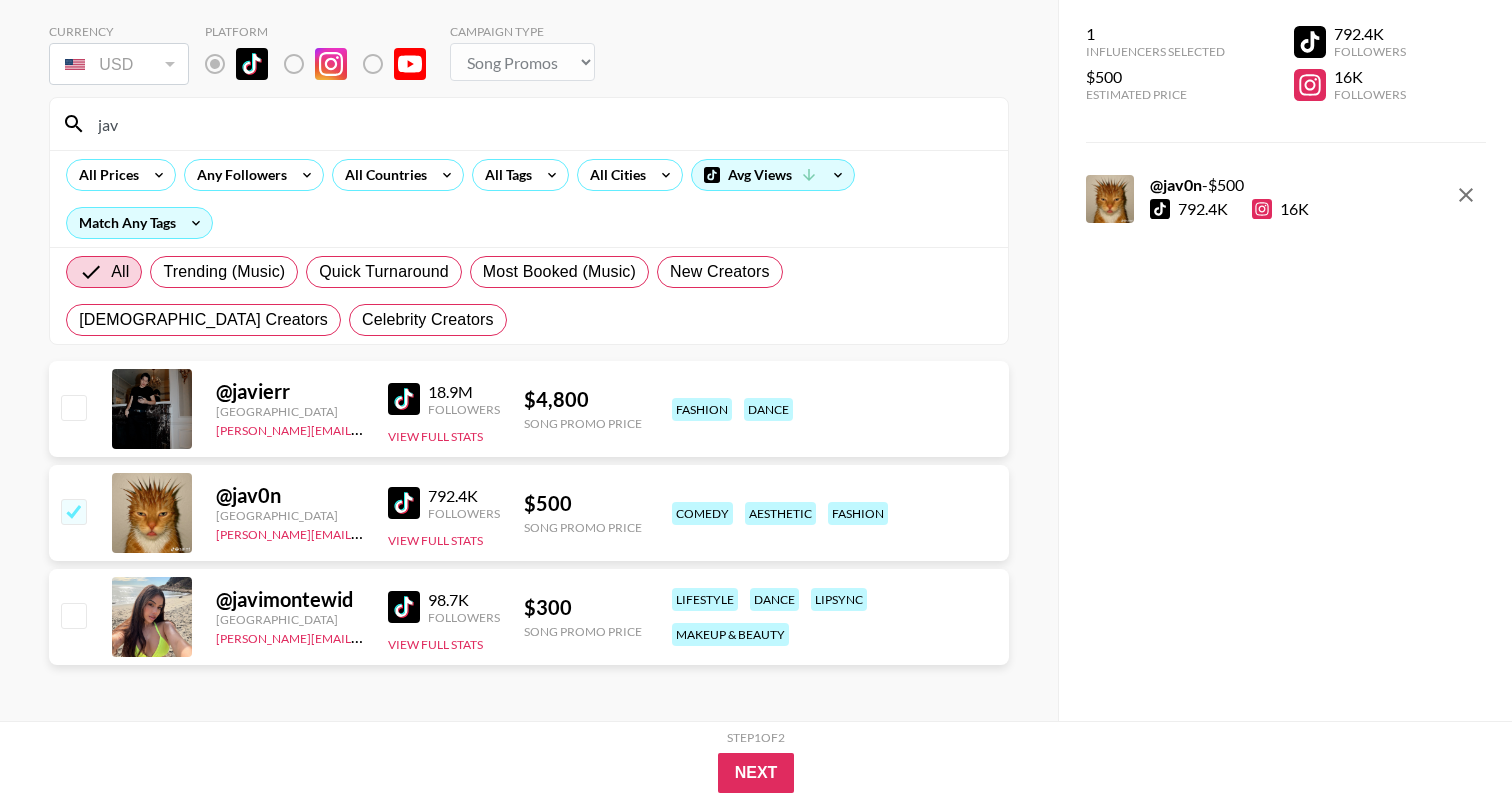 click on "Currency USD USD ​ Platform Campaign Type Choose Type... Song Promos Brand Promos jav All Prices Any Followers All Countries All Tags All Cities Avg Views Match Any Tags All Trending (Music) Quick Turnaround Most Booked (Music) New Creators [DEMOGRAPHIC_DATA] Creators Celebrity Creators @ javierr [GEOGRAPHIC_DATA] [PERSON_NAME][EMAIL_ADDRESS][DOMAIN_NAME] 18.9M Followers View Full Stats   $ 4,800 Song Promo Price fashion dance @ jav0n Canada [PERSON_NAME][EMAIL_ADDRESS][DOMAIN_NAME] 792.4K Followers View Full Stats   $ 500 Song Promo Price comedy aesthetic fashion @ javimontewid [GEOGRAPHIC_DATA] [PERSON_NAME][EMAIL_ADDRESS][DOMAIN_NAME] 98.7K Followers View Full Stats   $ 300 Song Promo Price lifestyle dance lipsync makeup & beauty" at bounding box center (529, 356) 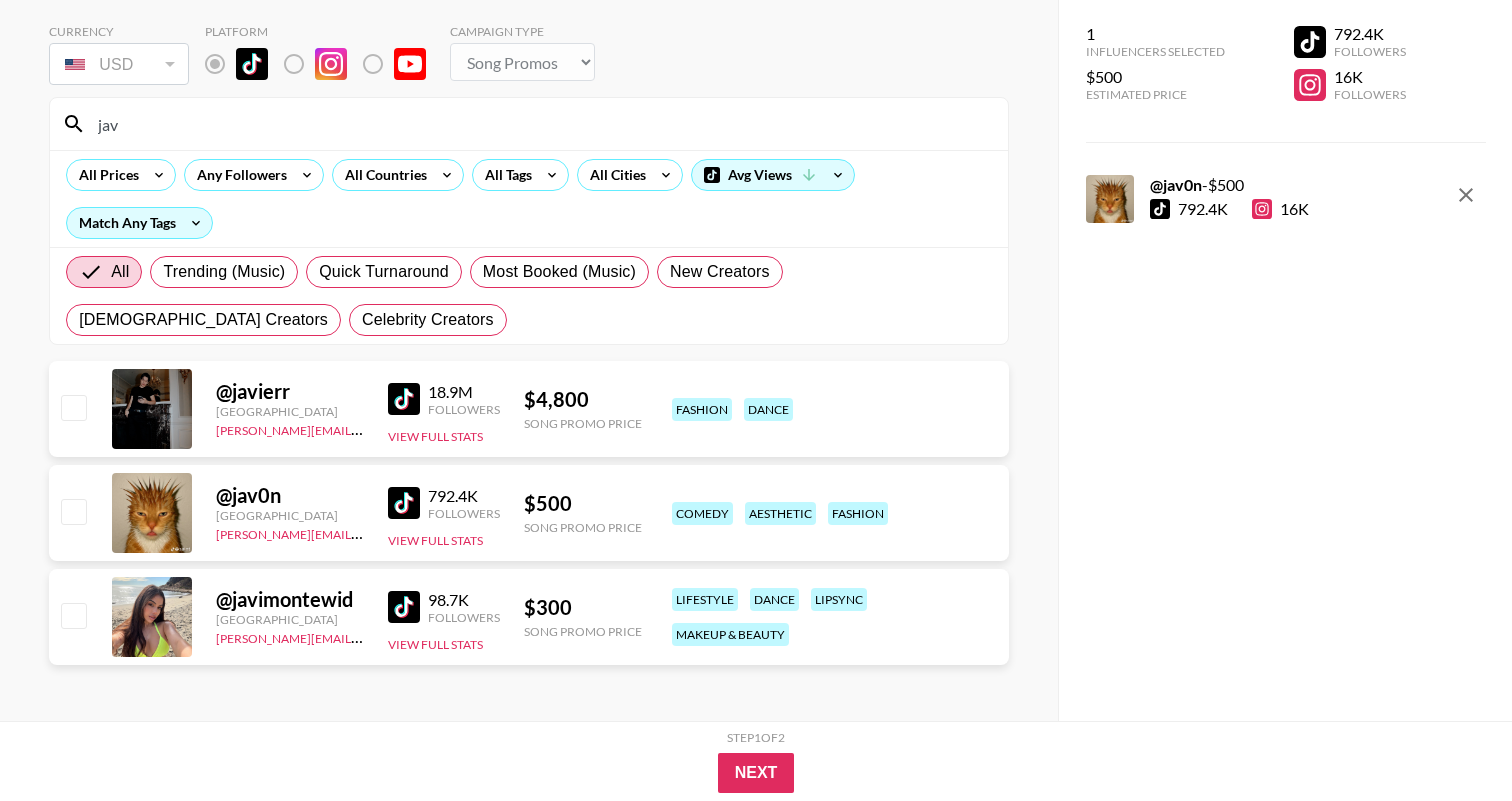 checkbox on "false" 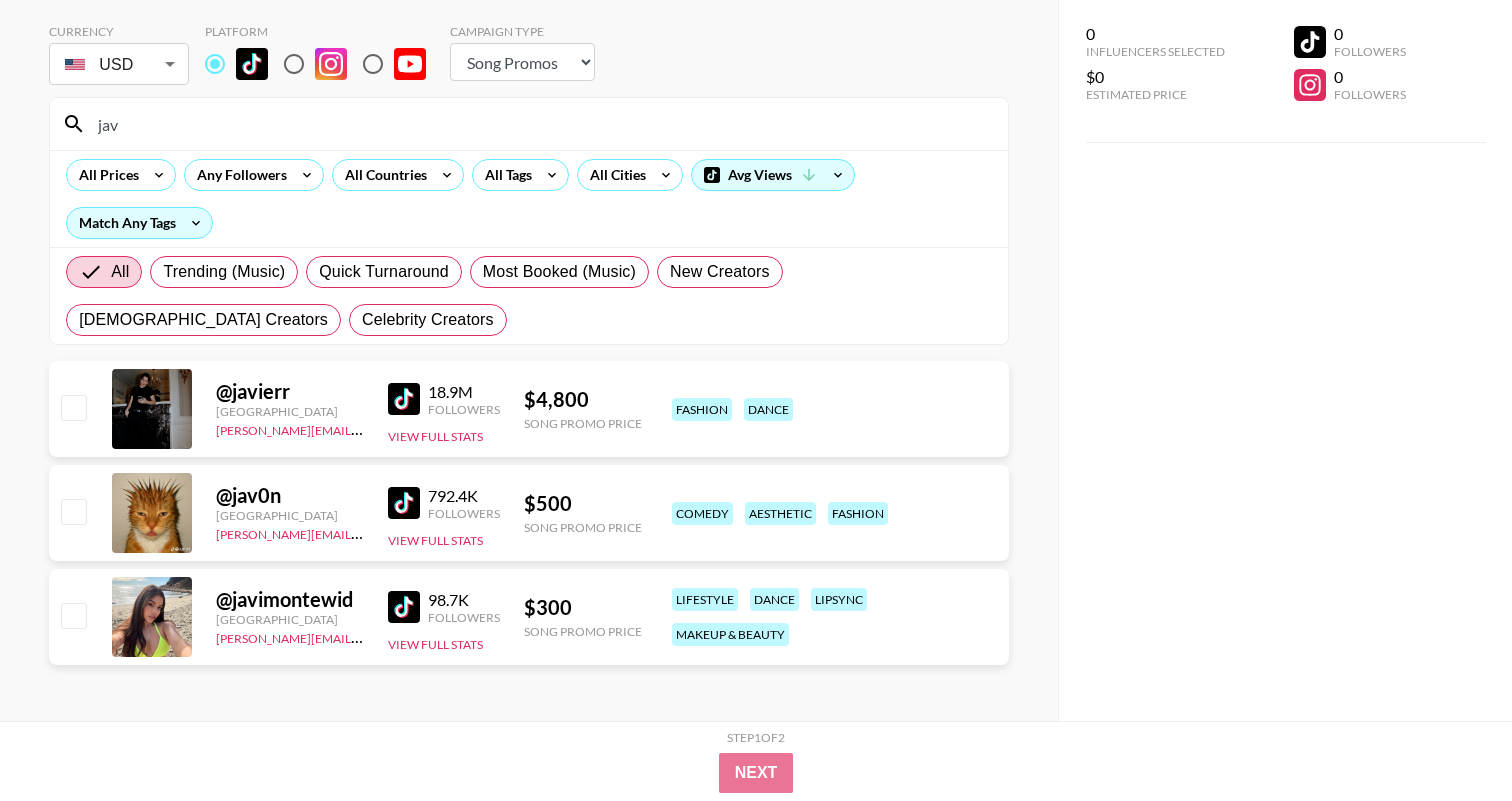 scroll, scrollTop: 0, scrollLeft: 0, axis: both 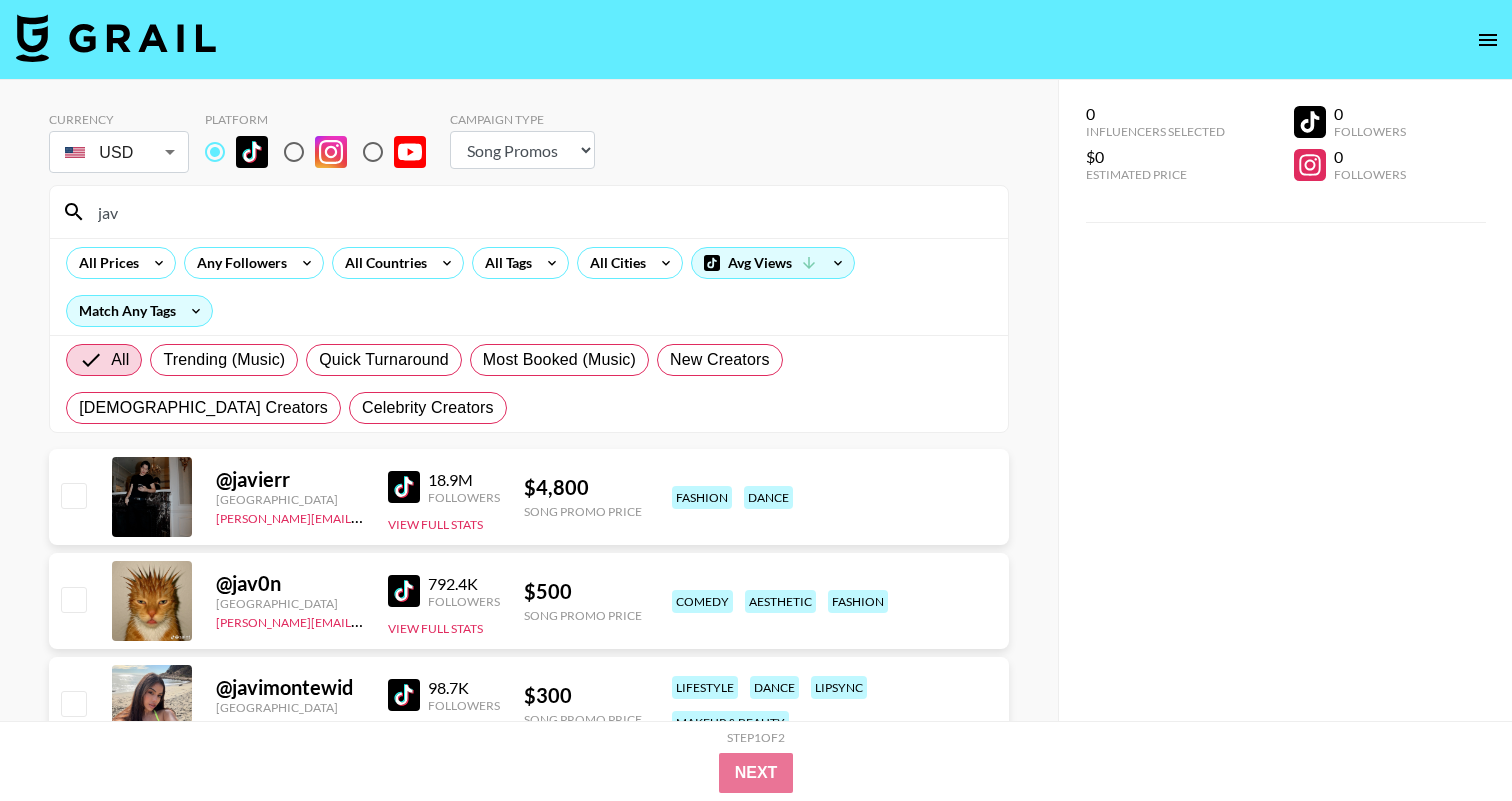 click on "Choose Type... Song Promos Brand Promos" at bounding box center [522, 150] 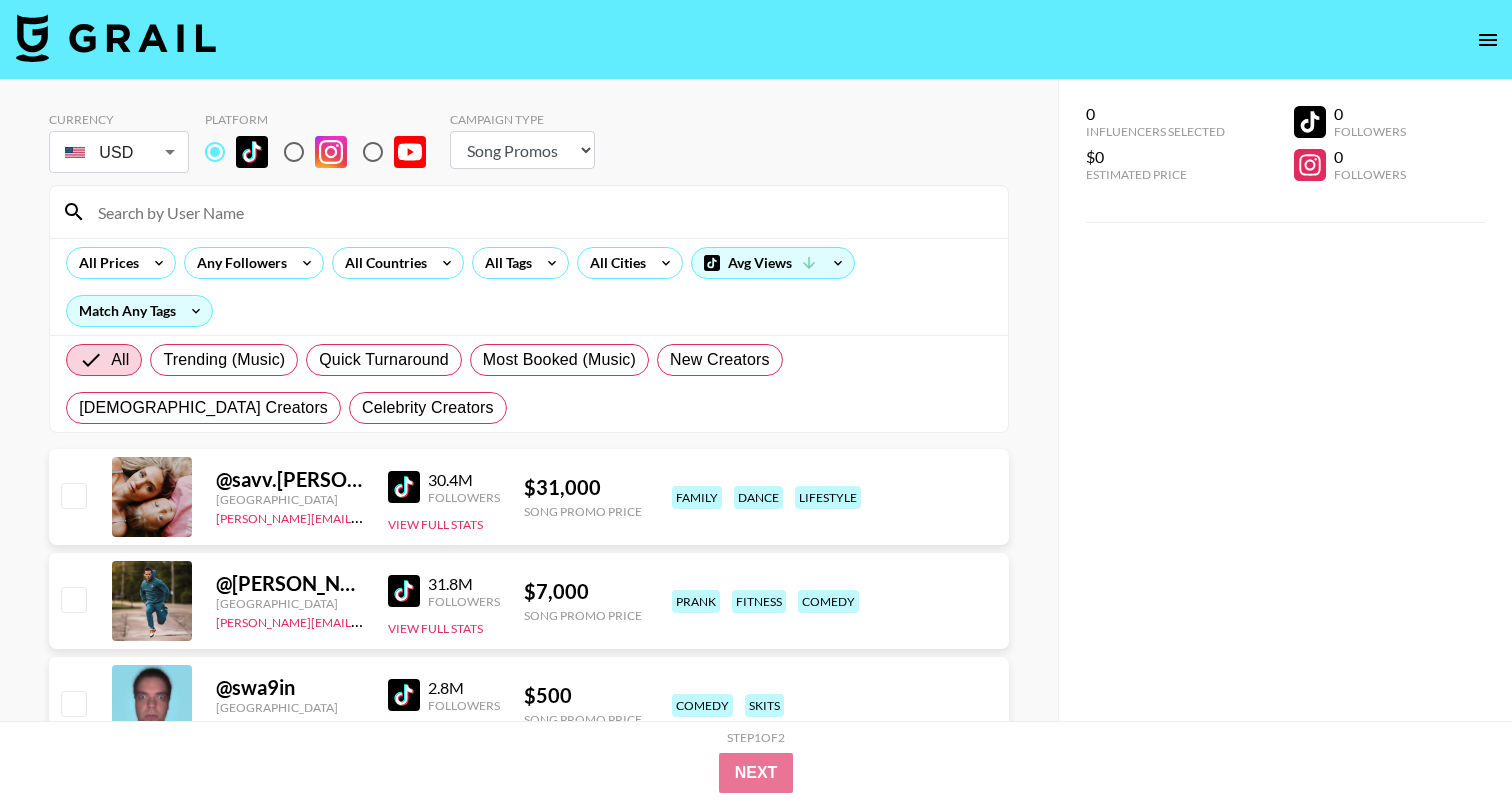 click at bounding box center (541, 212) 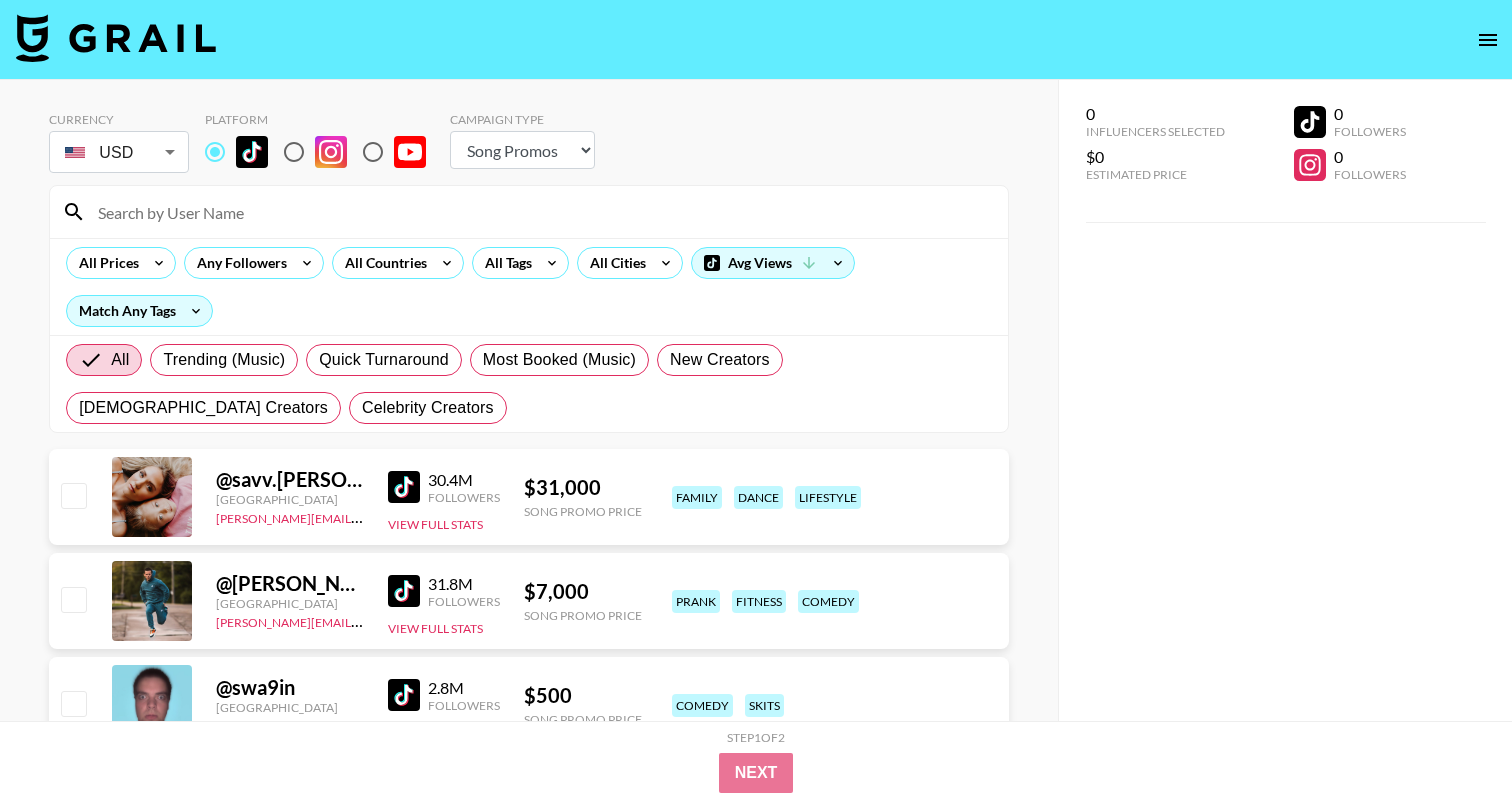 click at bounding box center [541, 212] 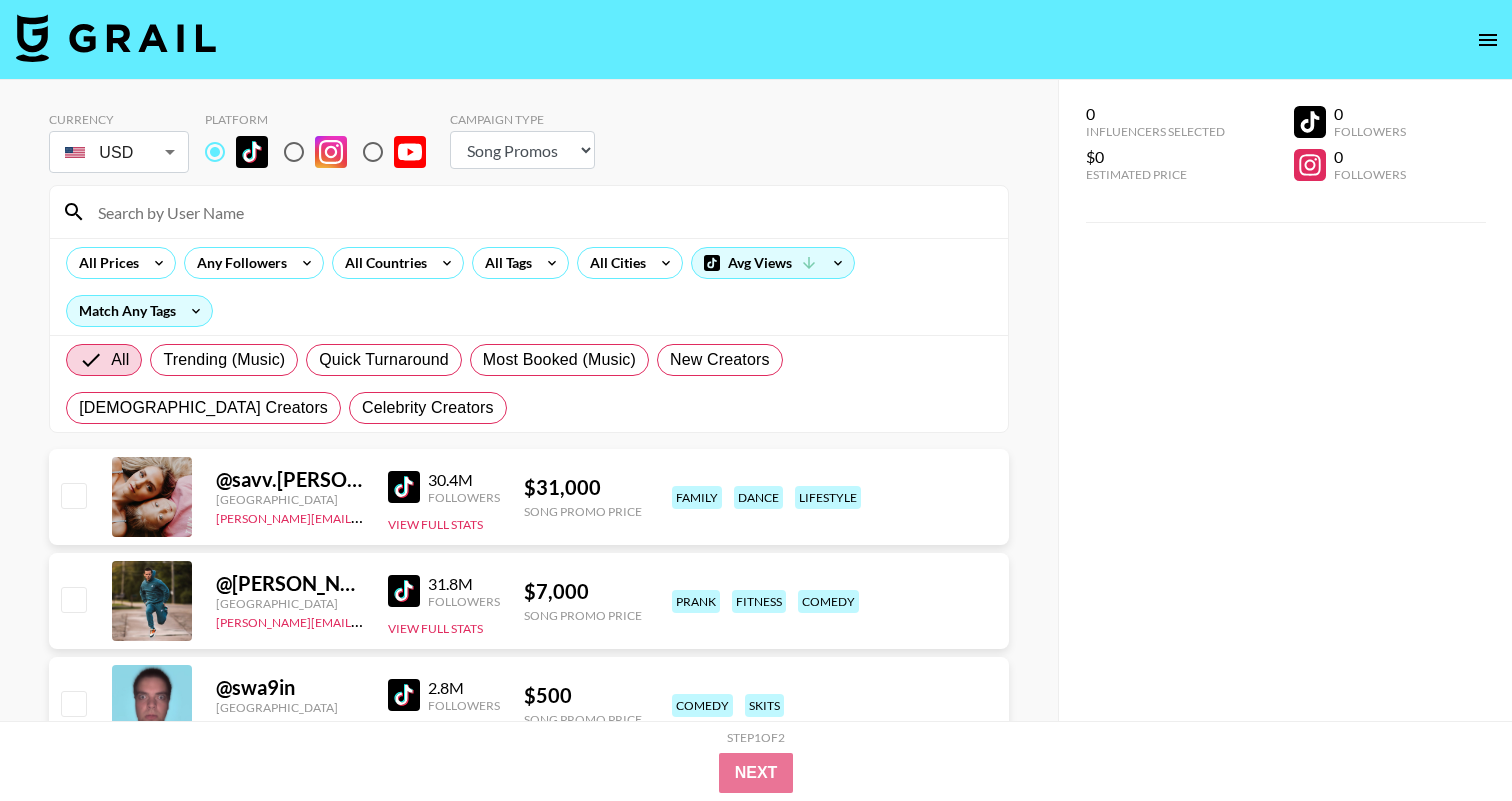 click on "Currency USD USD ​ Platform Campaign Type Choose Type... Song Promos Brand Promos" at bounding box center (529, 144) 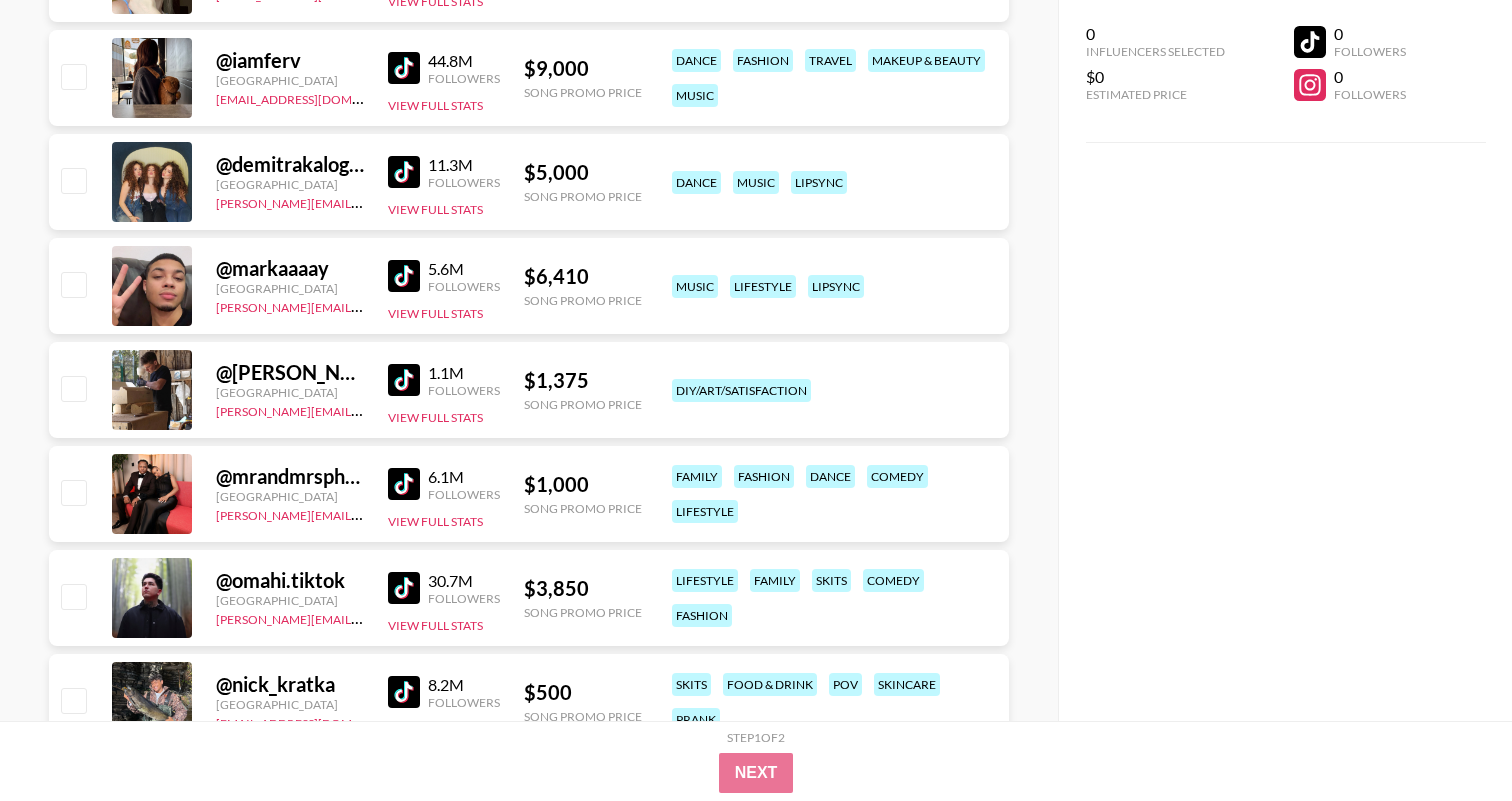 scroll, scrollTop: 0, scrollLeft: 0, axis: both 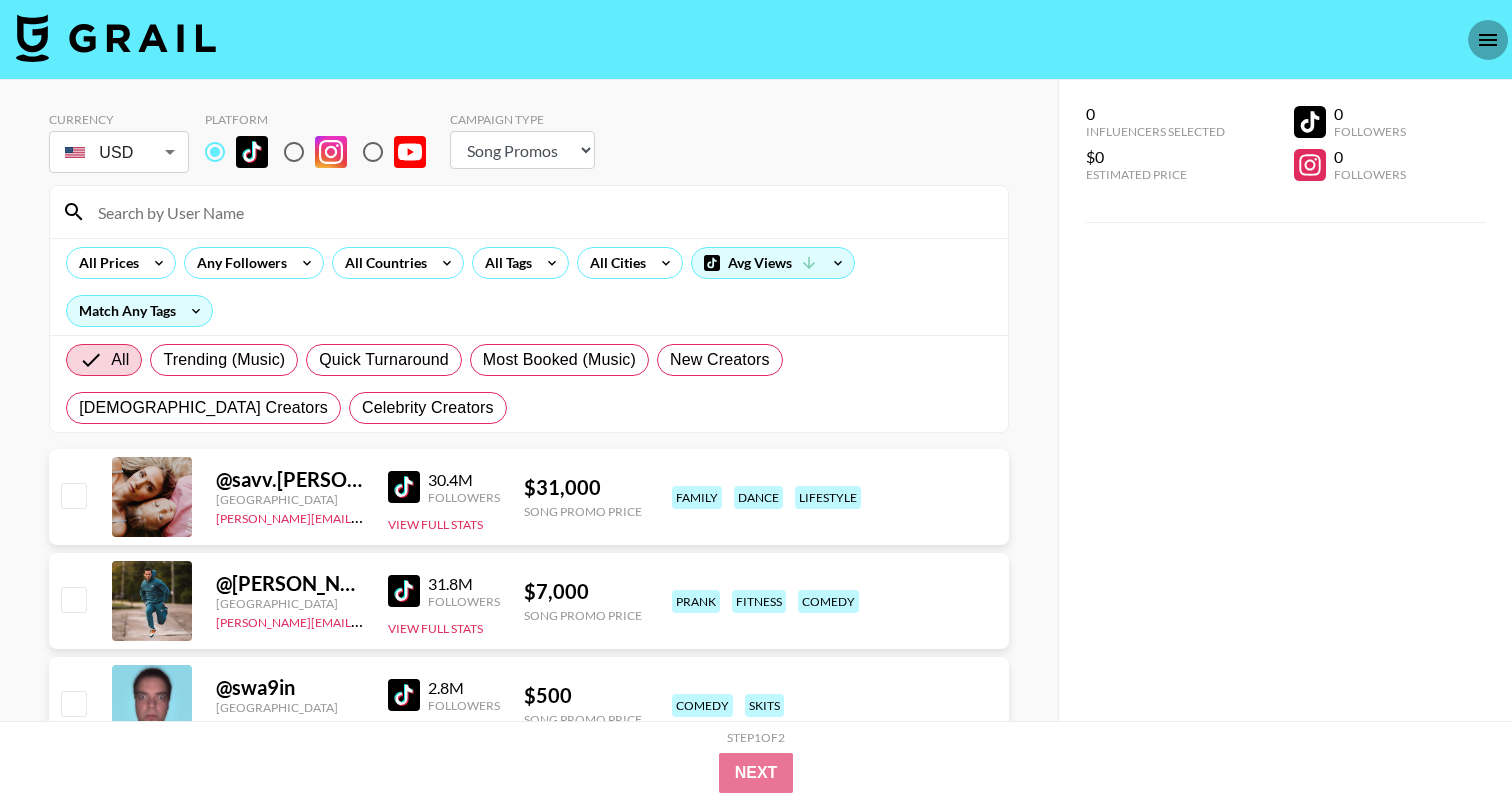 click 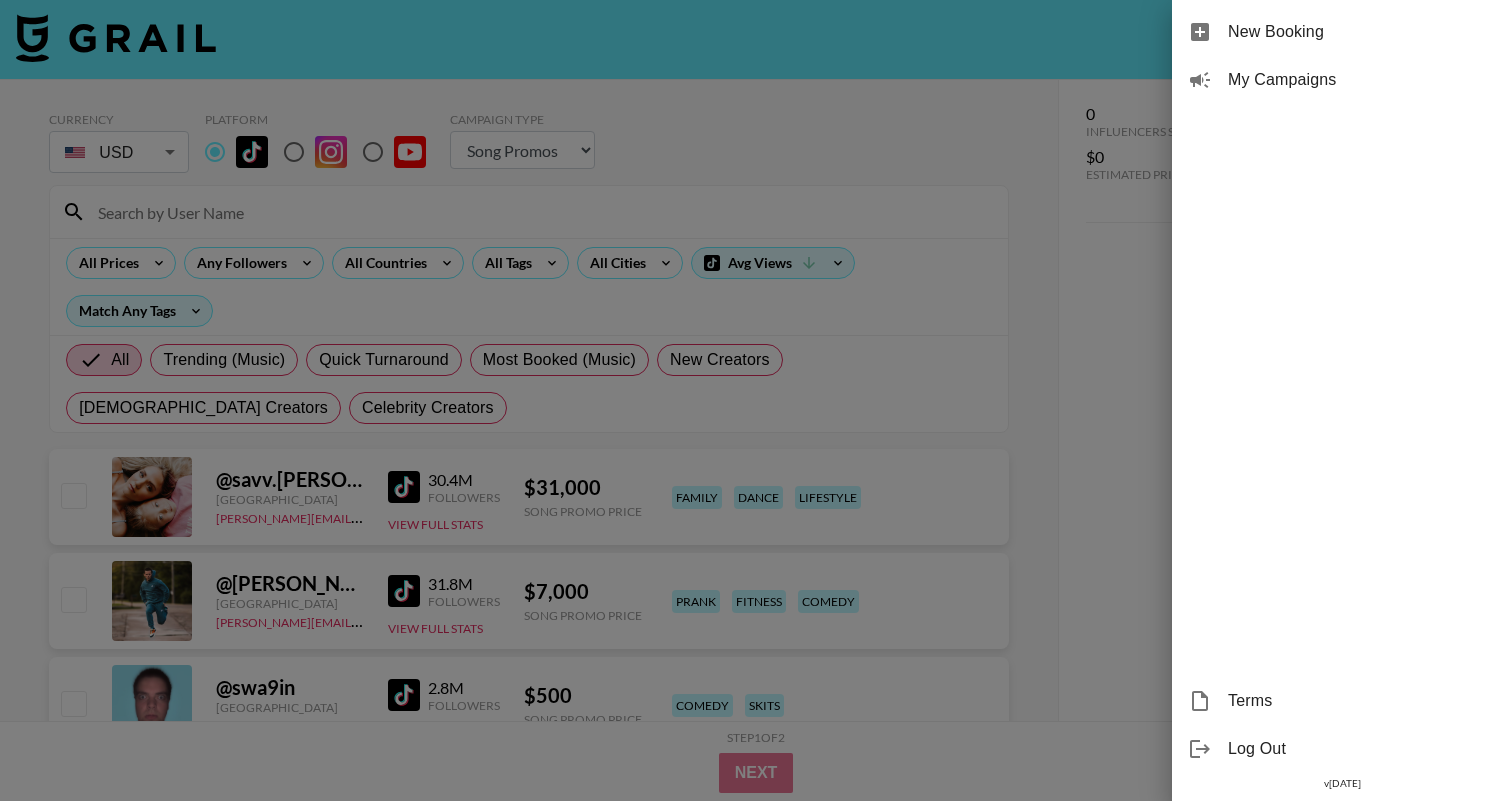 click at bounding box center [756, 400] 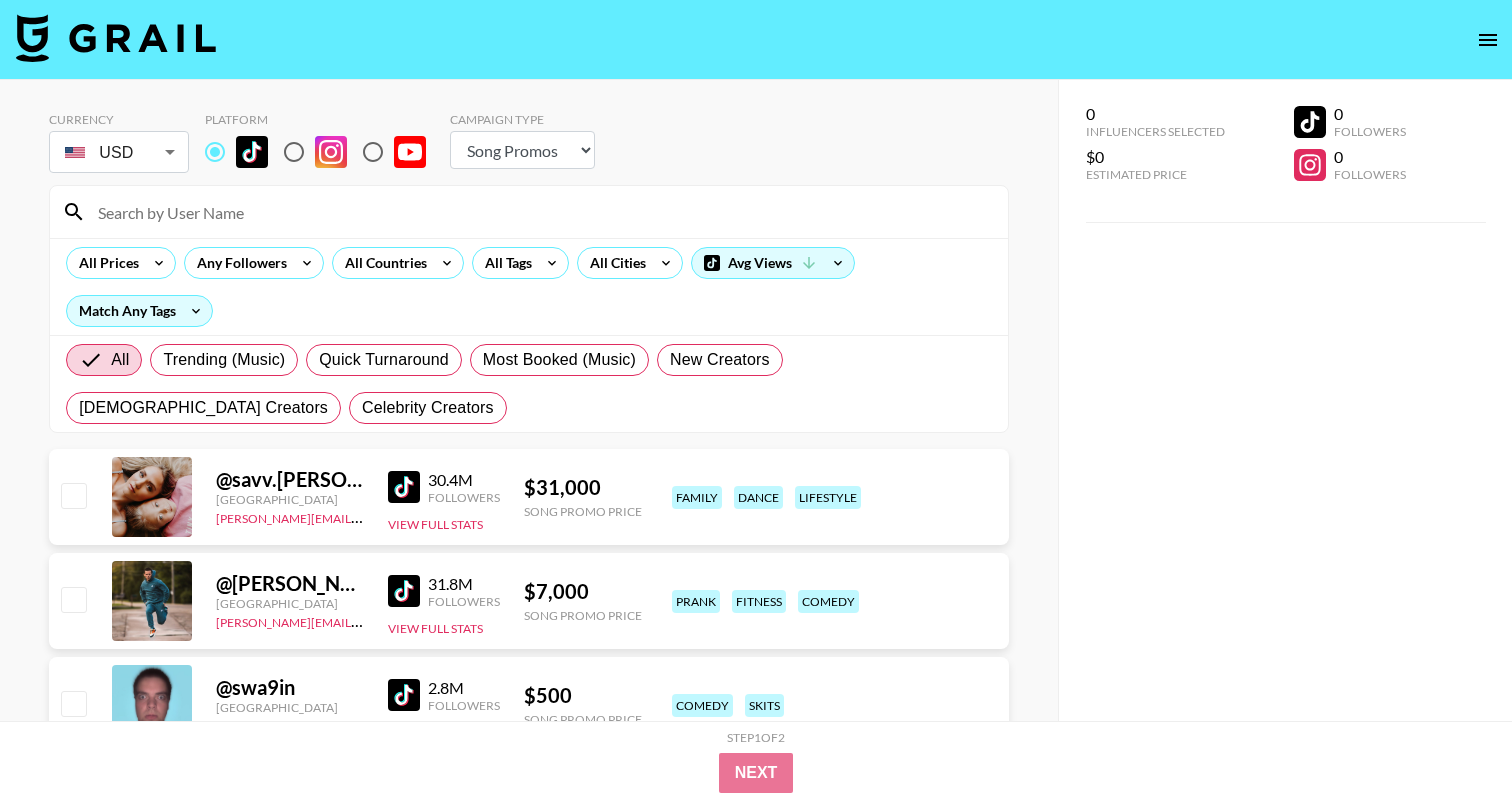 click at bounding box center [73, 599] 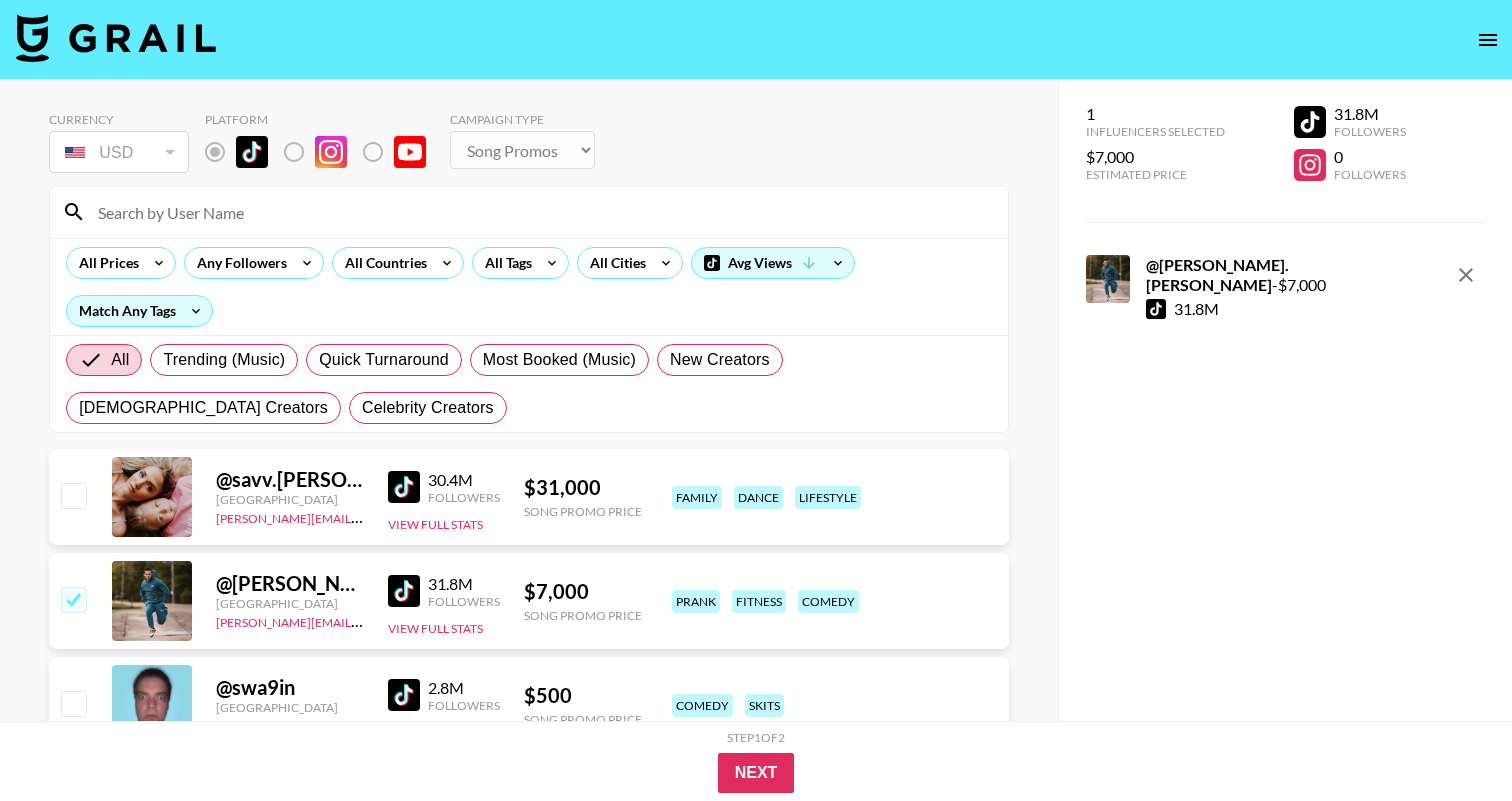 click at bounding box center [73, 599] 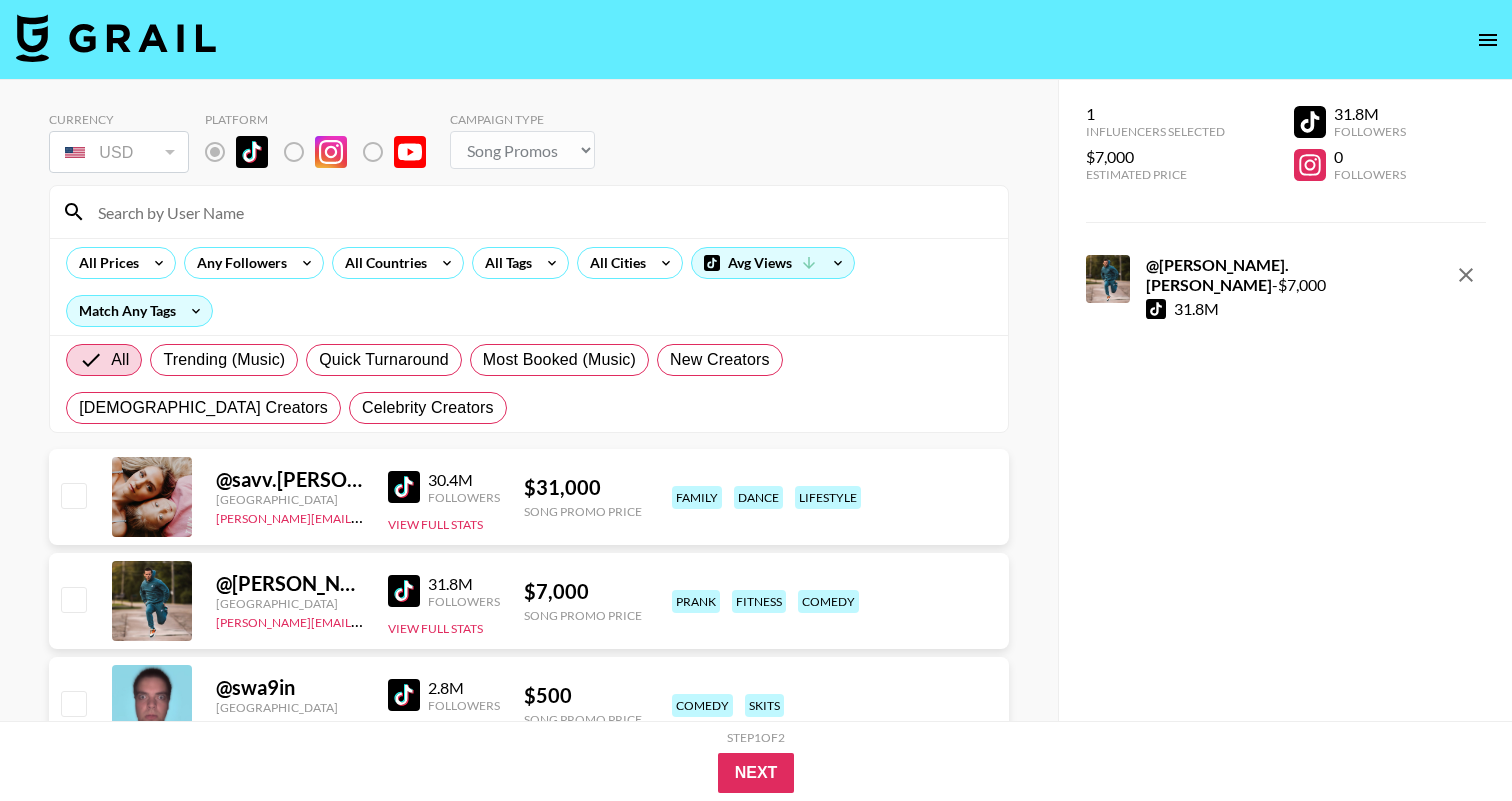 checkbox on "false" 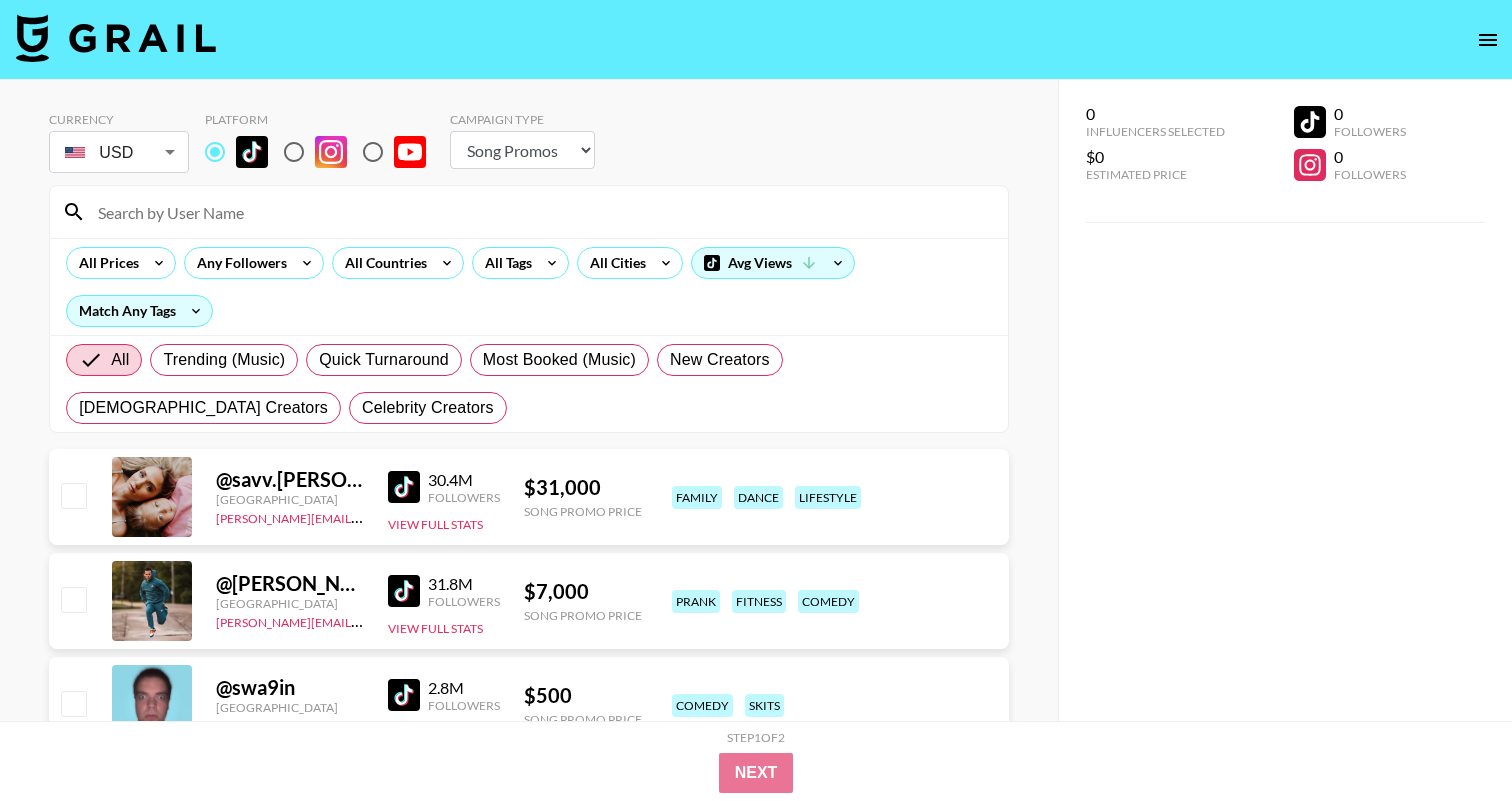 click at bounding box center [541, 212] 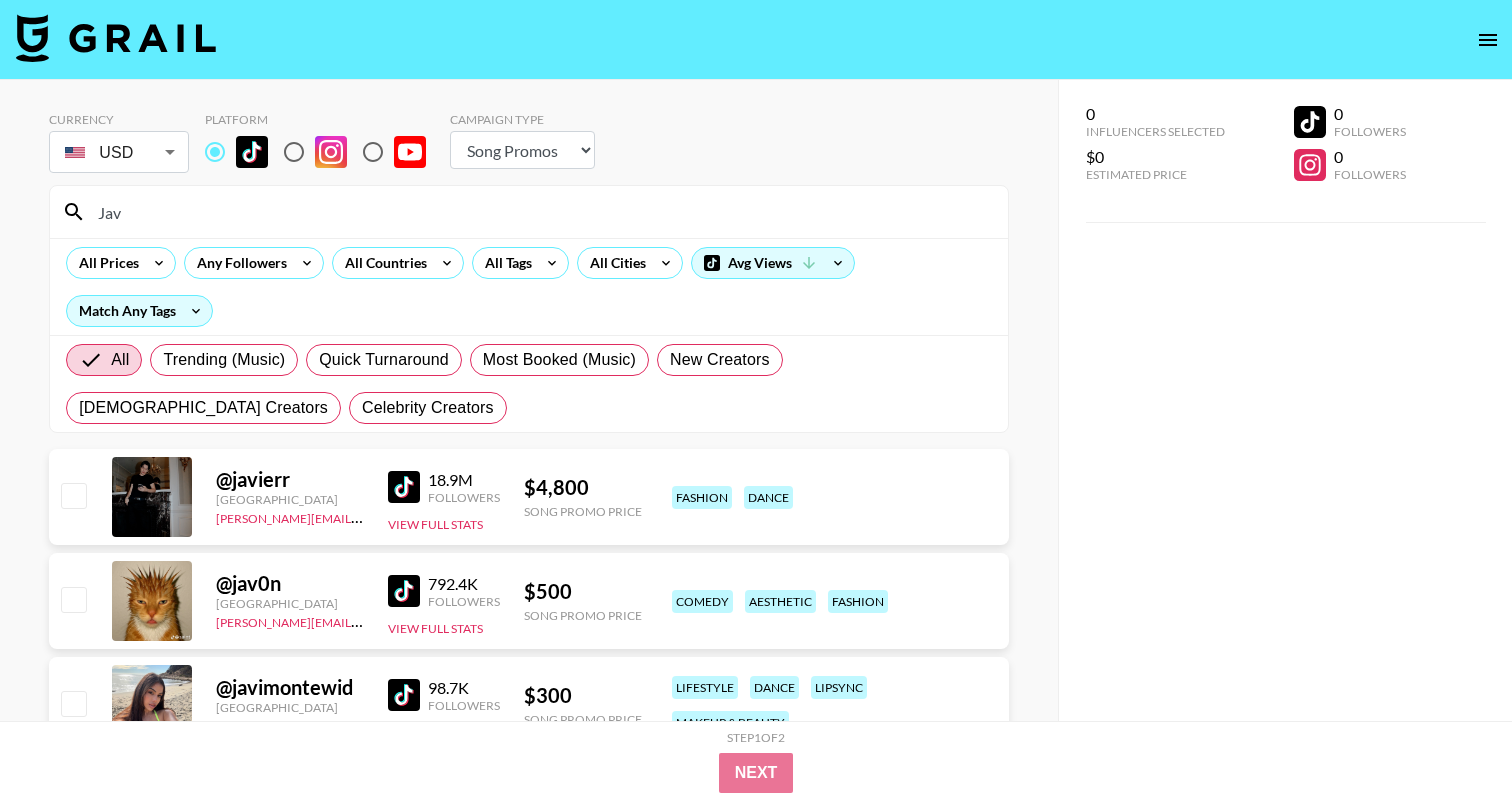 click at bounding box center [73, 599] 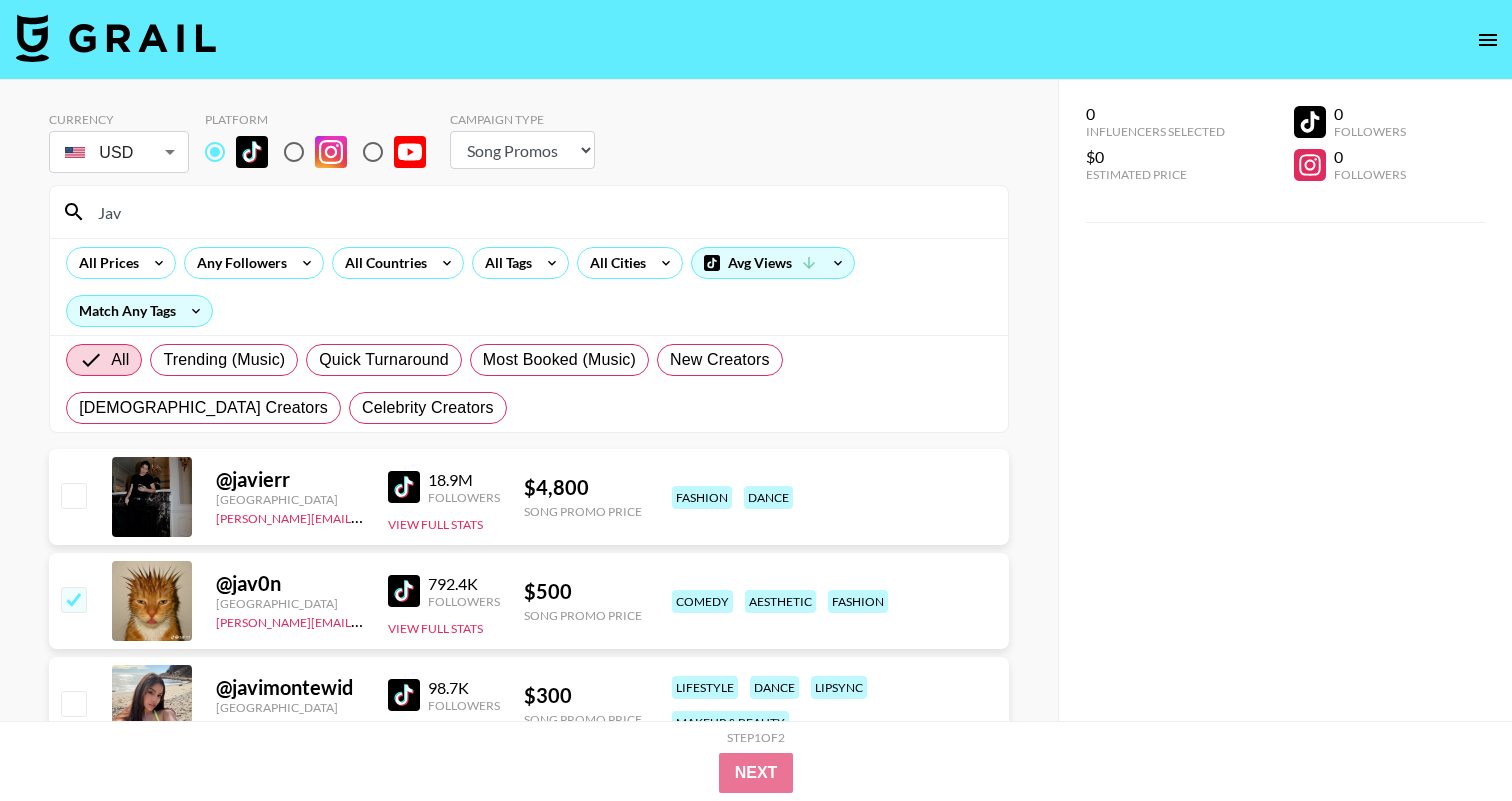 checkbox on "true" 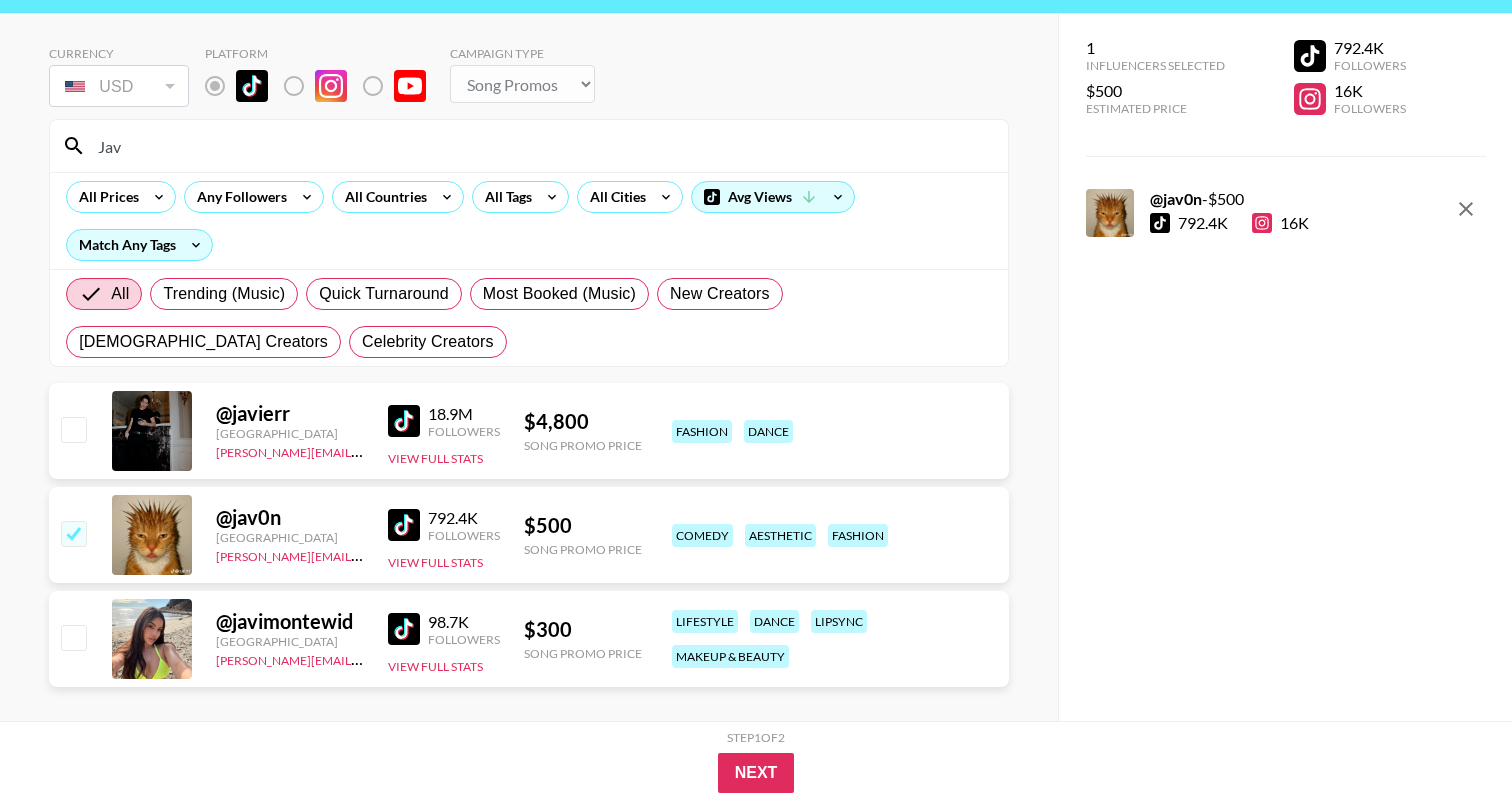 scroll, scrollTop: 62, scrollLeft: 0, axis: vertical 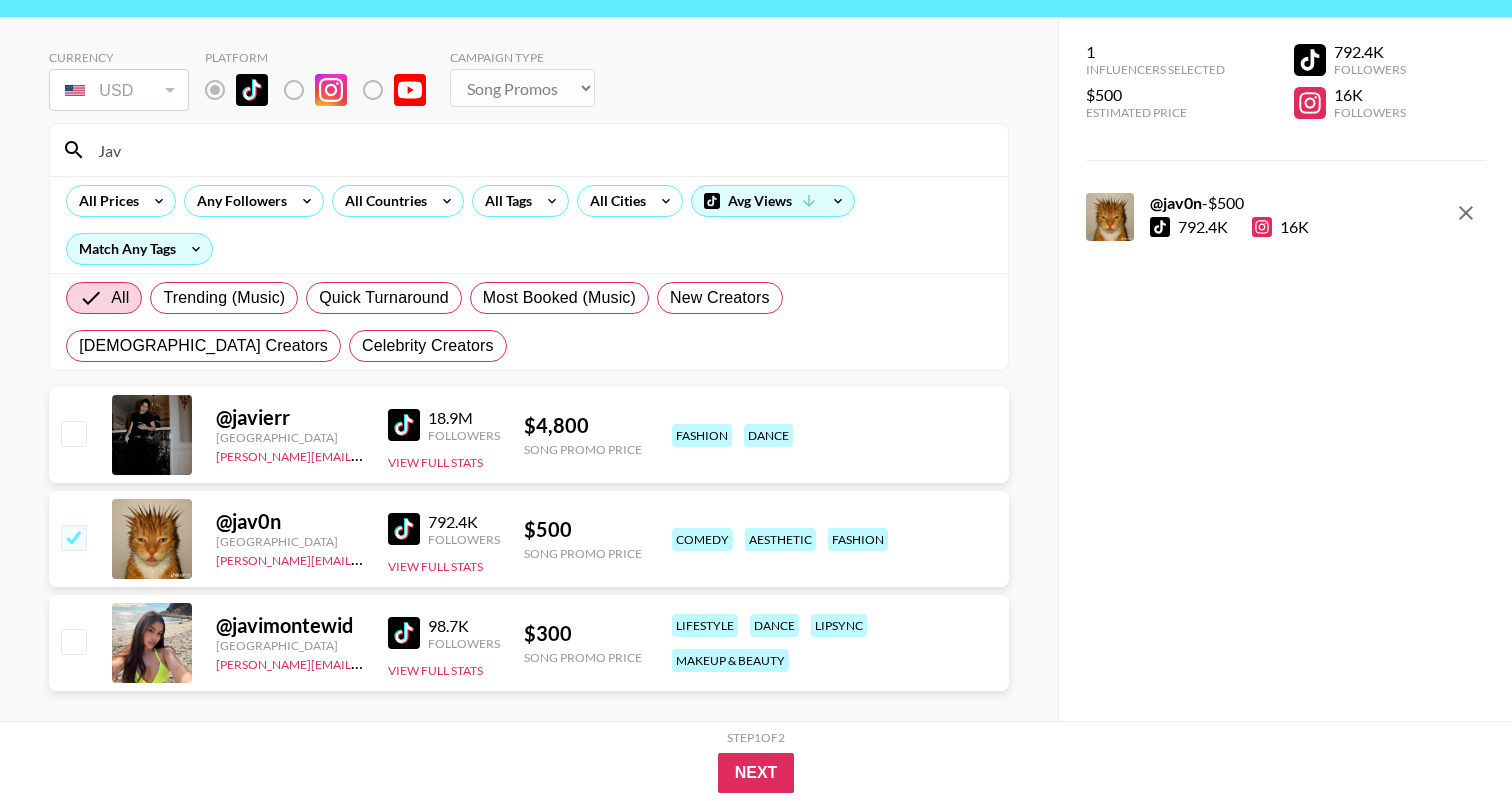 click on "Jav" at bounding box center (541, 150) 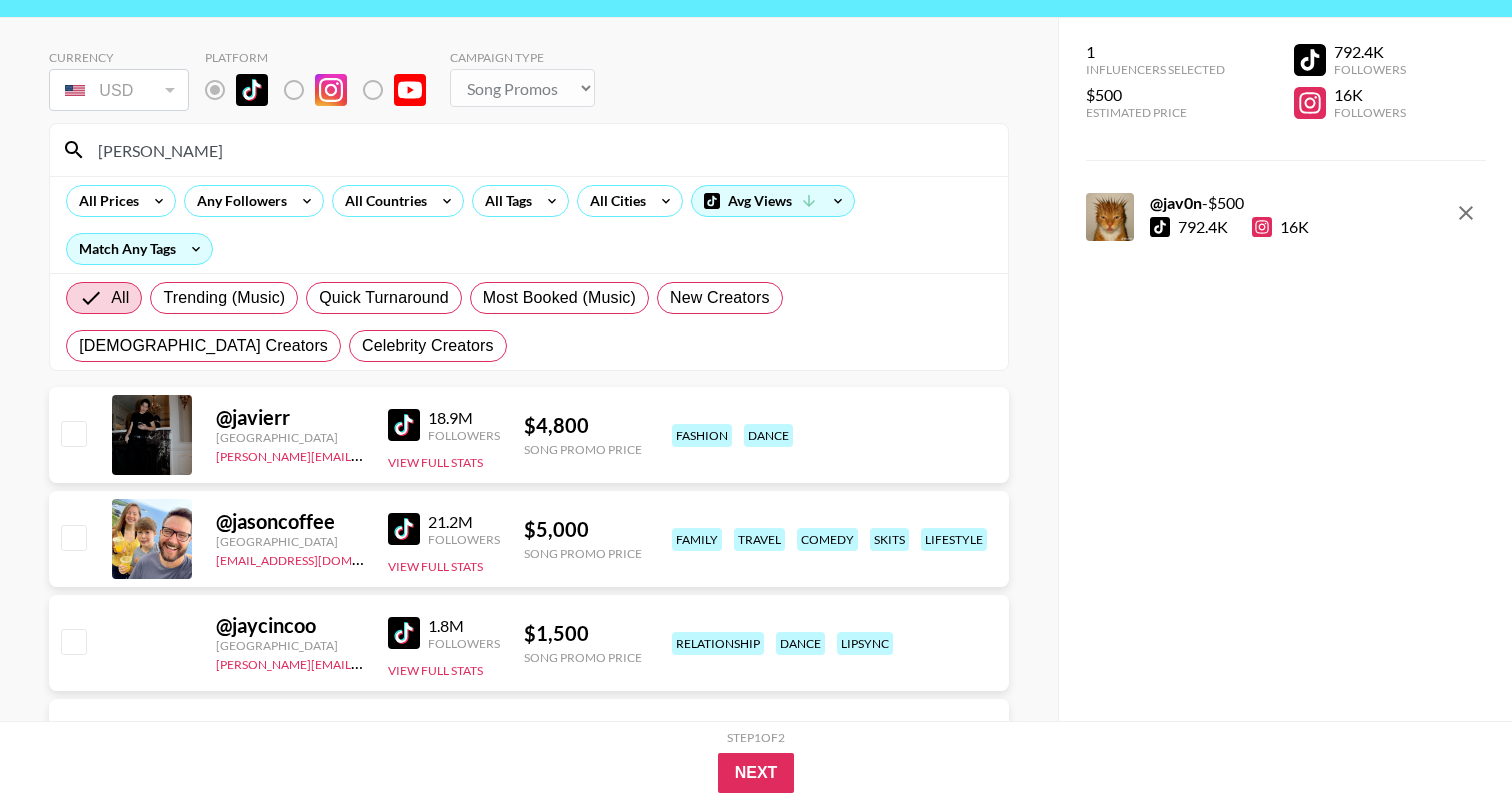 type on "J" 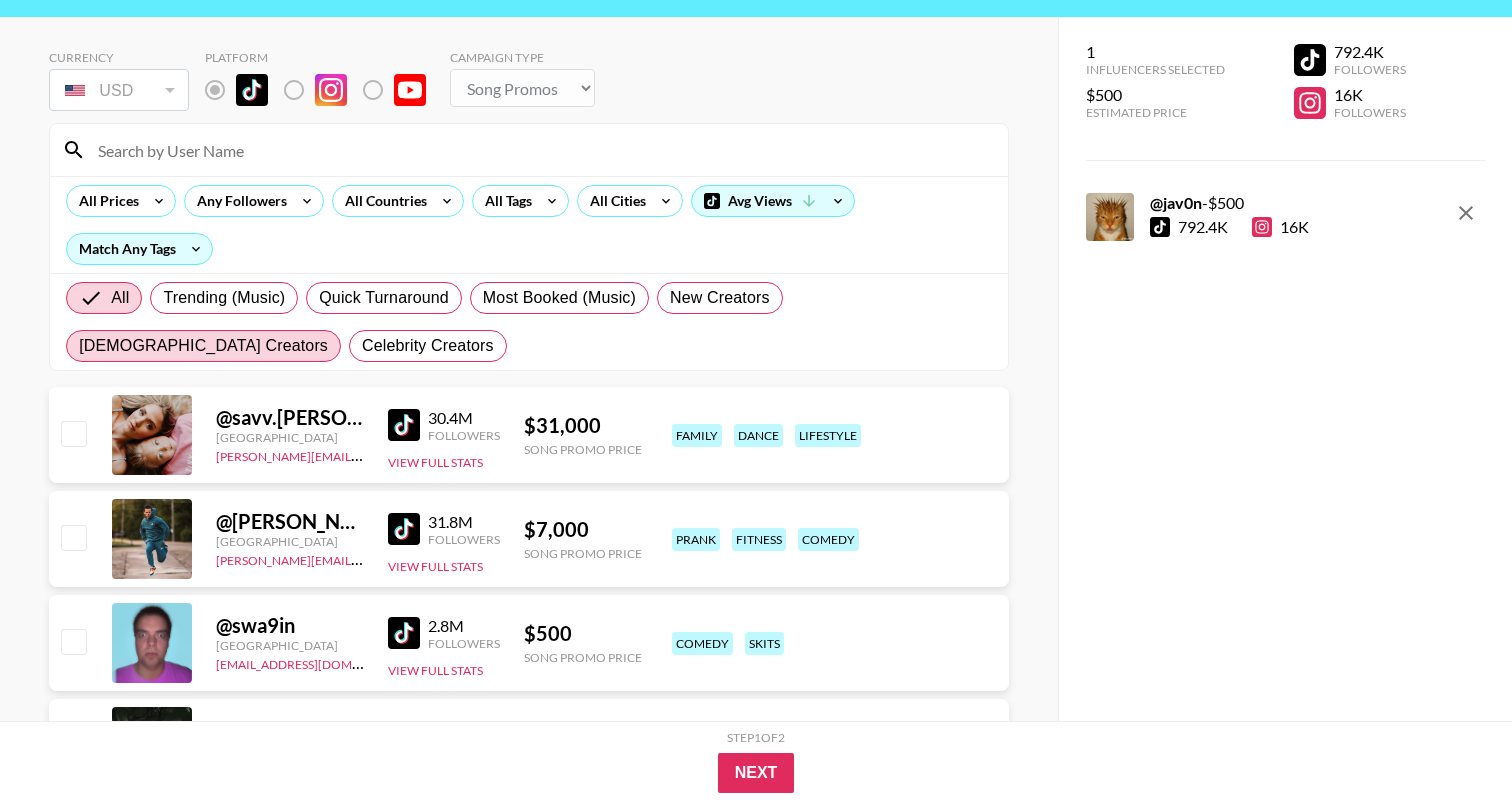 type 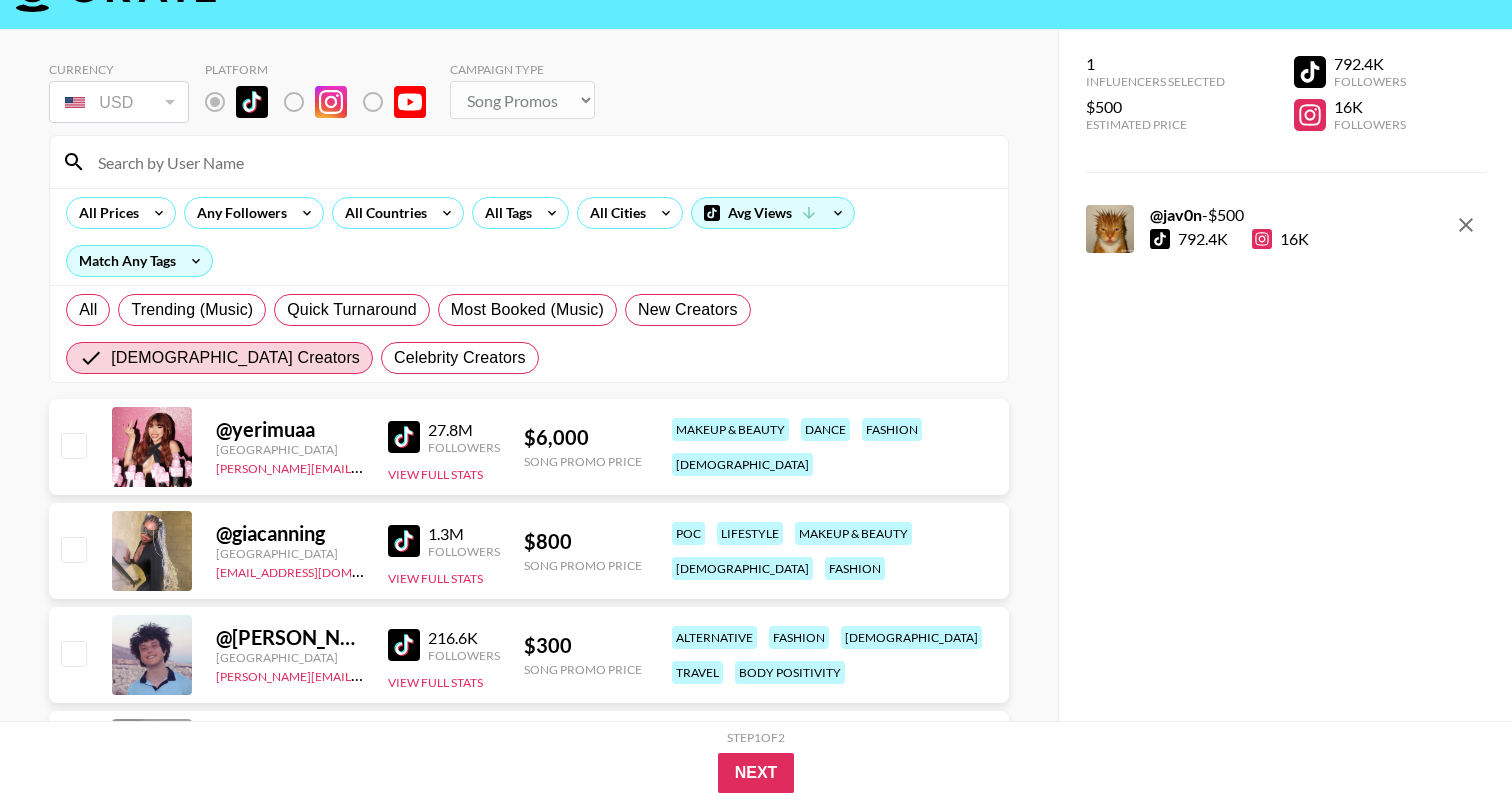 scroll, scrollTop: 0, scrollLeft: 0, axis: both 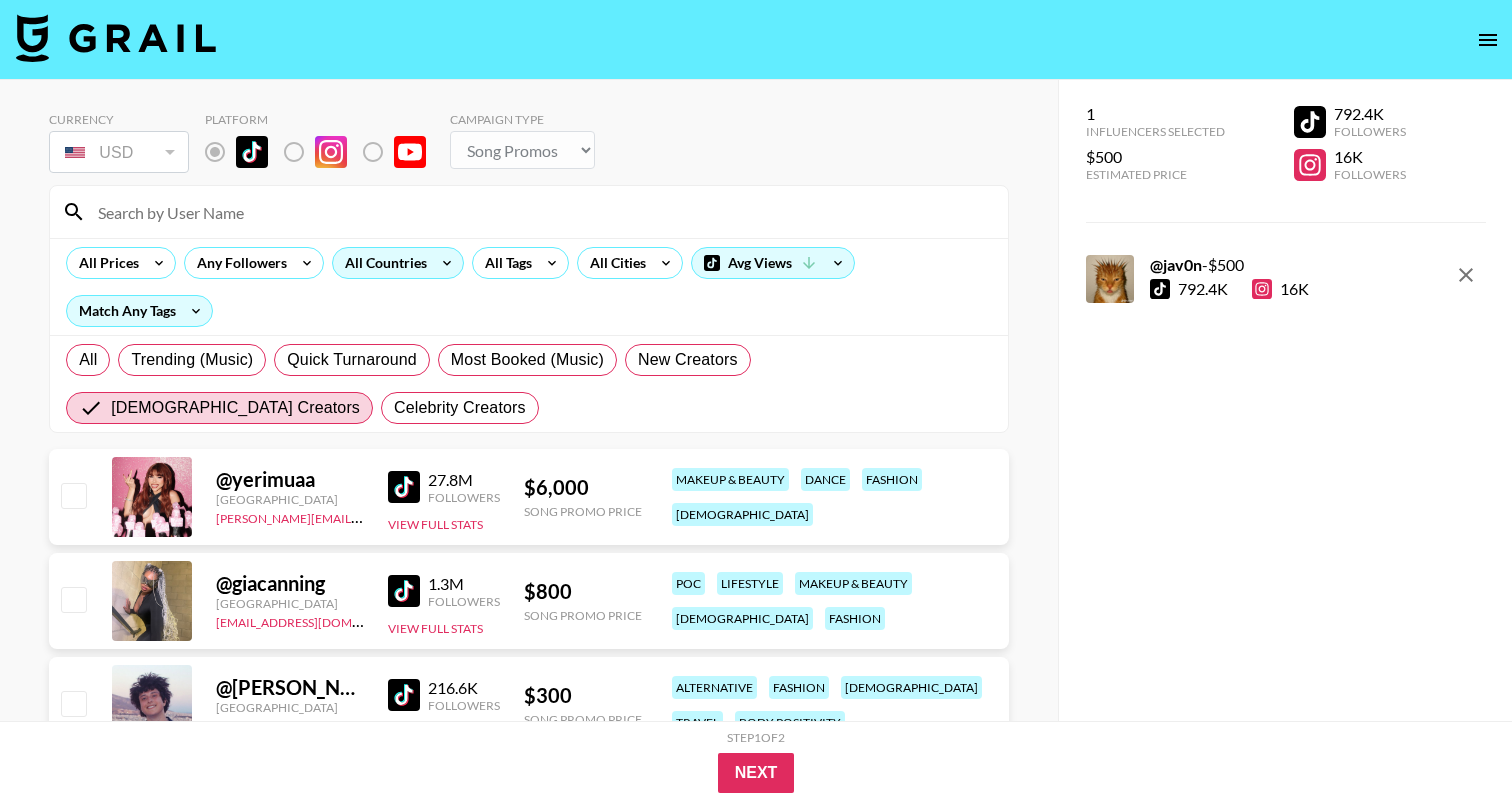 click 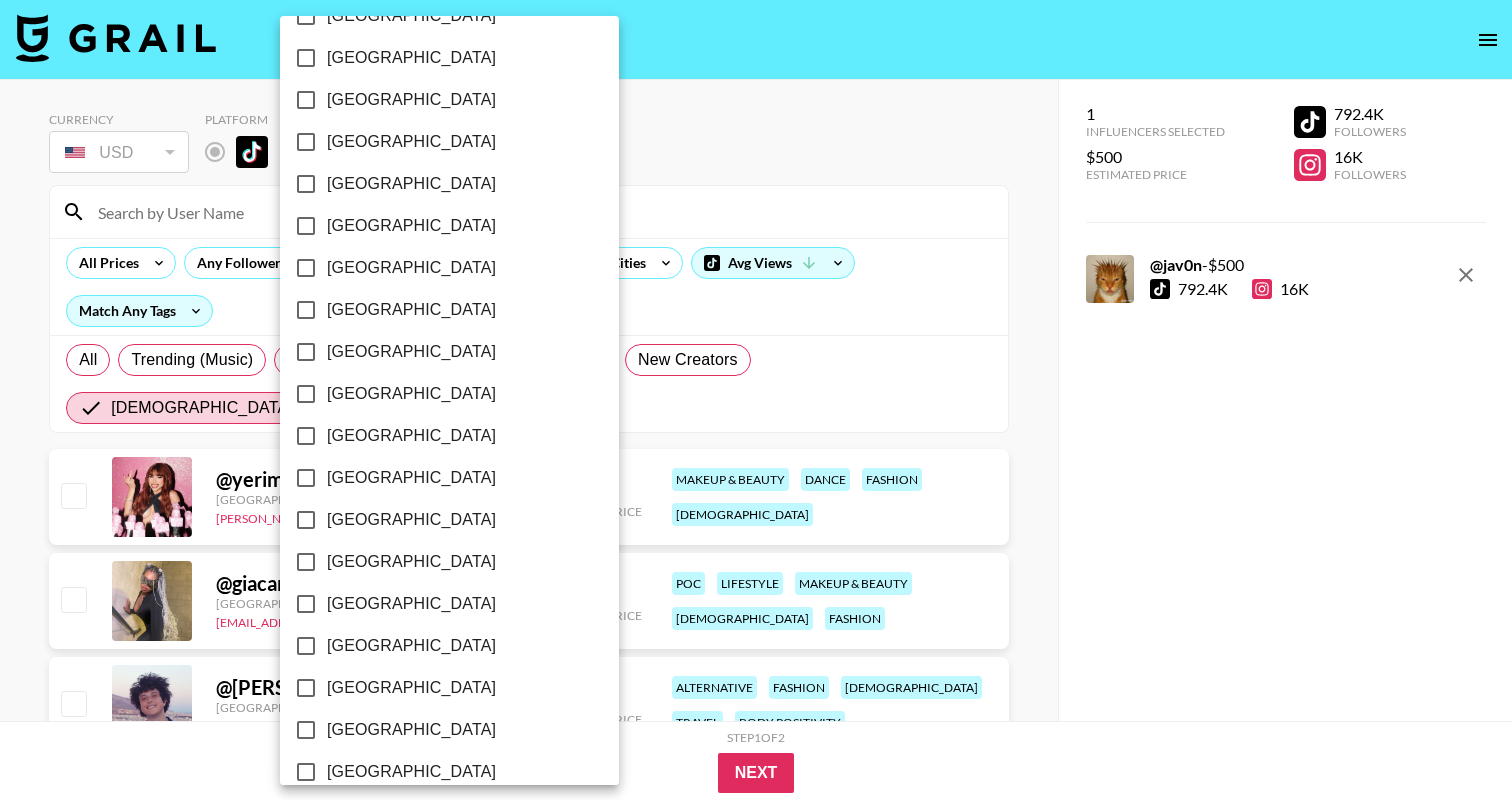 scroll, scrollTop: 1531, scrollLeft: 0, axis: vertical 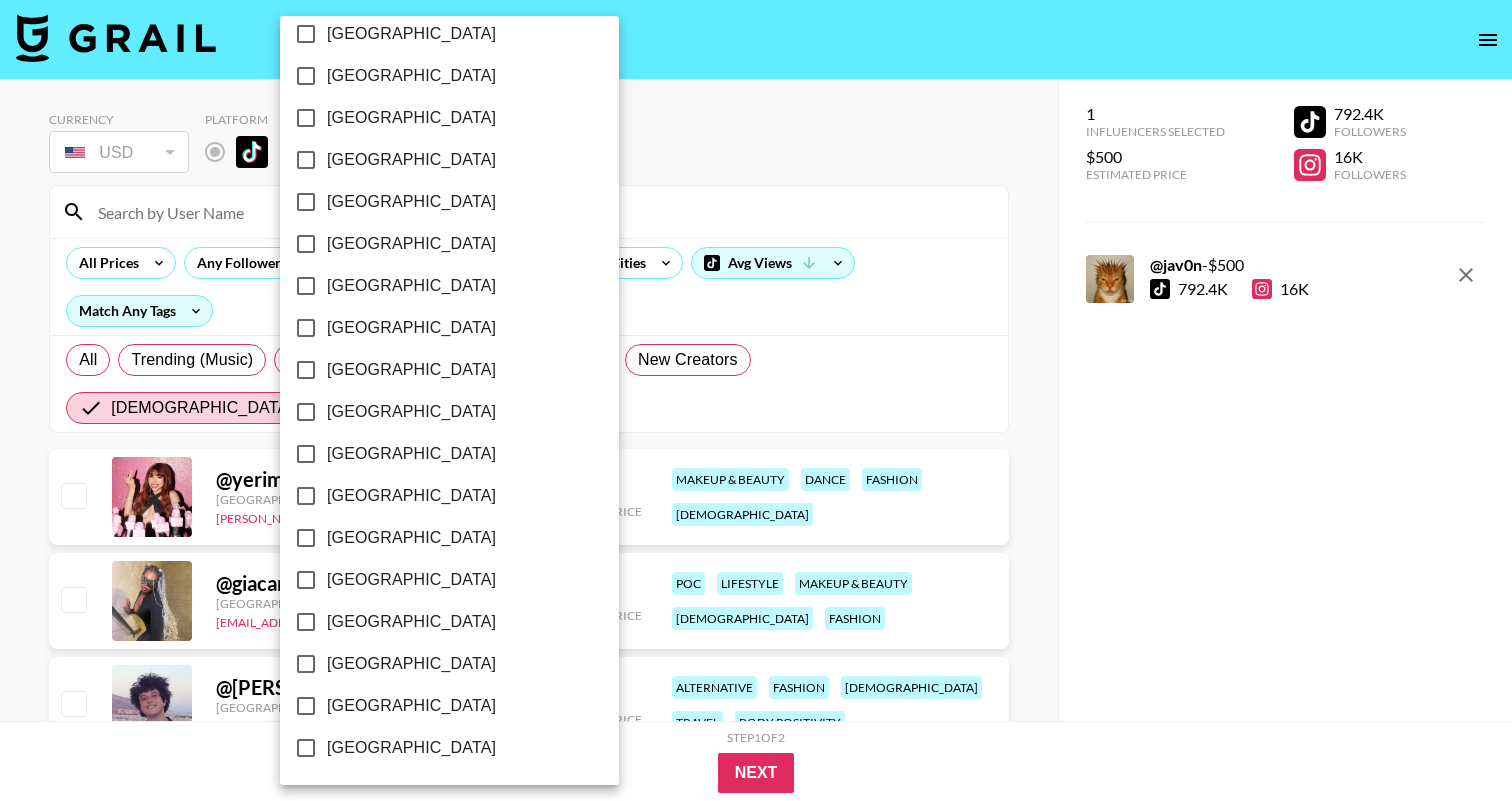 click on "[GEOGRAPHIC_DATA]" at bounding box center [411, 706] 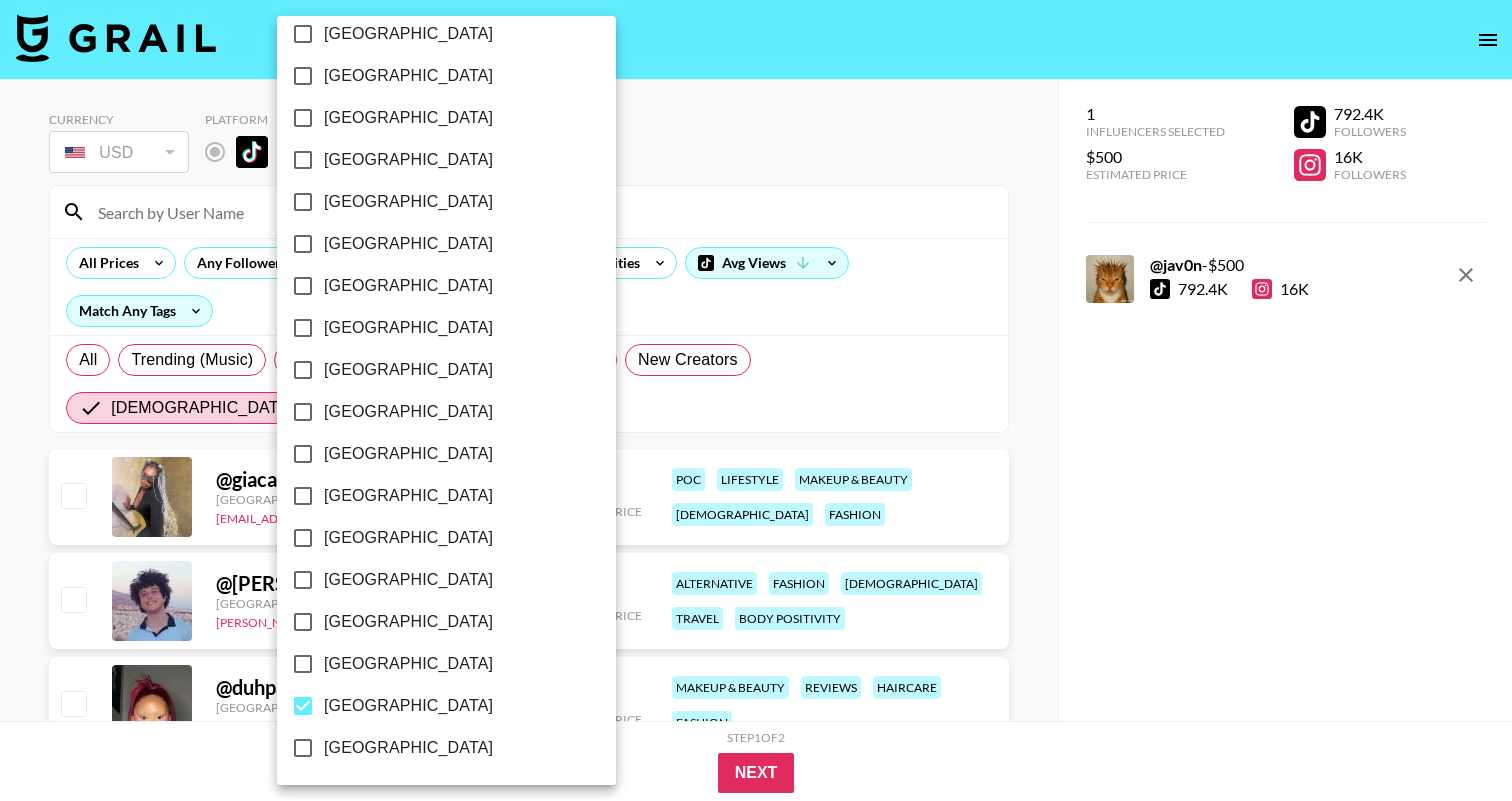 click at bounding box center (756, 400) 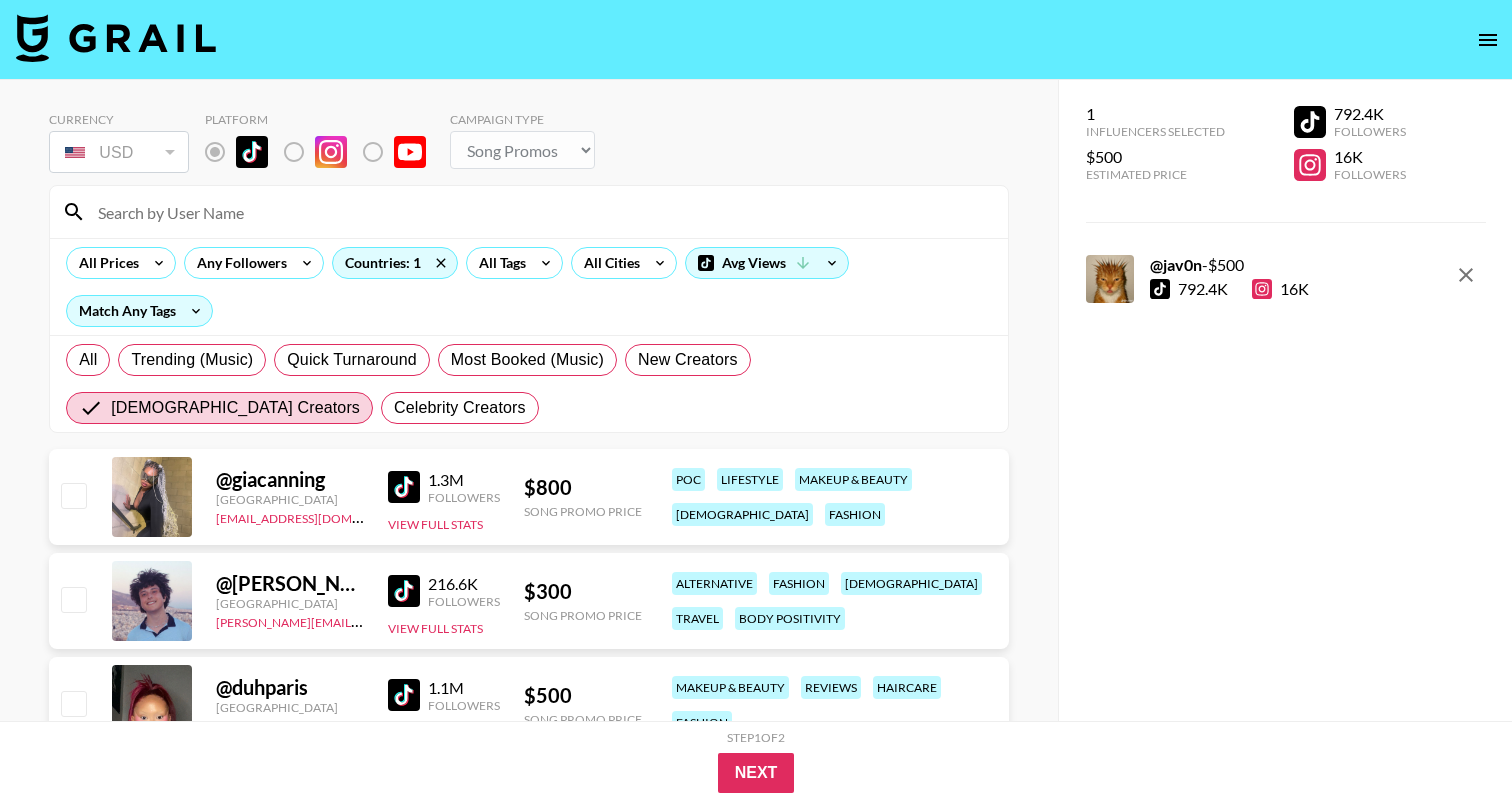 click at bounding box center (404, 487) 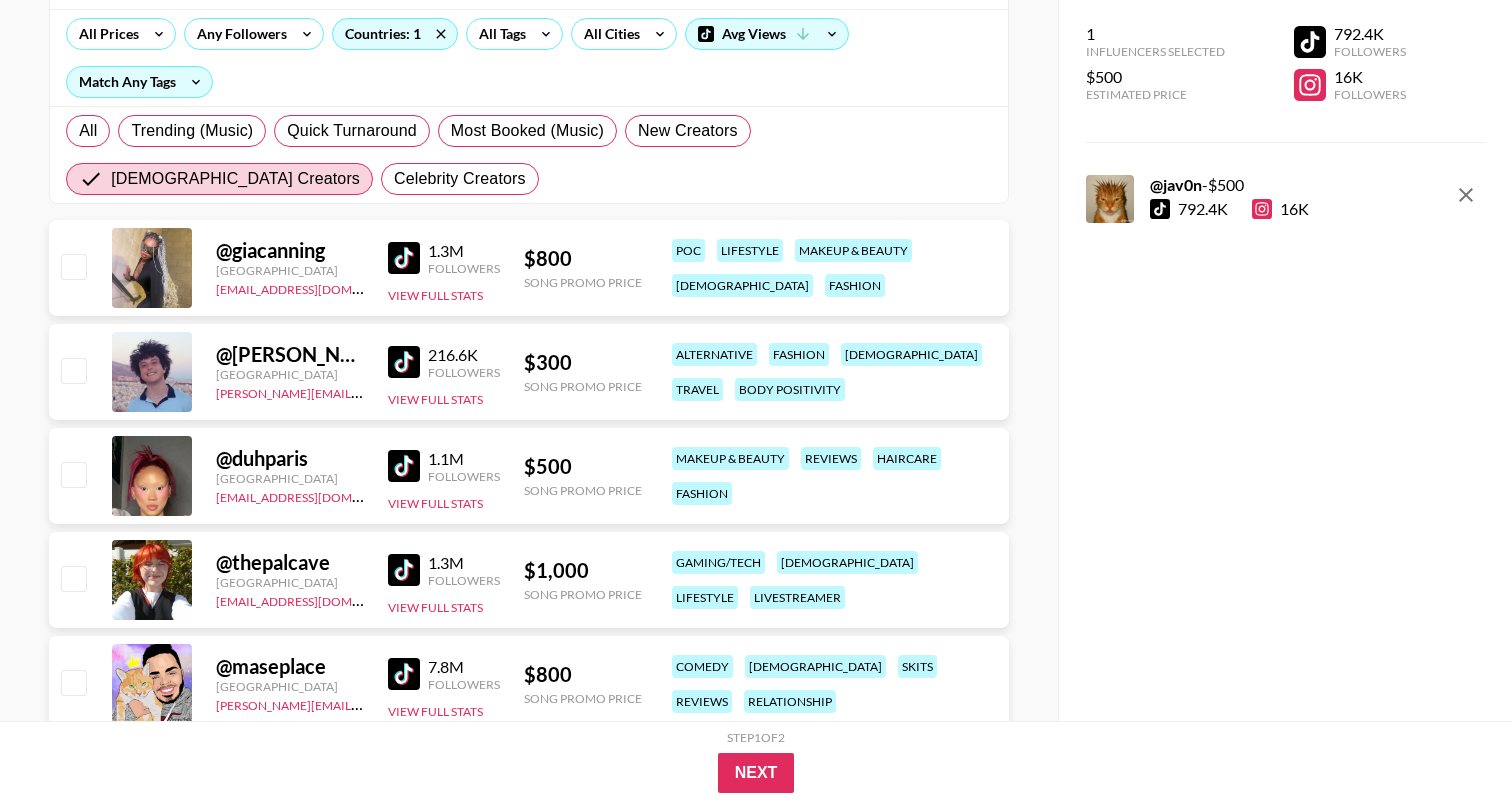 scroll, scrollTop: 241, scrollLeft: 0, axis: vertical 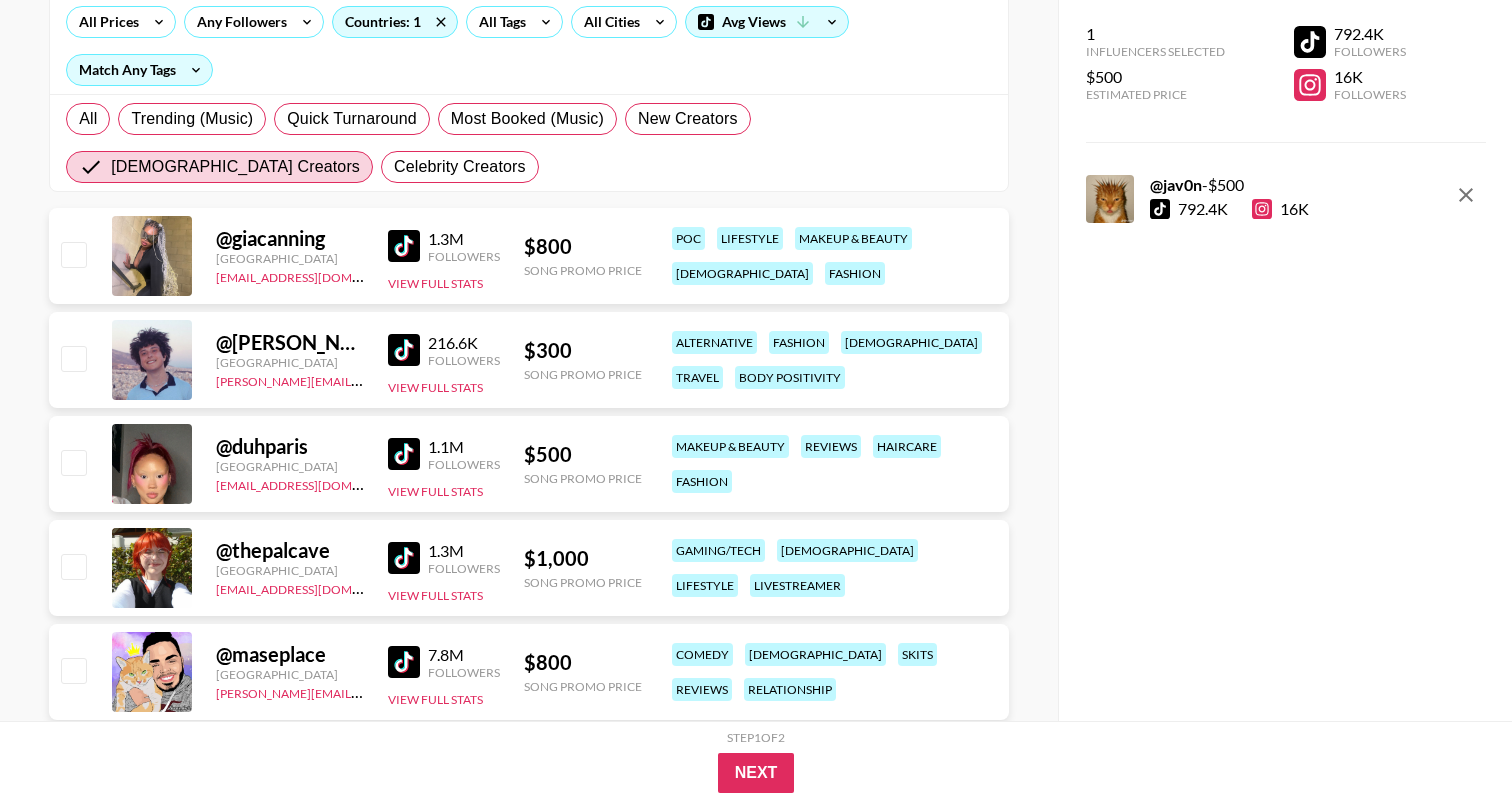 click at bounding box center [404, 350] 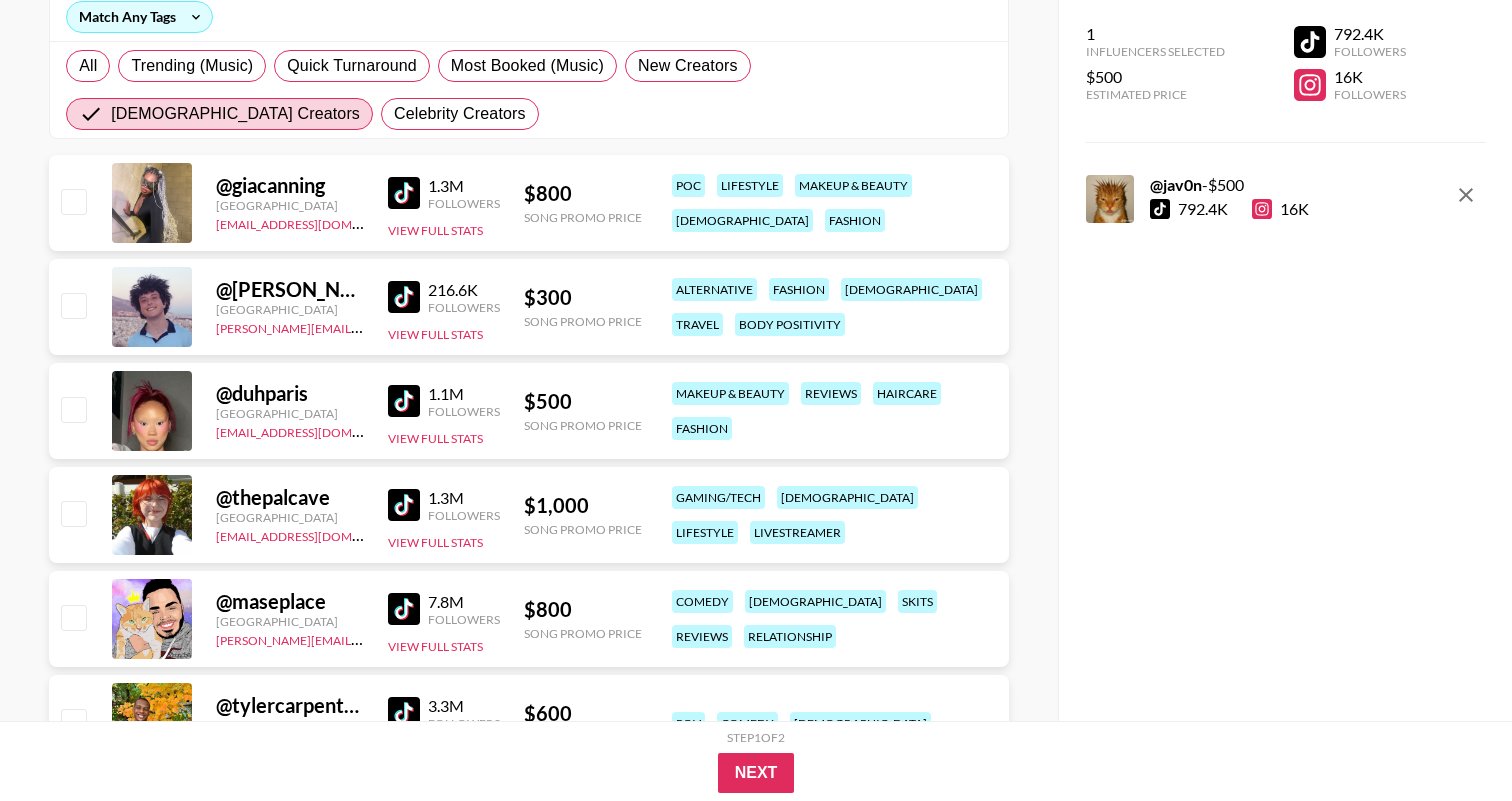 scroll, scrollTop: 297, scrollLeft: 0, axis: vertical 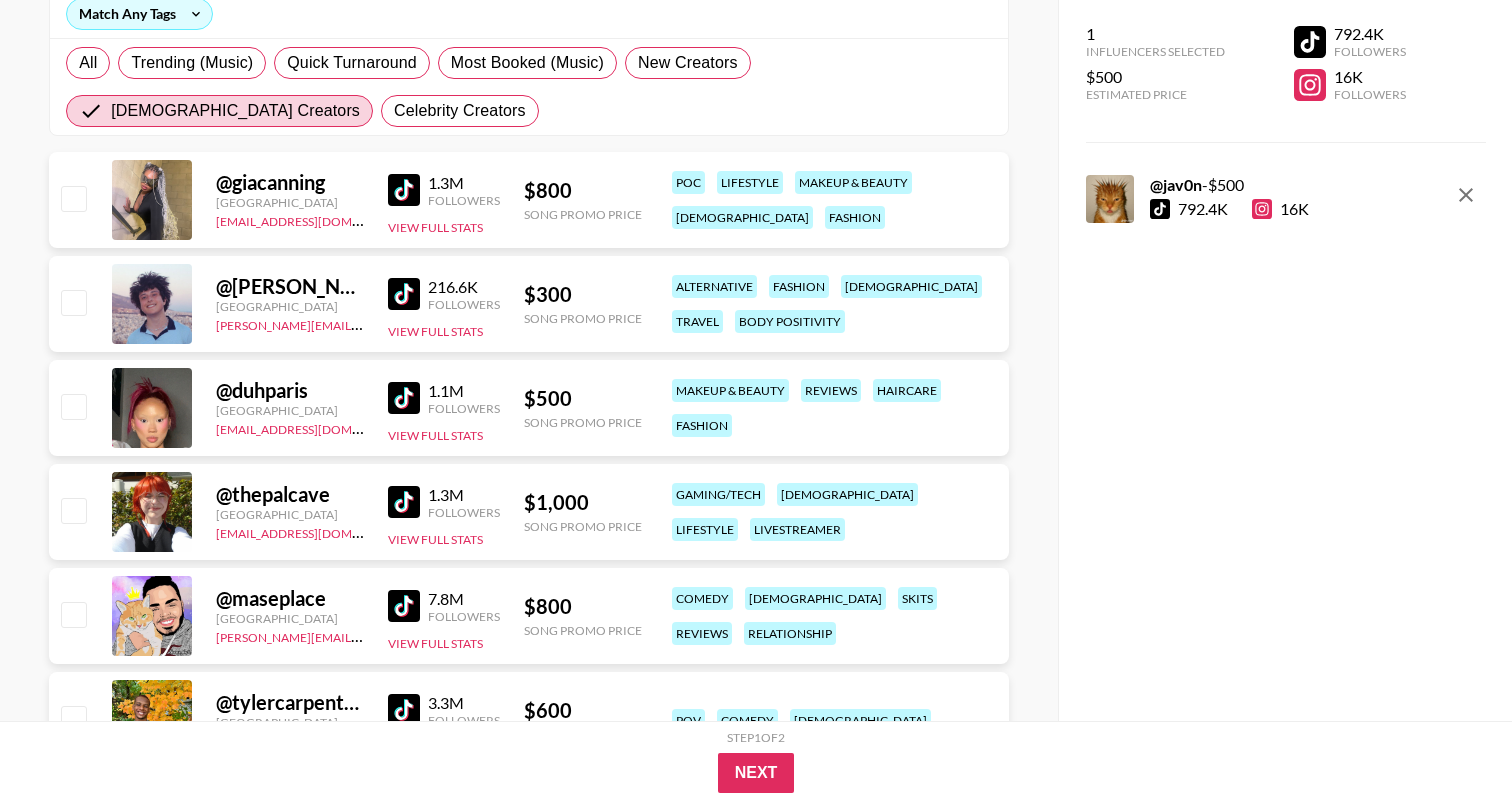click at bounding box center (404, 398) 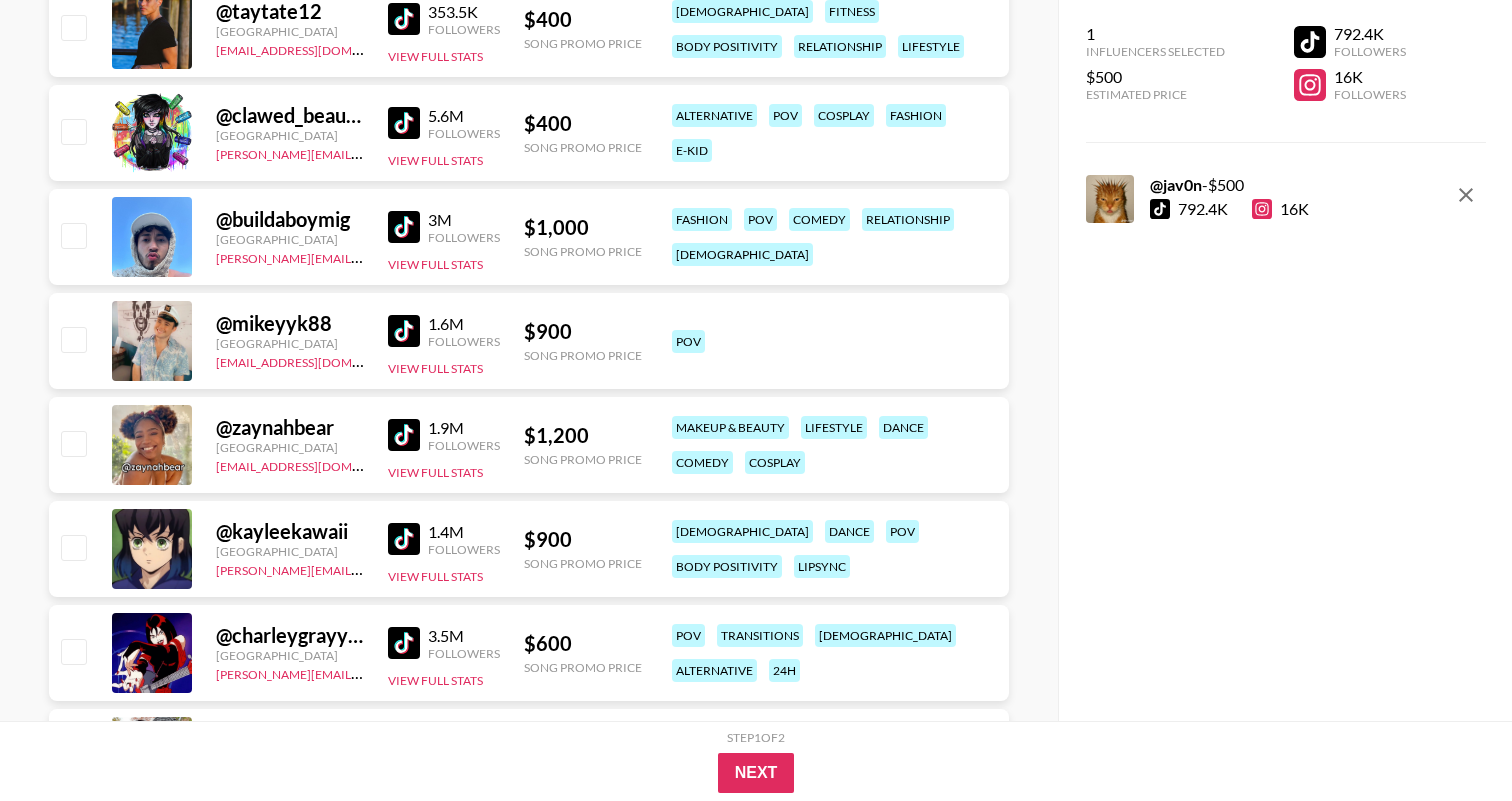 scroll, scrollTop: 1155, scrollLeft: 0, axis: vertical 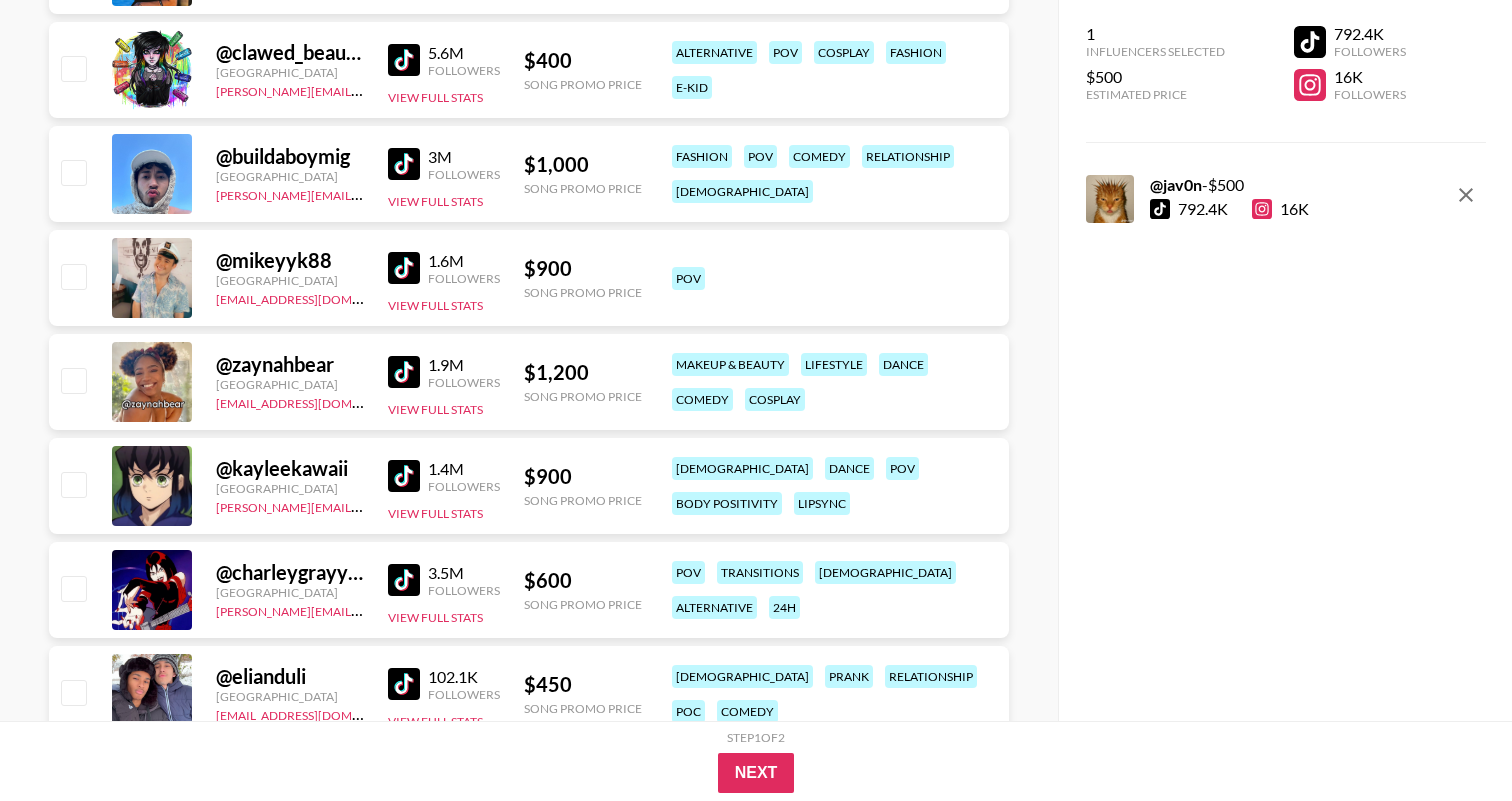 click at bounding box center [404, 372] 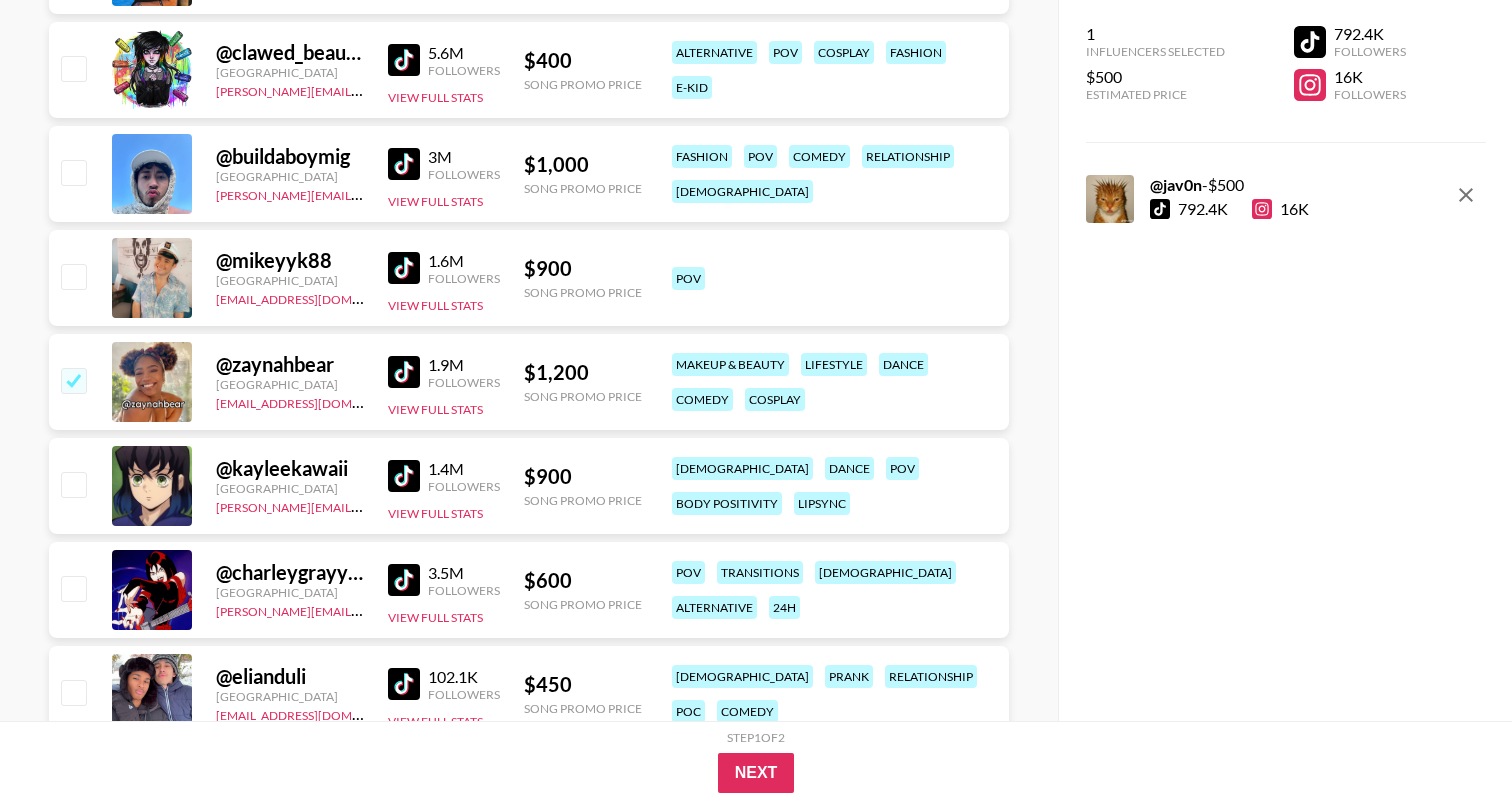 checkbox on "true" 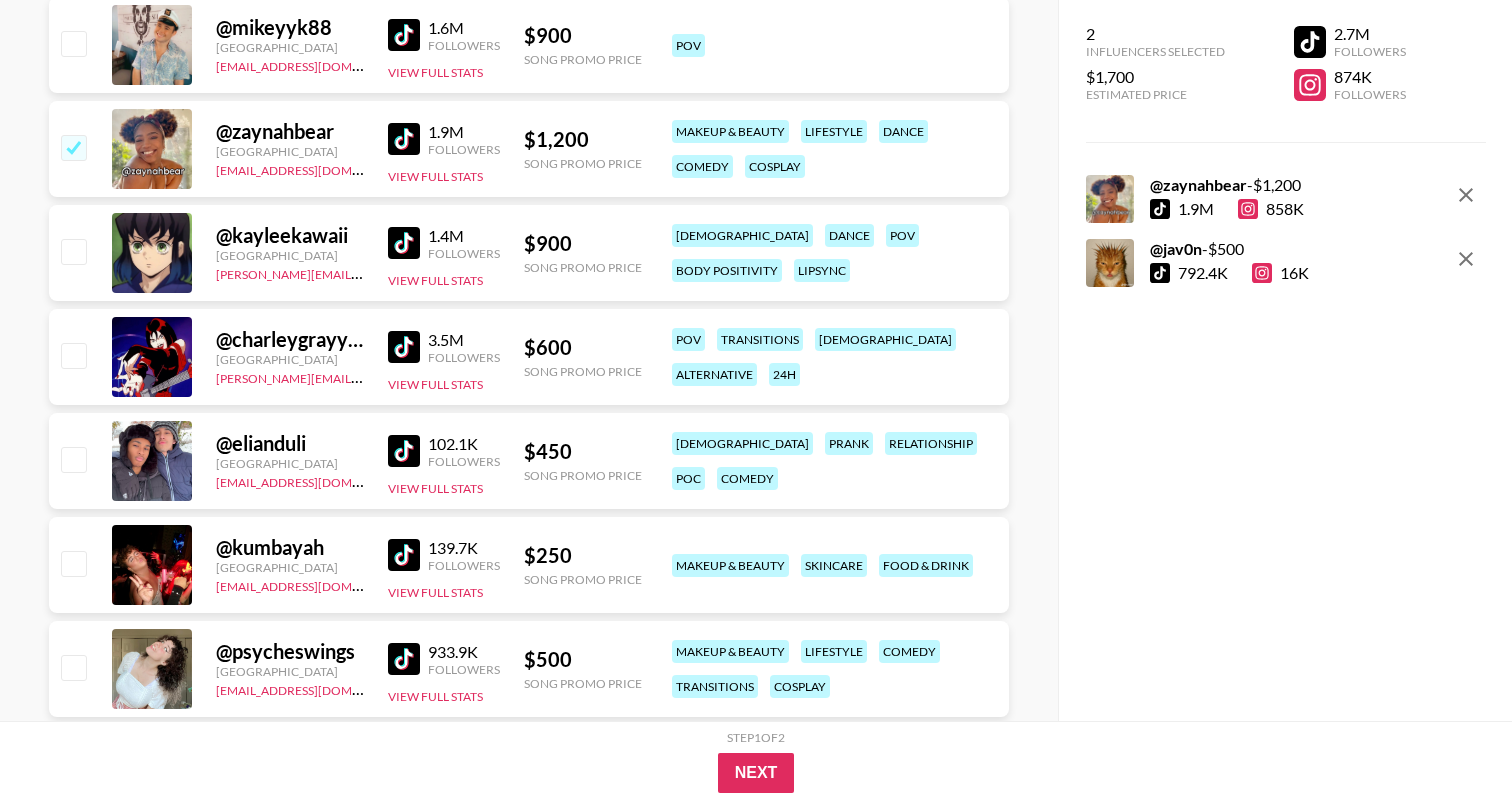 scroll, scrollTop: 1389, scrollLeft: 0, axis: vertical 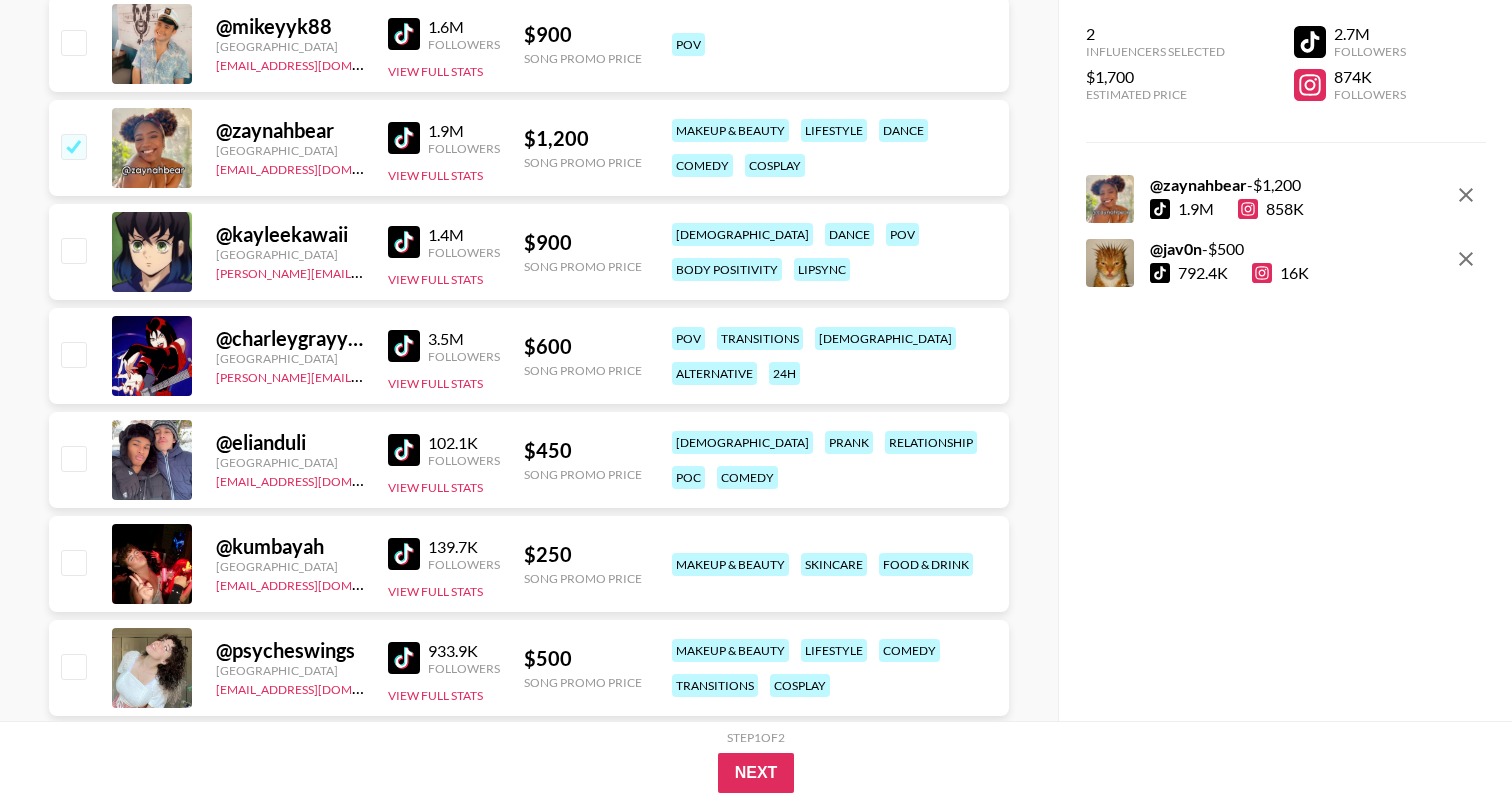 click on "102.1K" at bounding box center (464, 443) 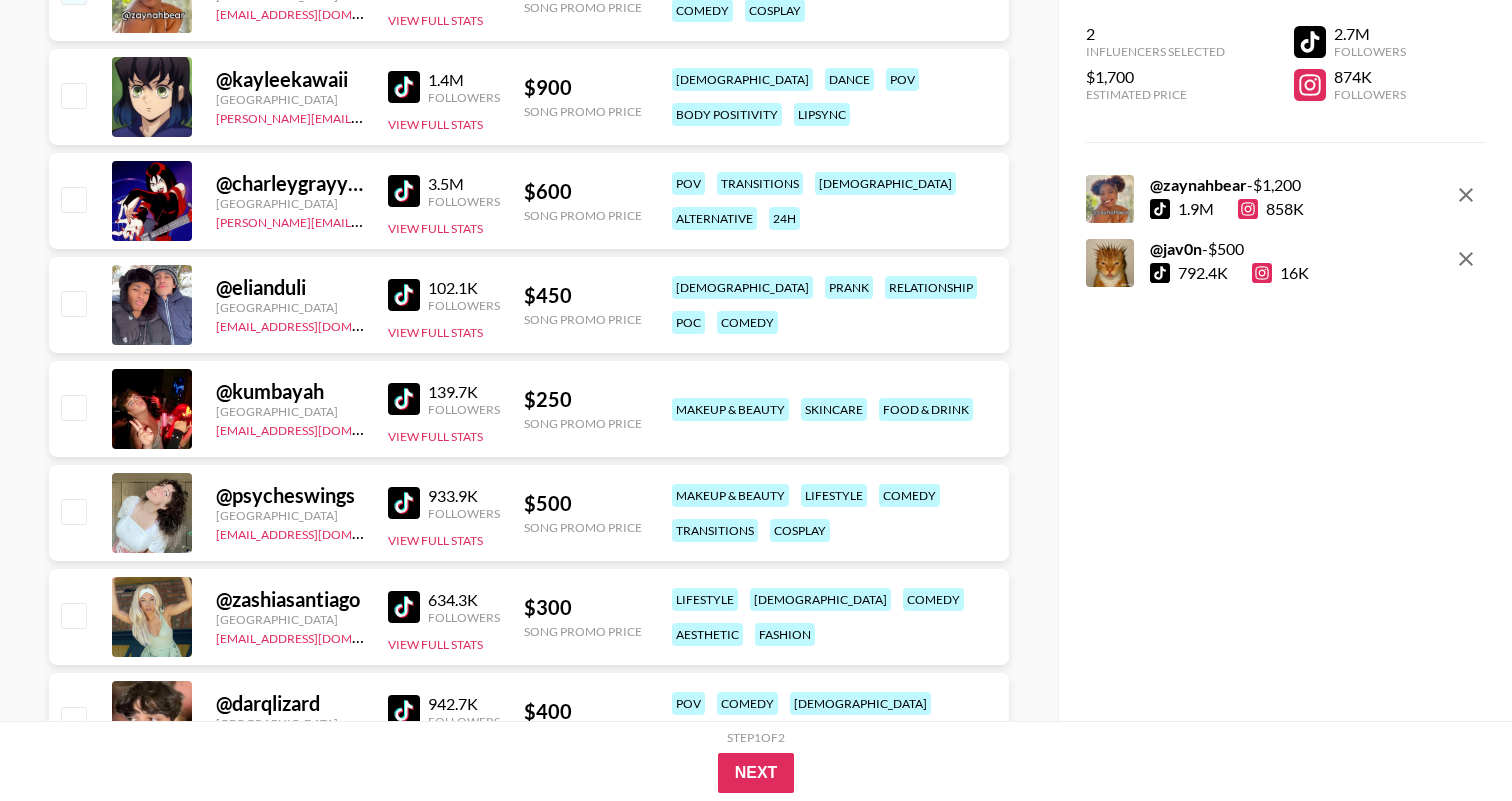 scroll, scrollTop: 1574, scrollLeft: 0, axis: vertical 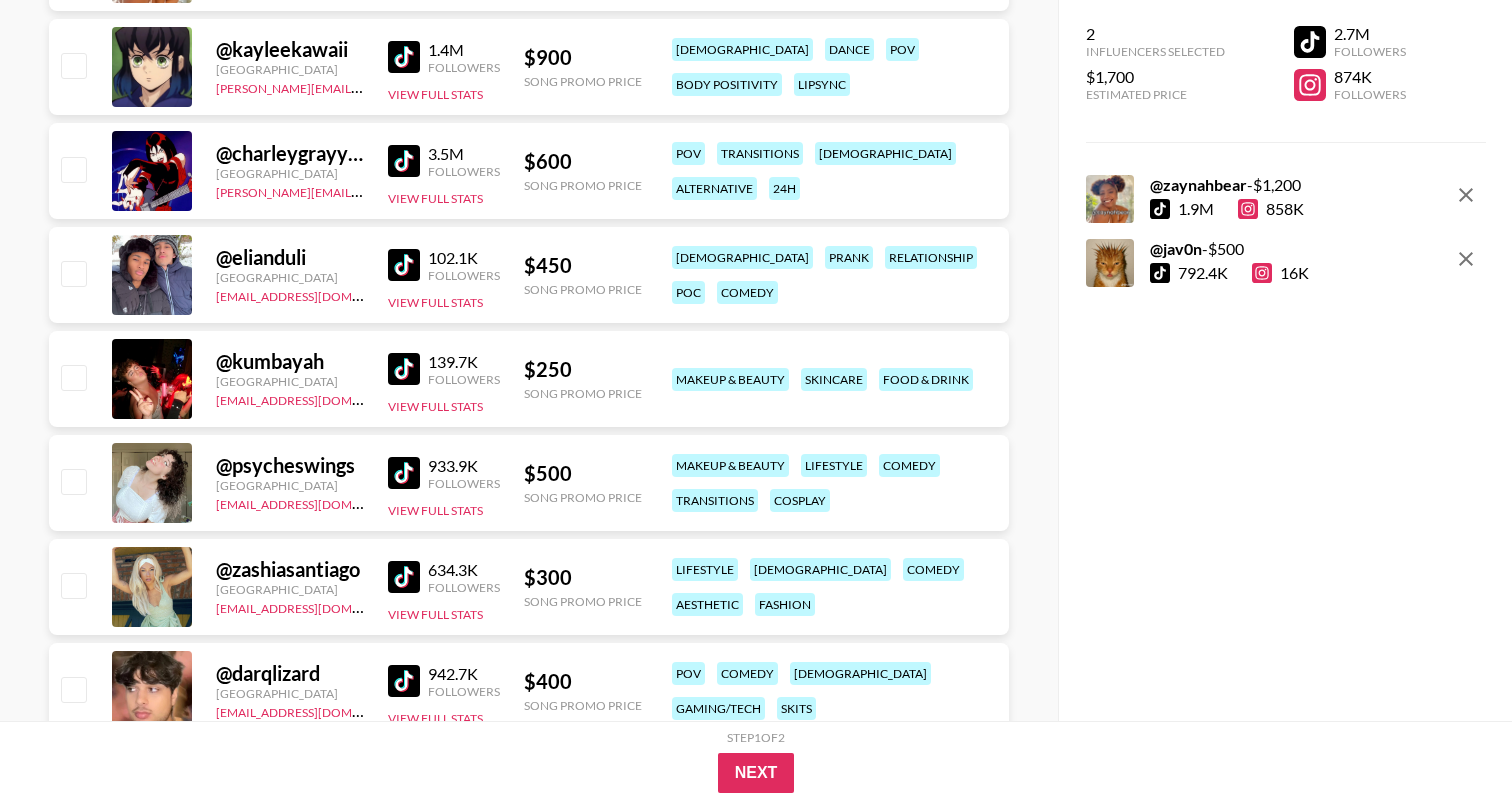 click at bounding box center (404, 473) 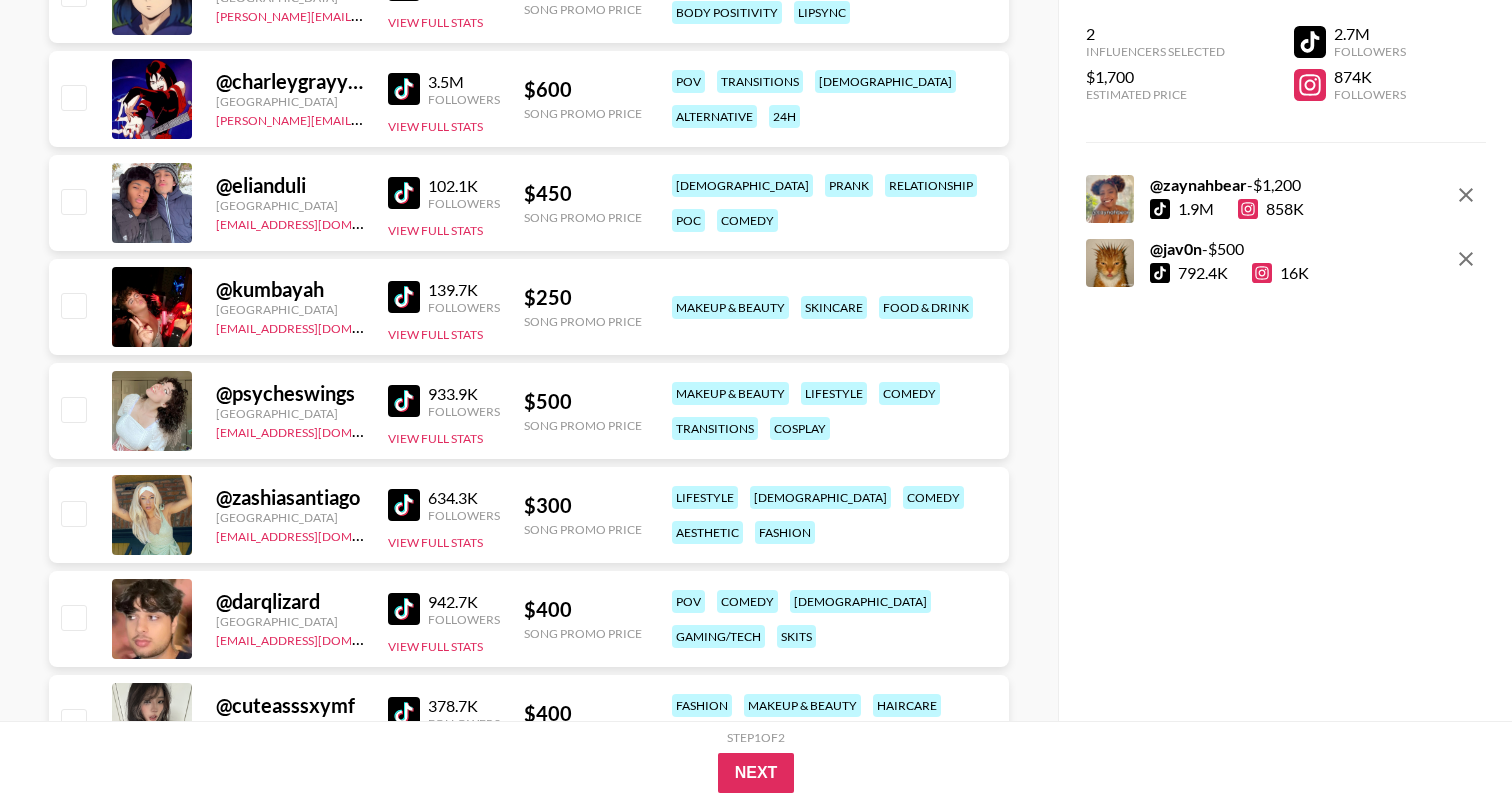 scroll, scrollTop: 1662, scrollLeft: 0, axis: vertical 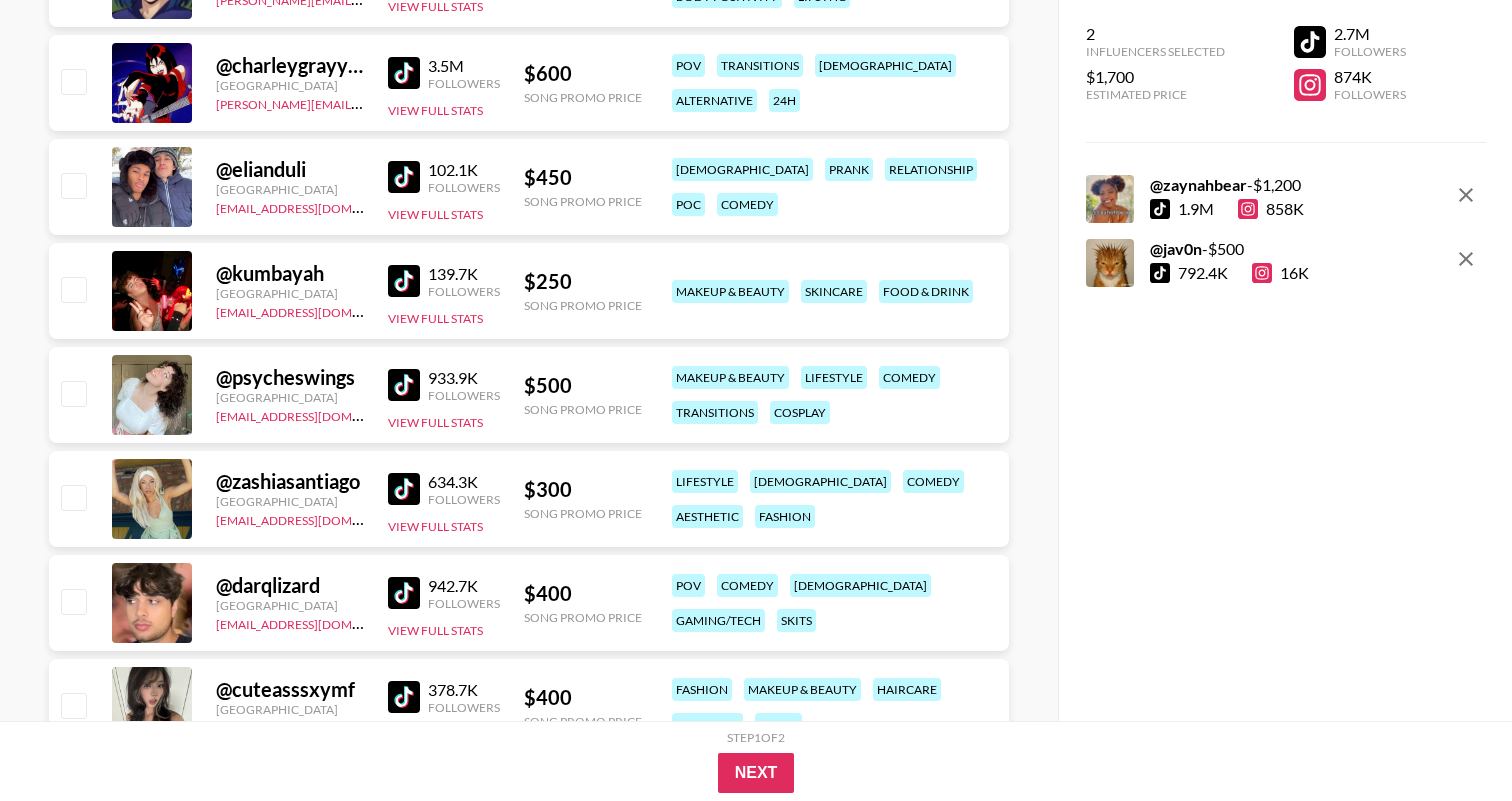 click at bounding box center [404, 489] 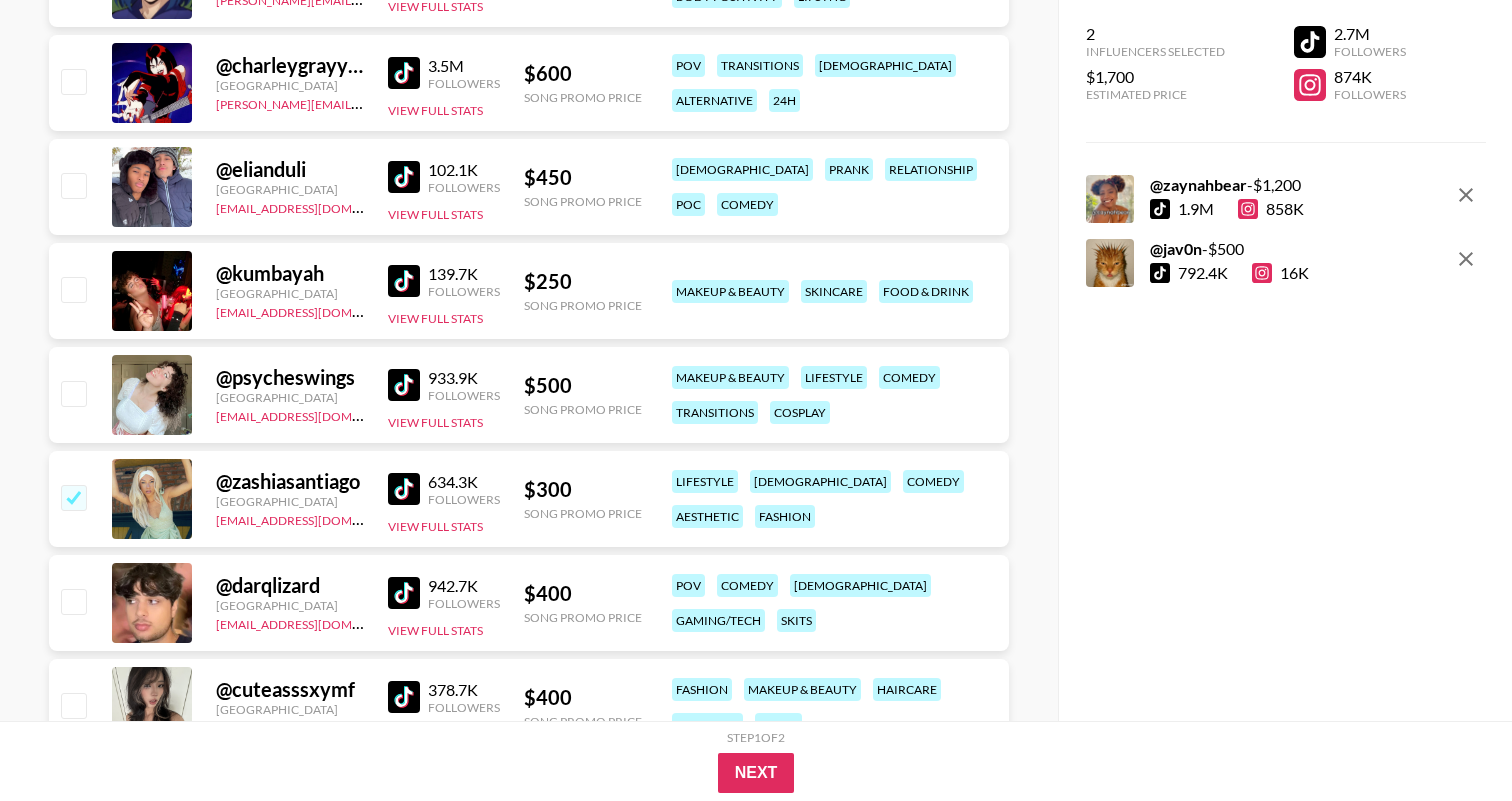 checkbox on "true" 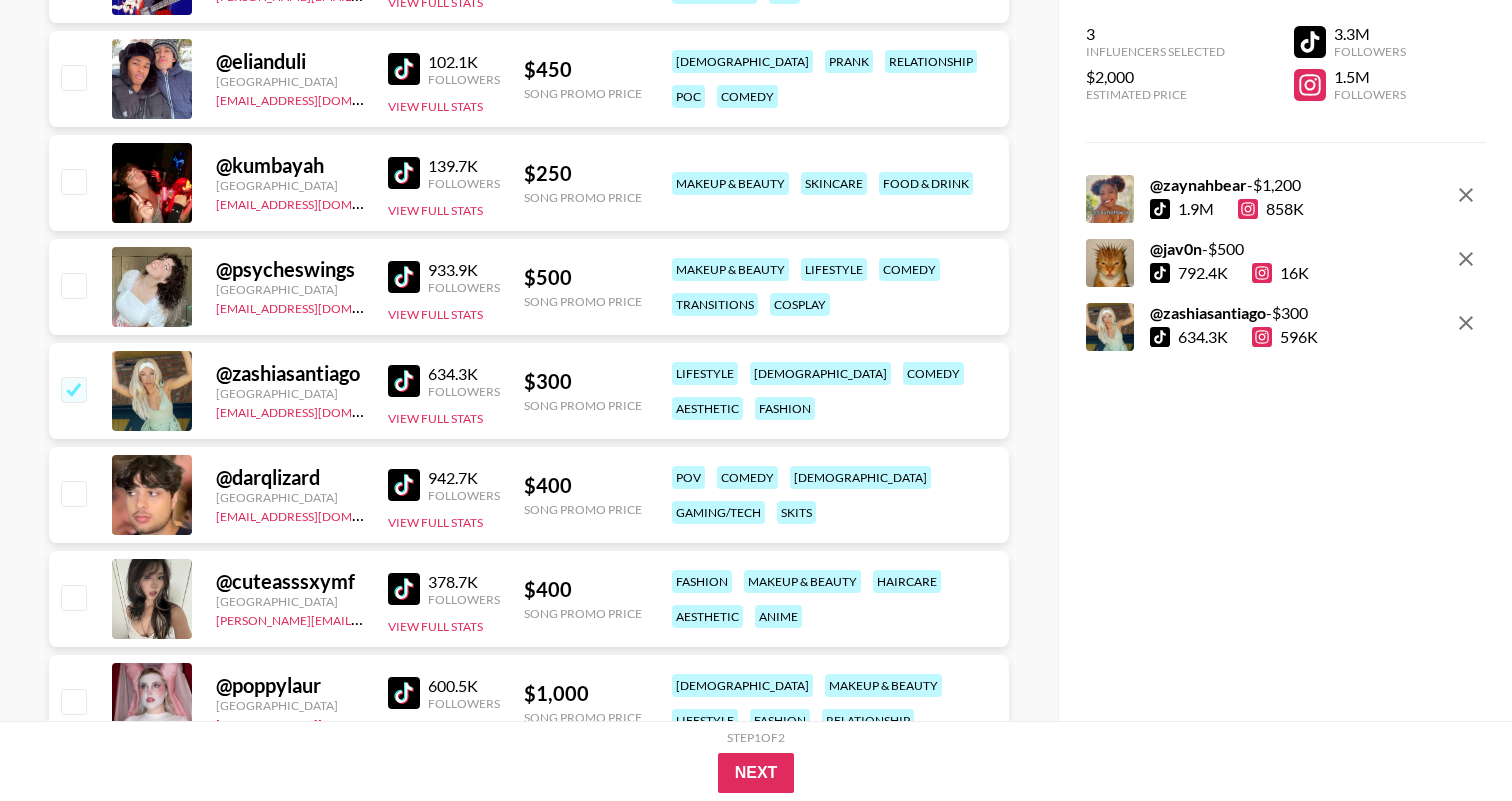 scroll, scrollTop: 1830, scrollLeft: 0, axis: vertical 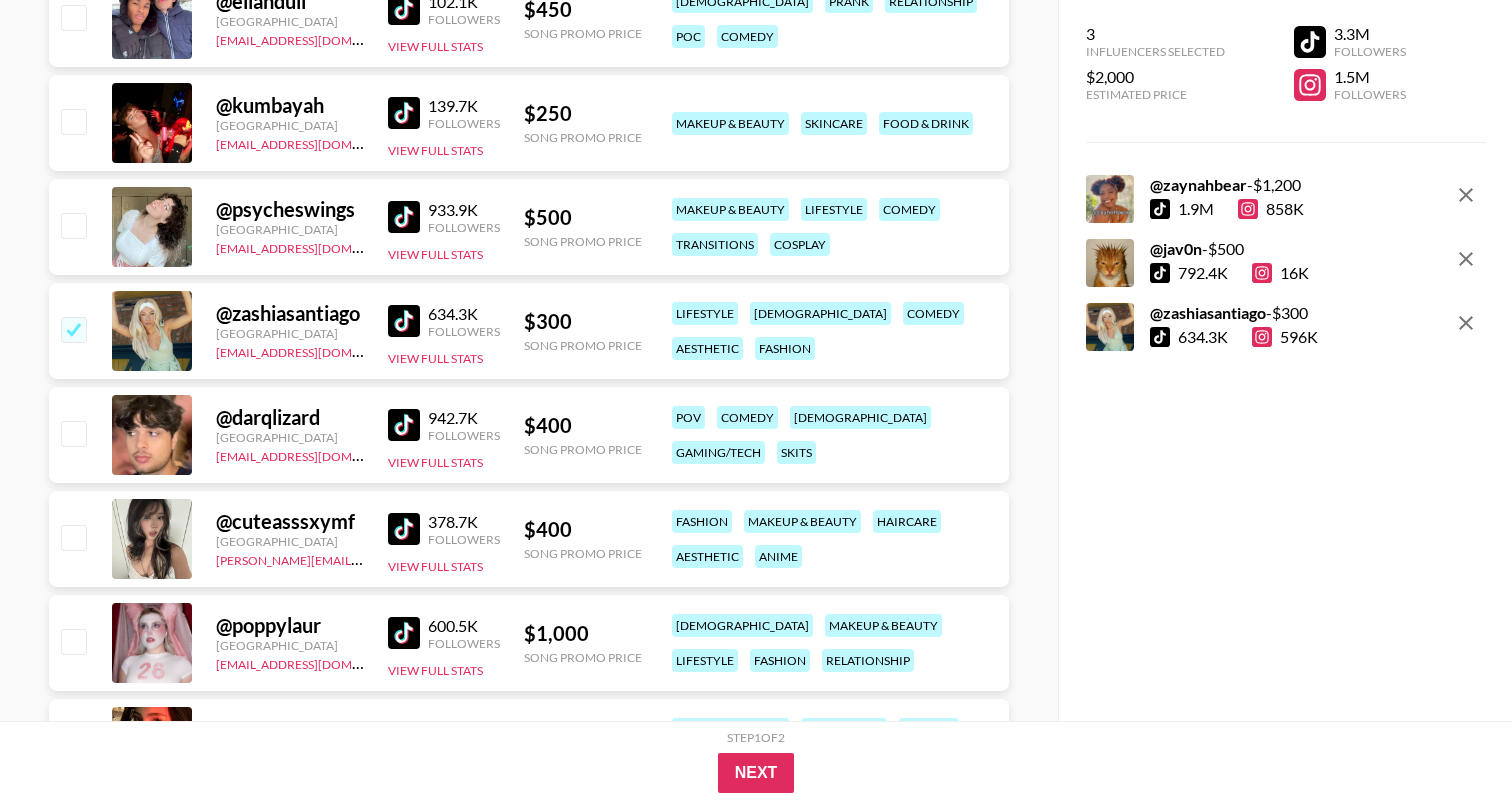 click at bounding box center [404, 425] 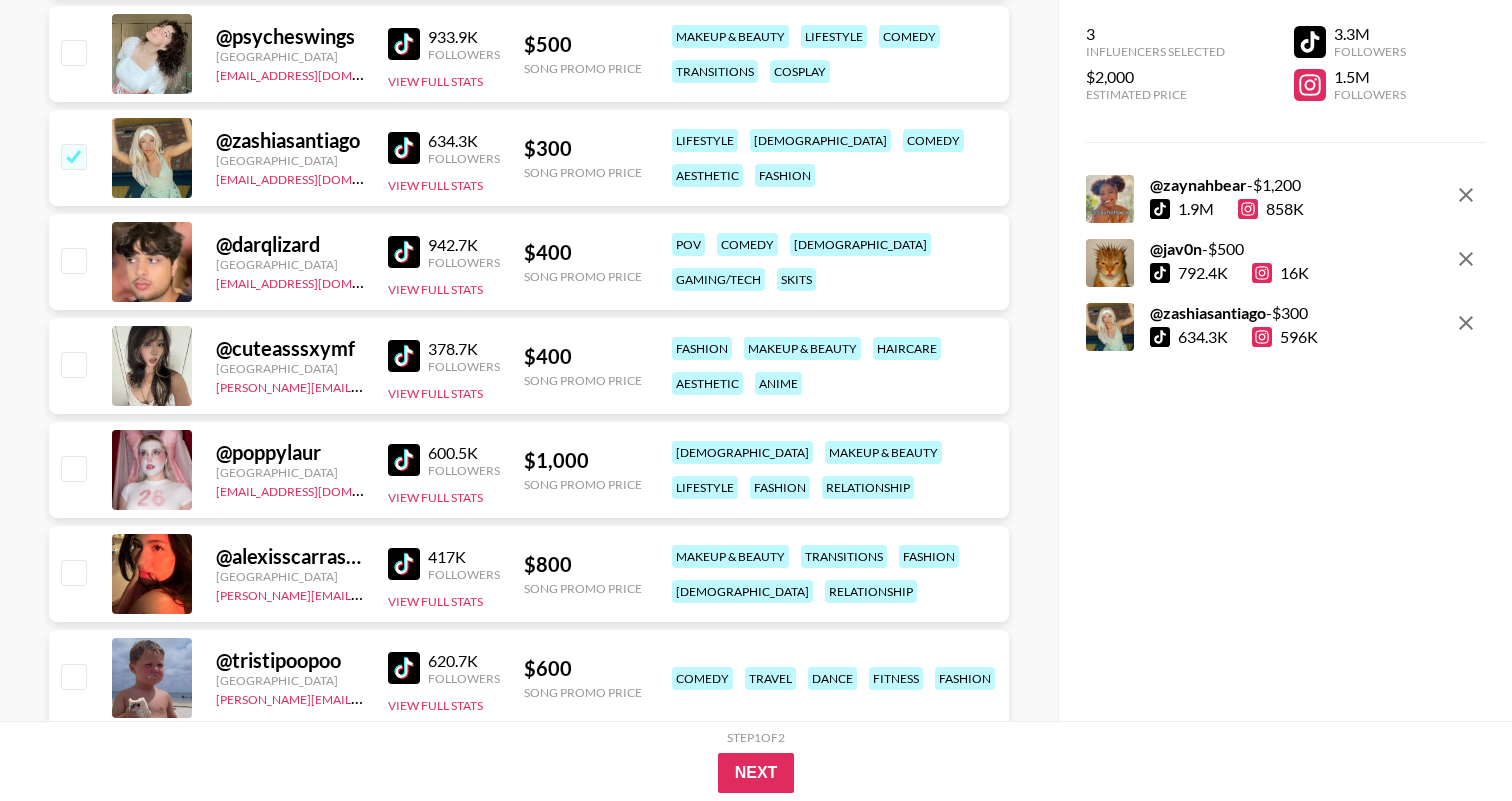 scroll, scrollTop: 2004, scrollLeft: 0, axis: vertical 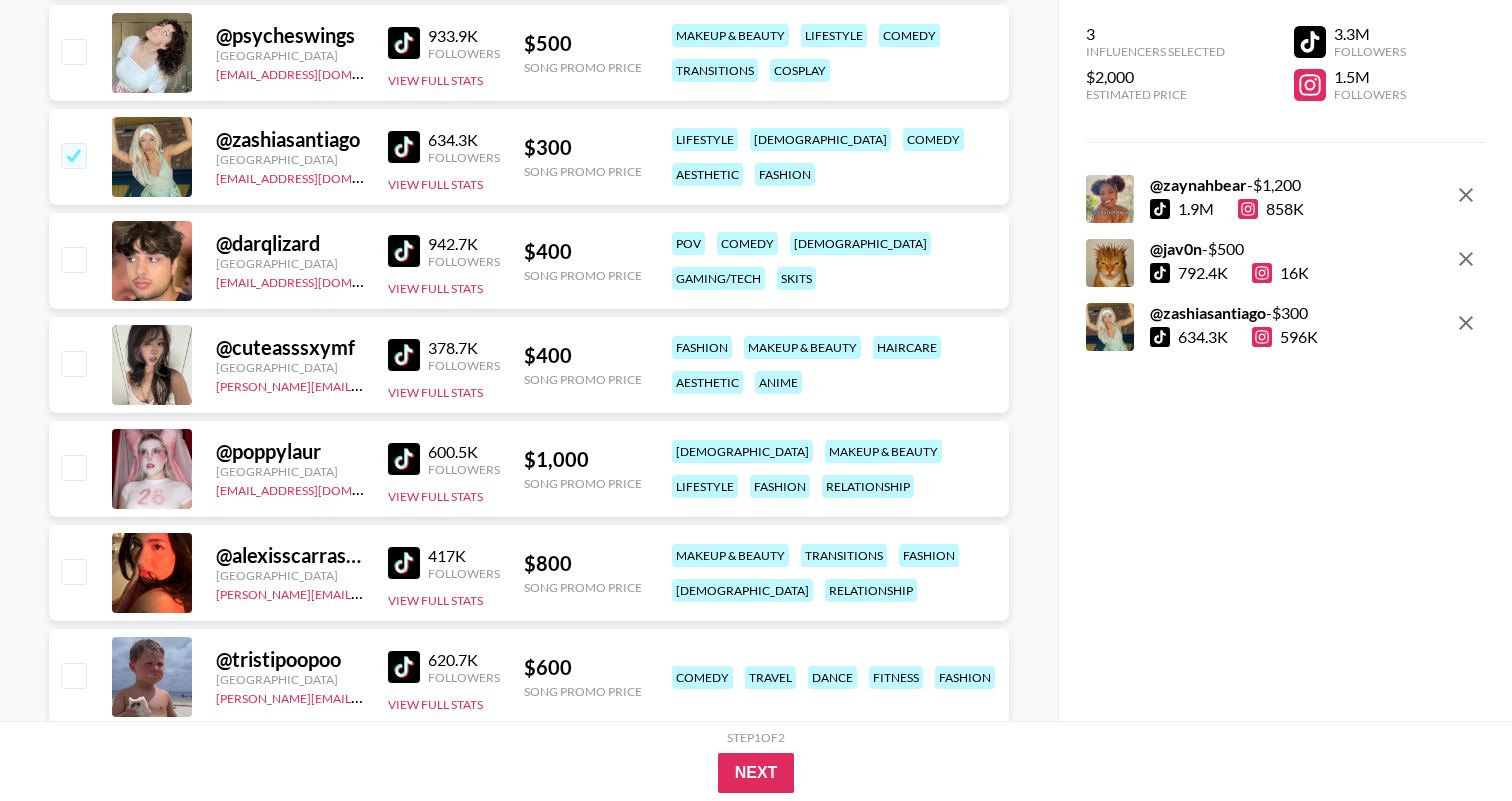 click at bounding box center (404, 355) 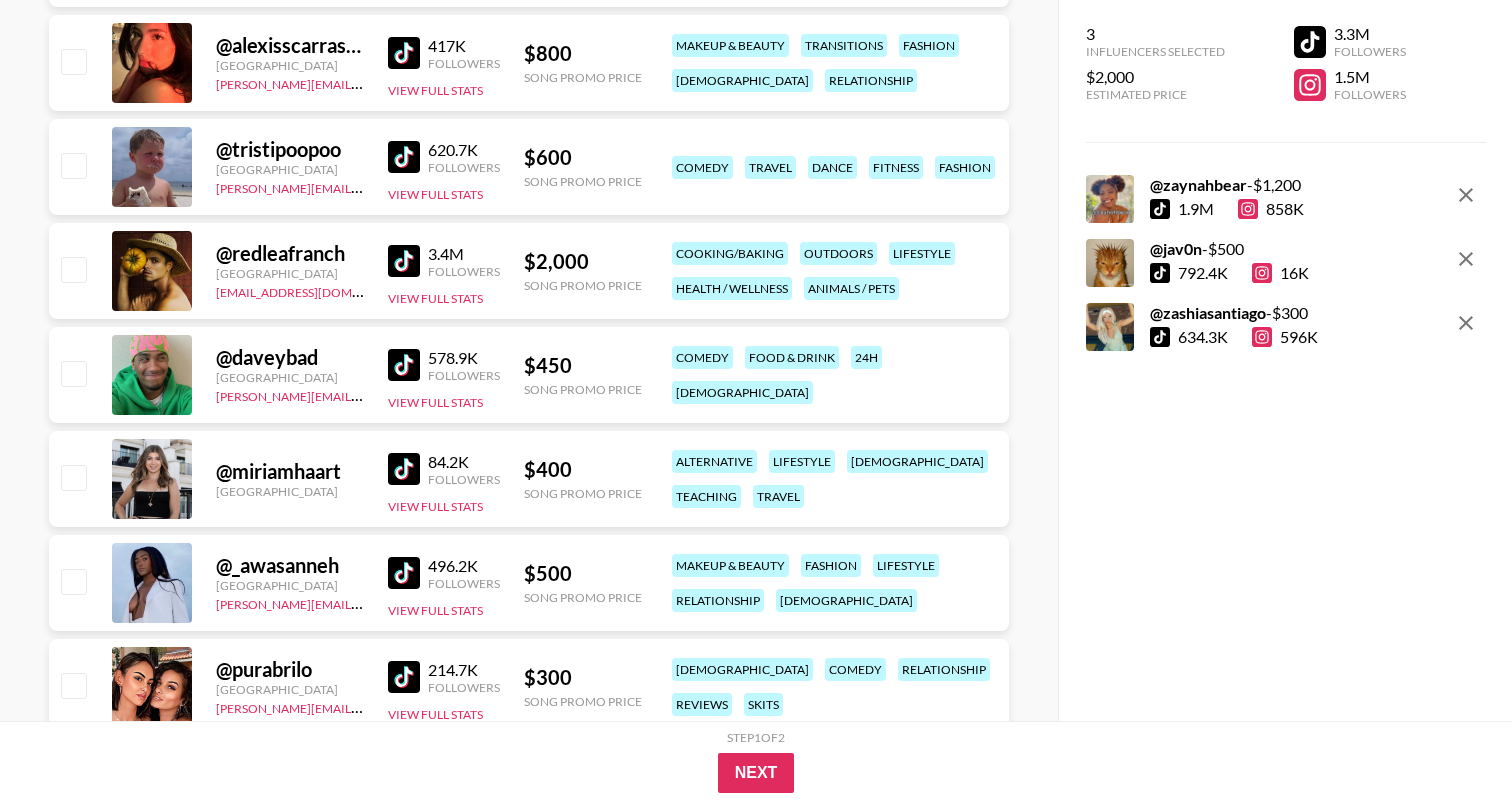 scroll, scrollTop: 2545, scrollLeft: 0, axis: vertical 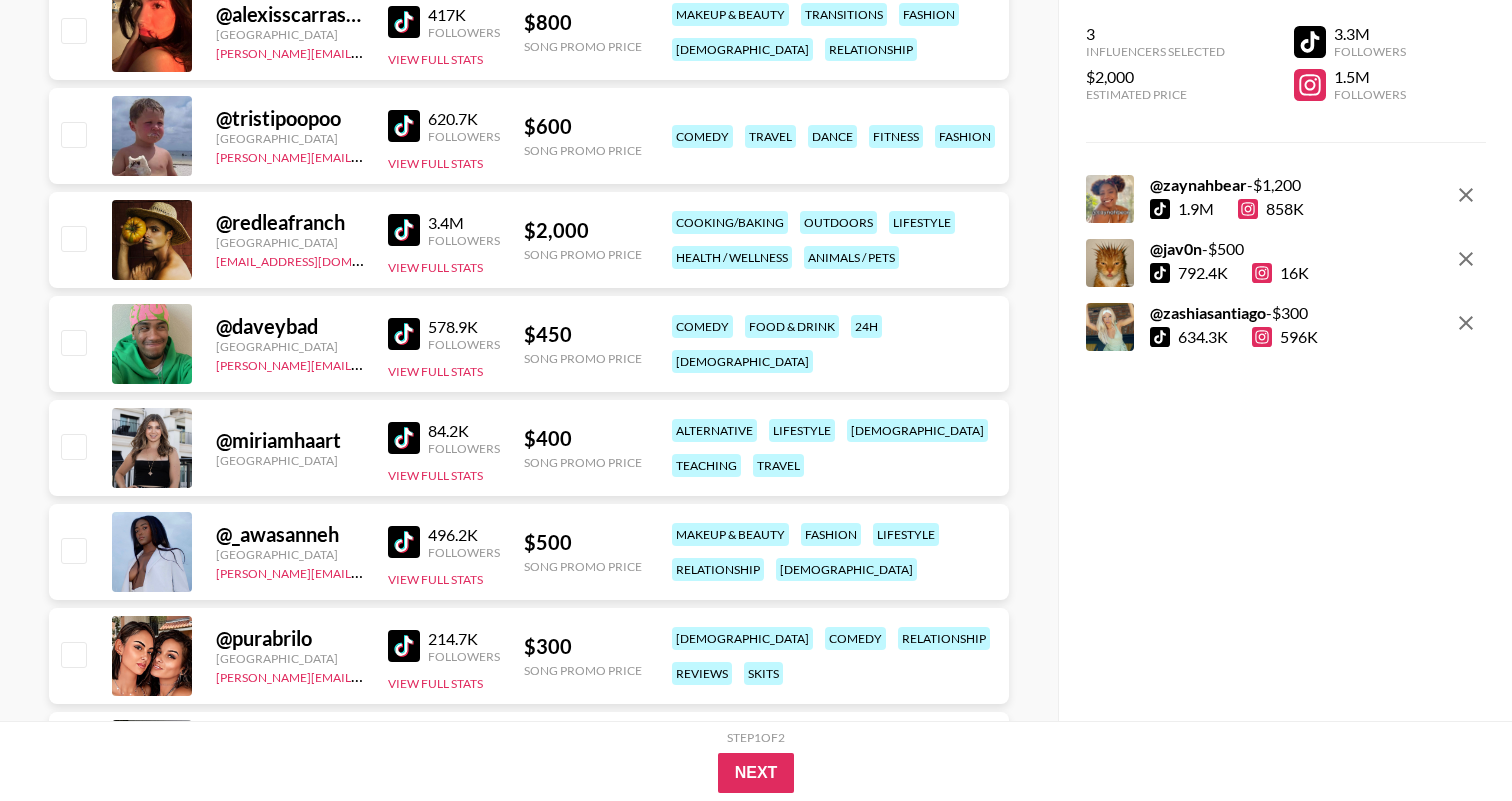 click at bounding box center (404, 438) 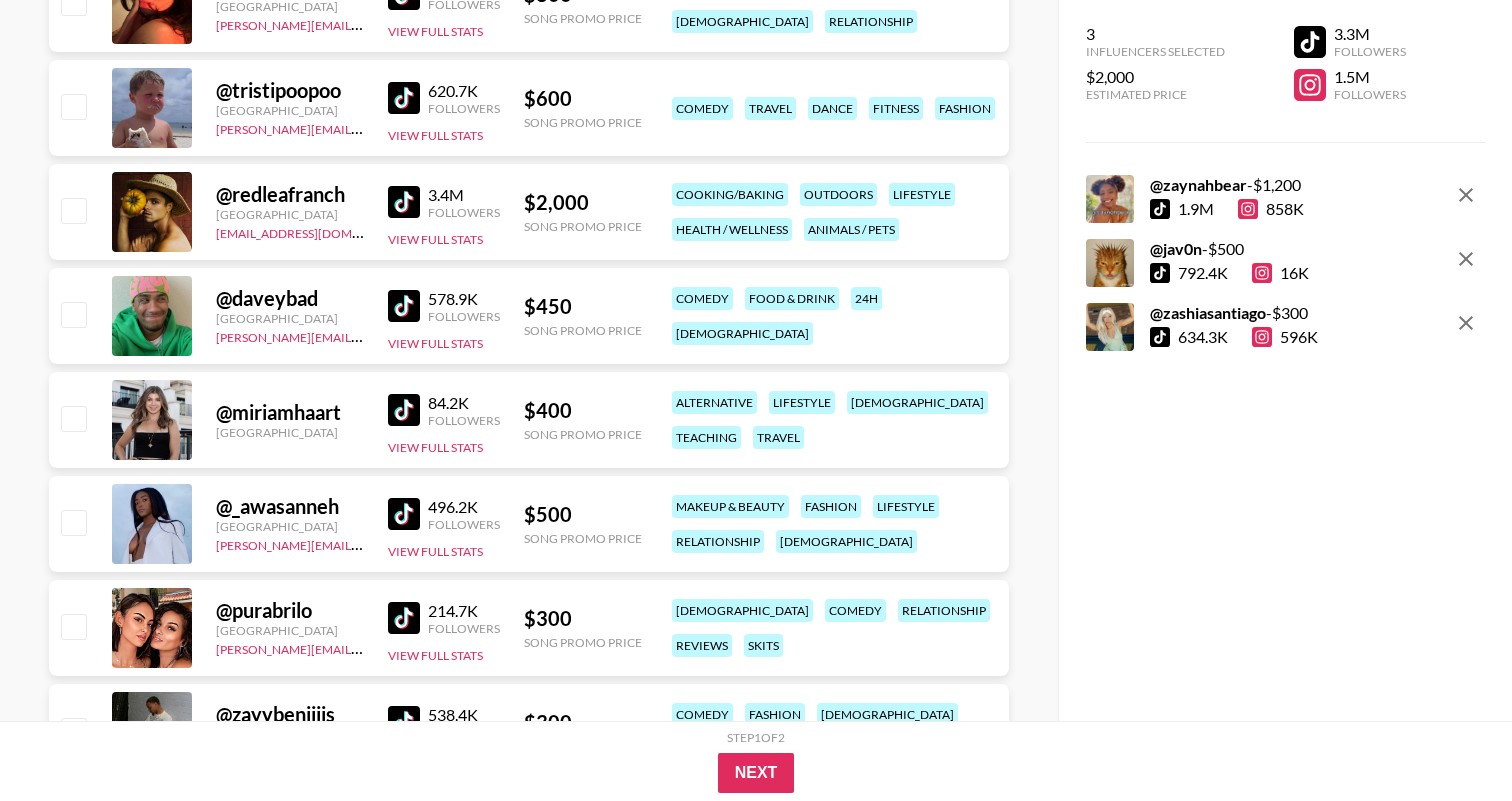 scroll, scrollTop: 2574, scrollLeft: 0, axis: vertical 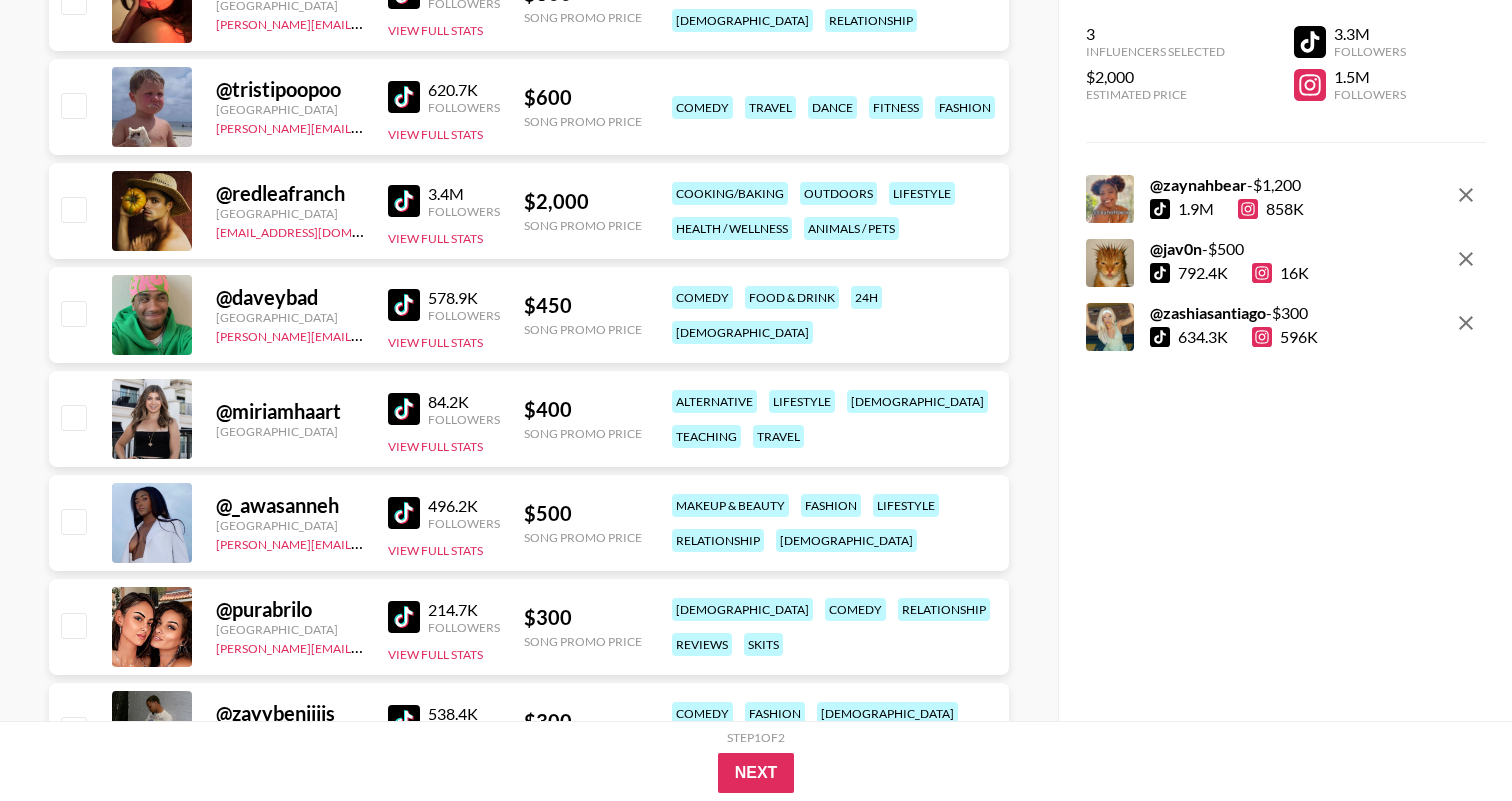 click at bounding box center (404, 513) 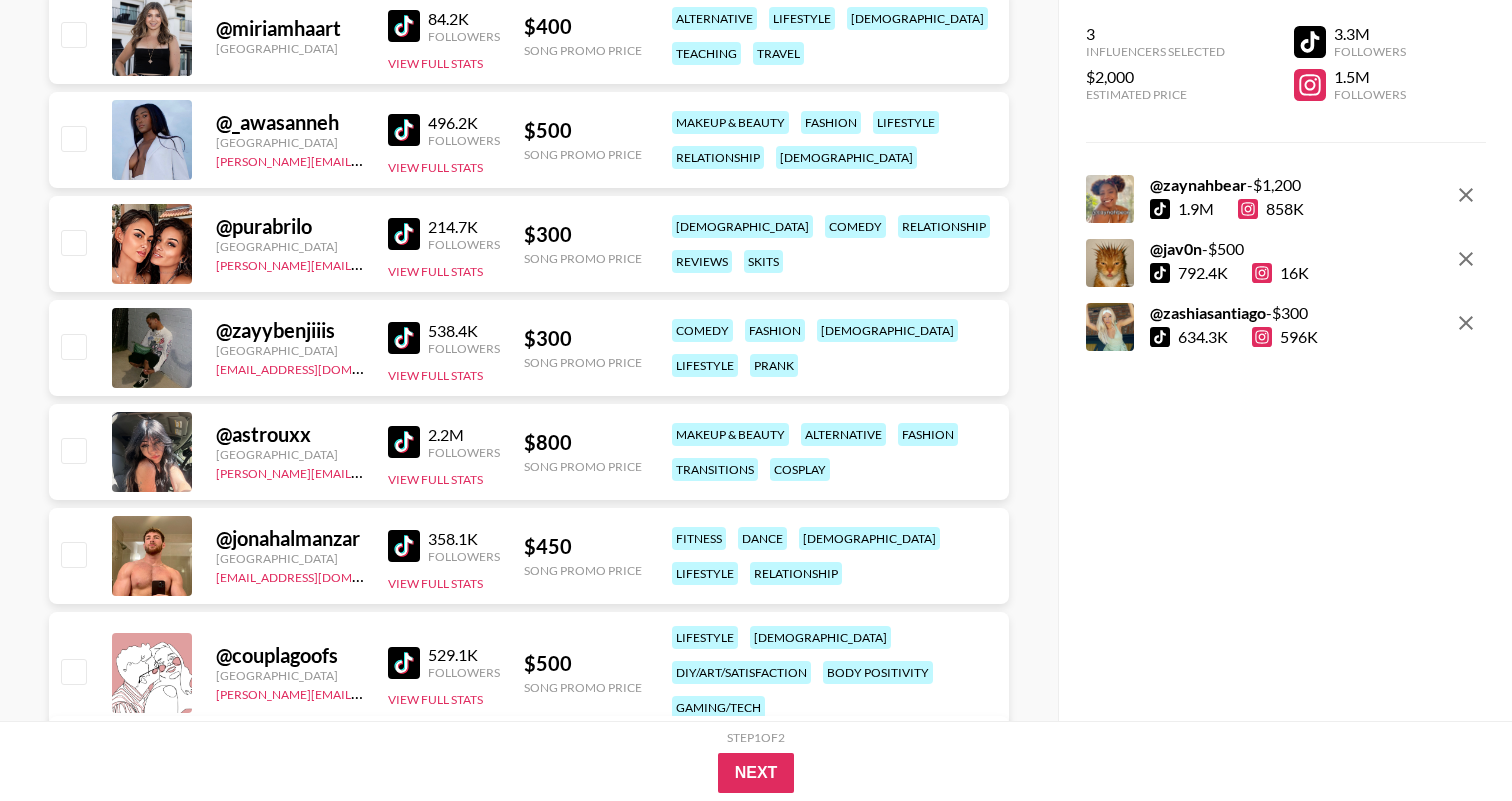 scroll, scrollTop: 2994, scrollLeft: 0, axis: vertical 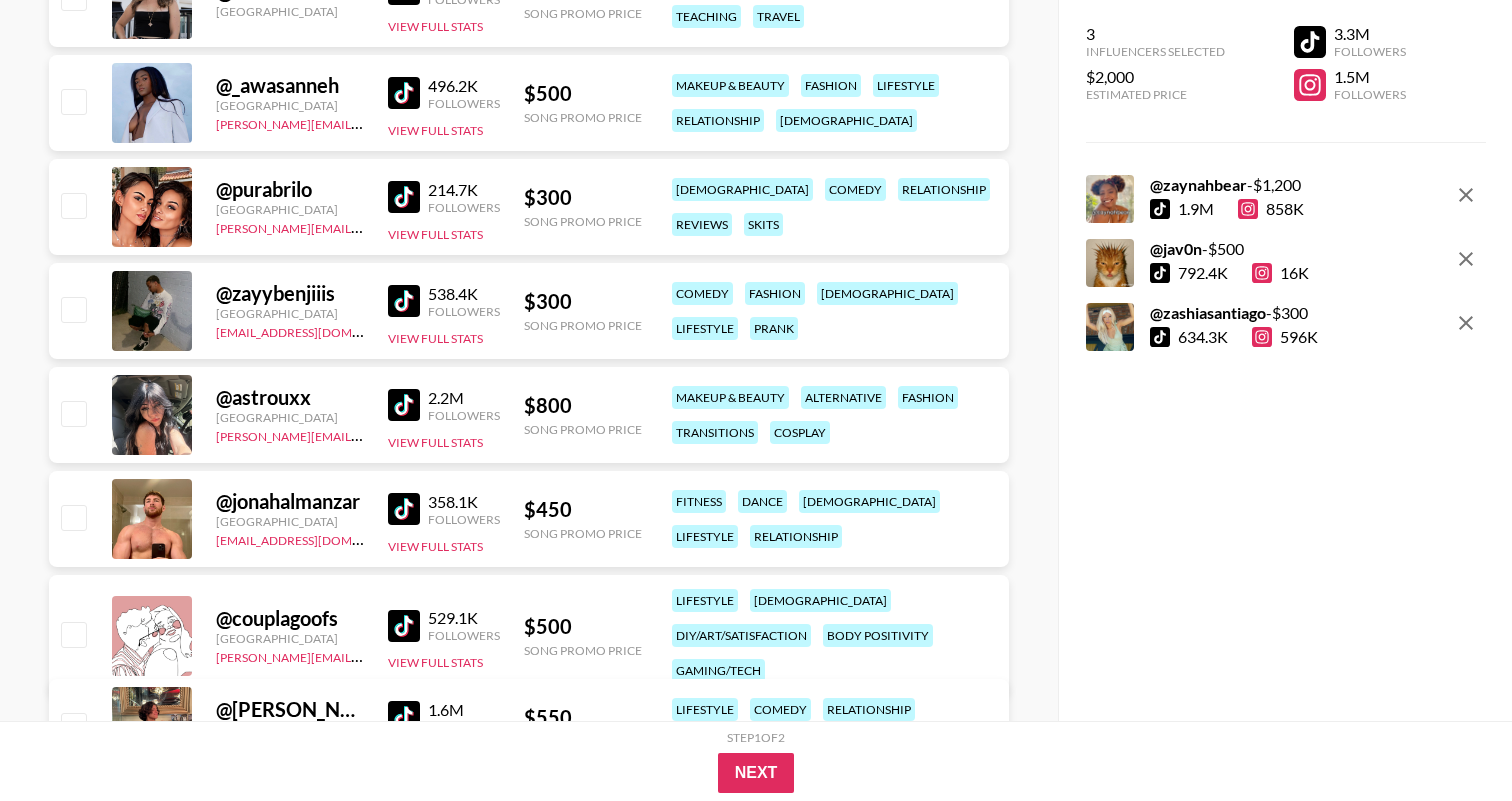 click at bounding box center [404, 405] 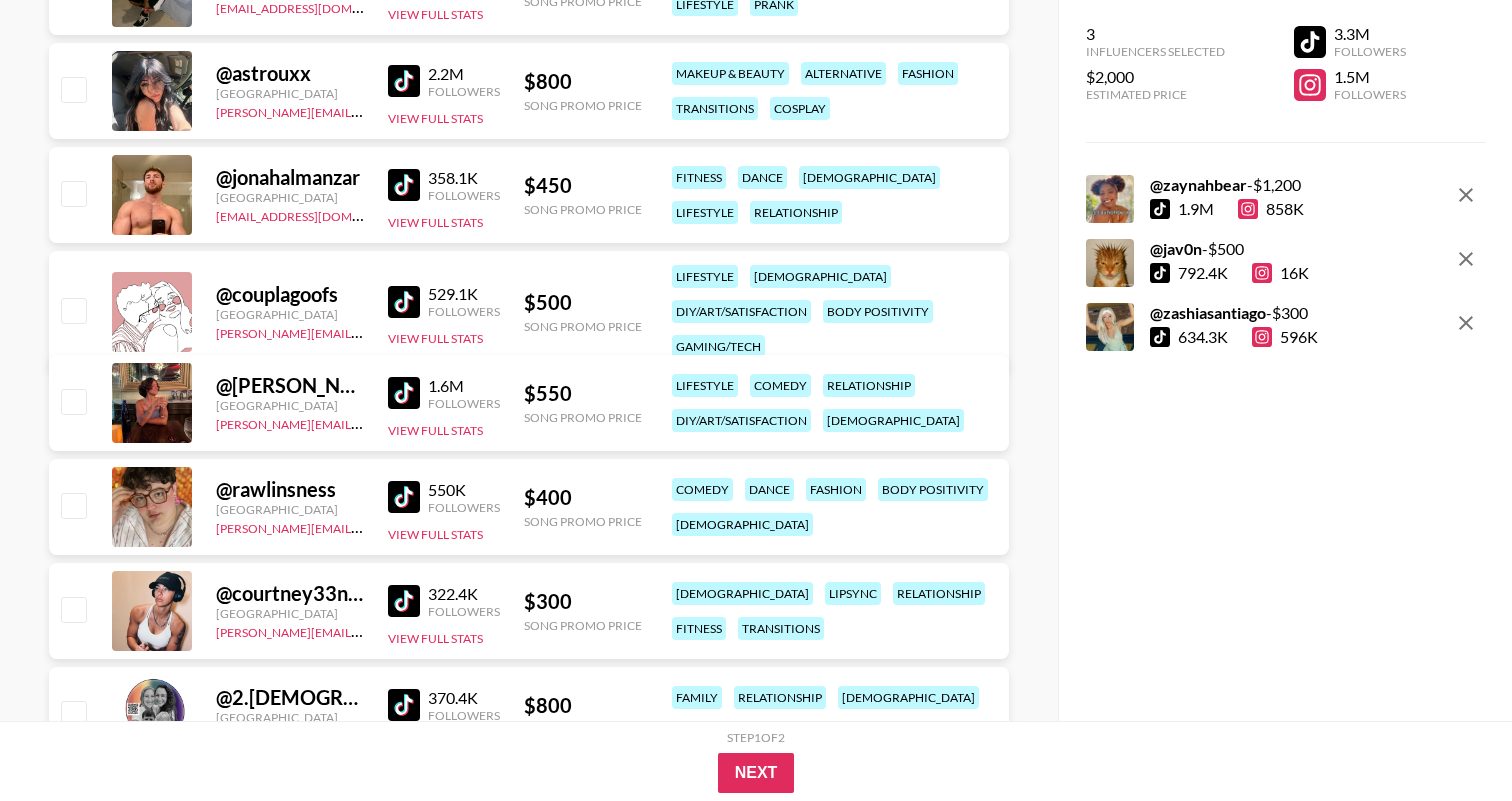 scroll, scrollTop: 3348, scrollLeft: 0, axis: vertical 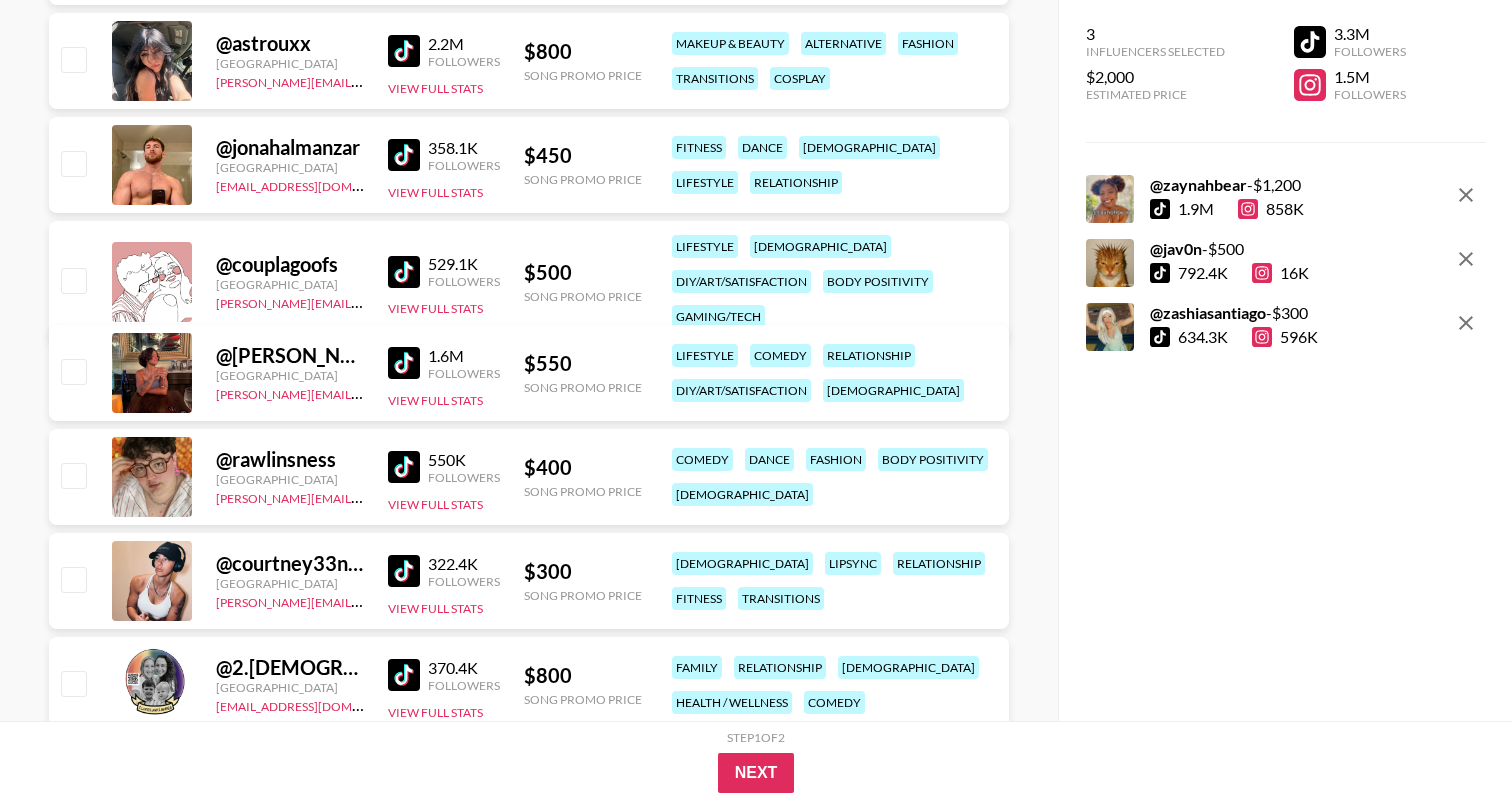 click at bounding box center (404, 363) 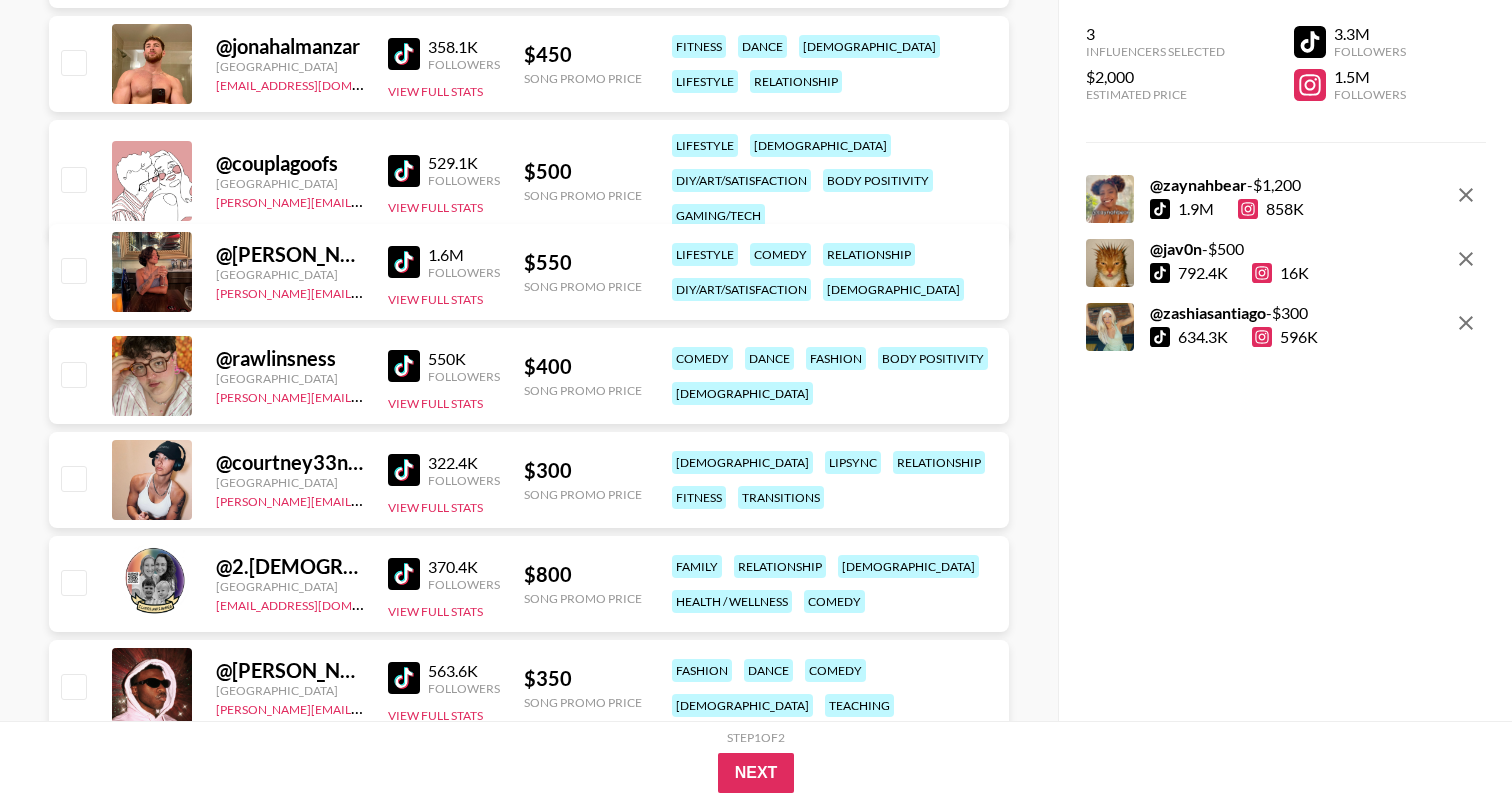scroll, scrollTop: 3458, scrollLeft: 0, axis: vertical 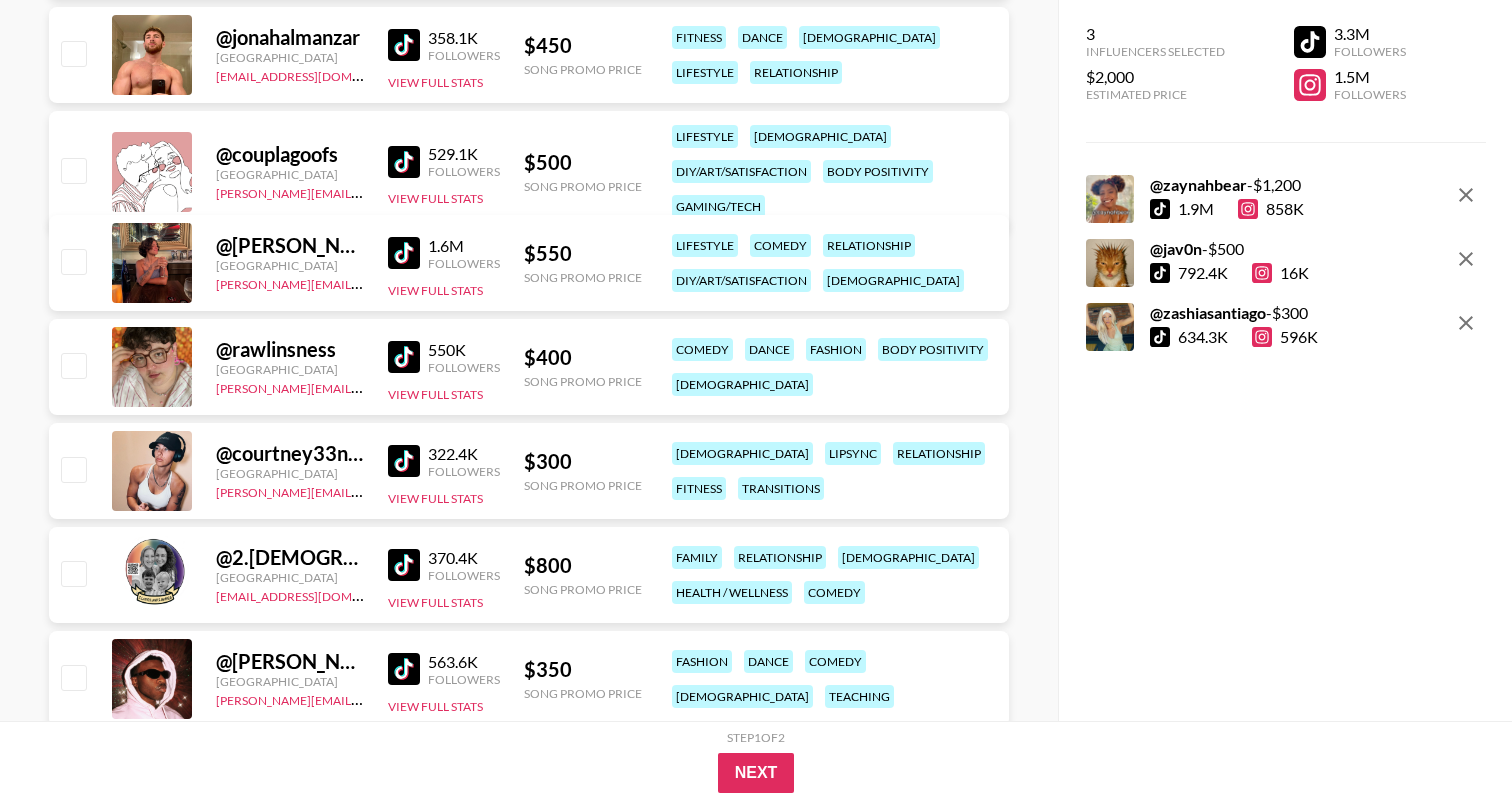 click at bounding box center (404, 357) 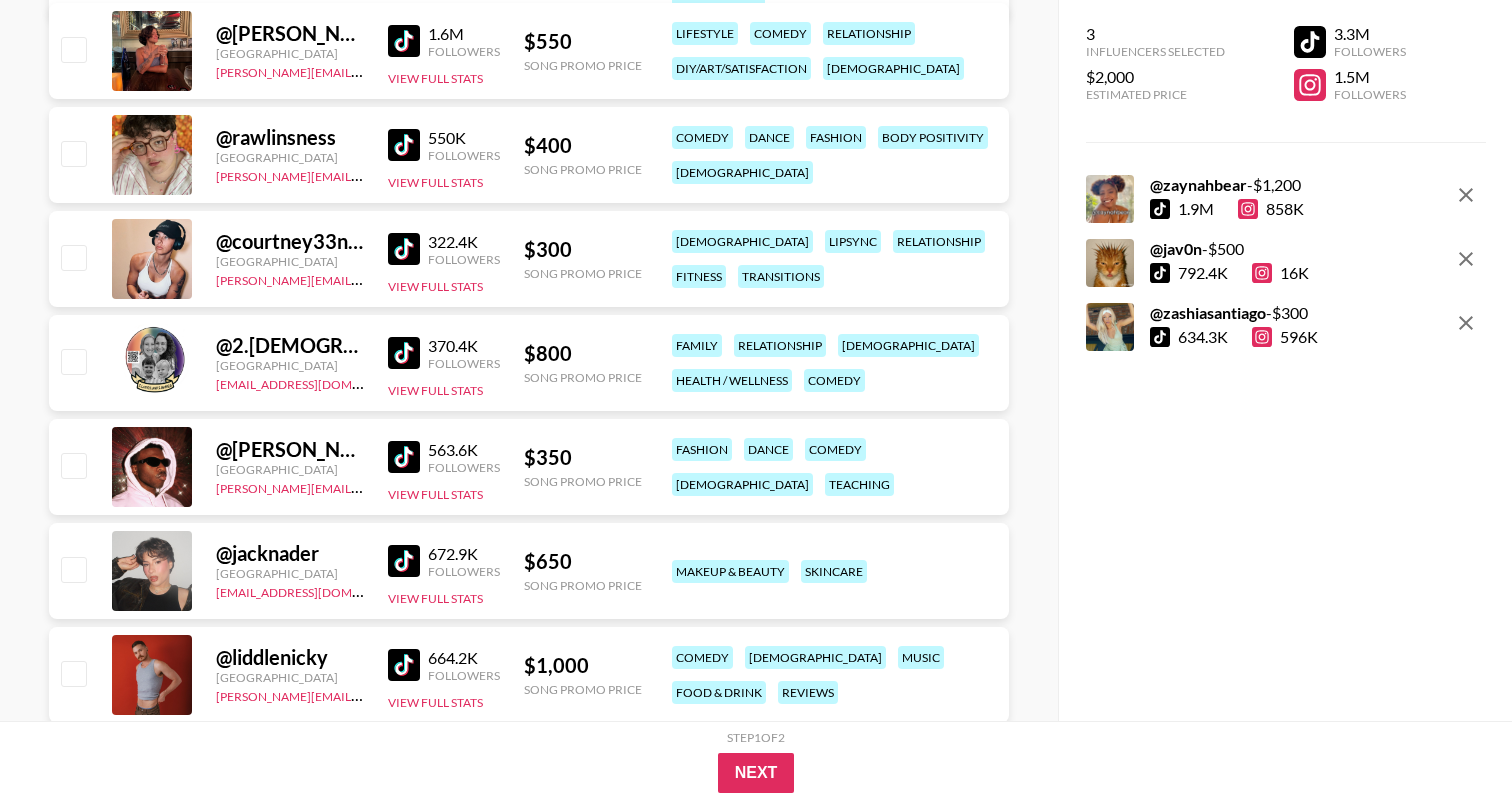 scroll, scrollTop: 3697, scrollLeft: 0, axis: vertical 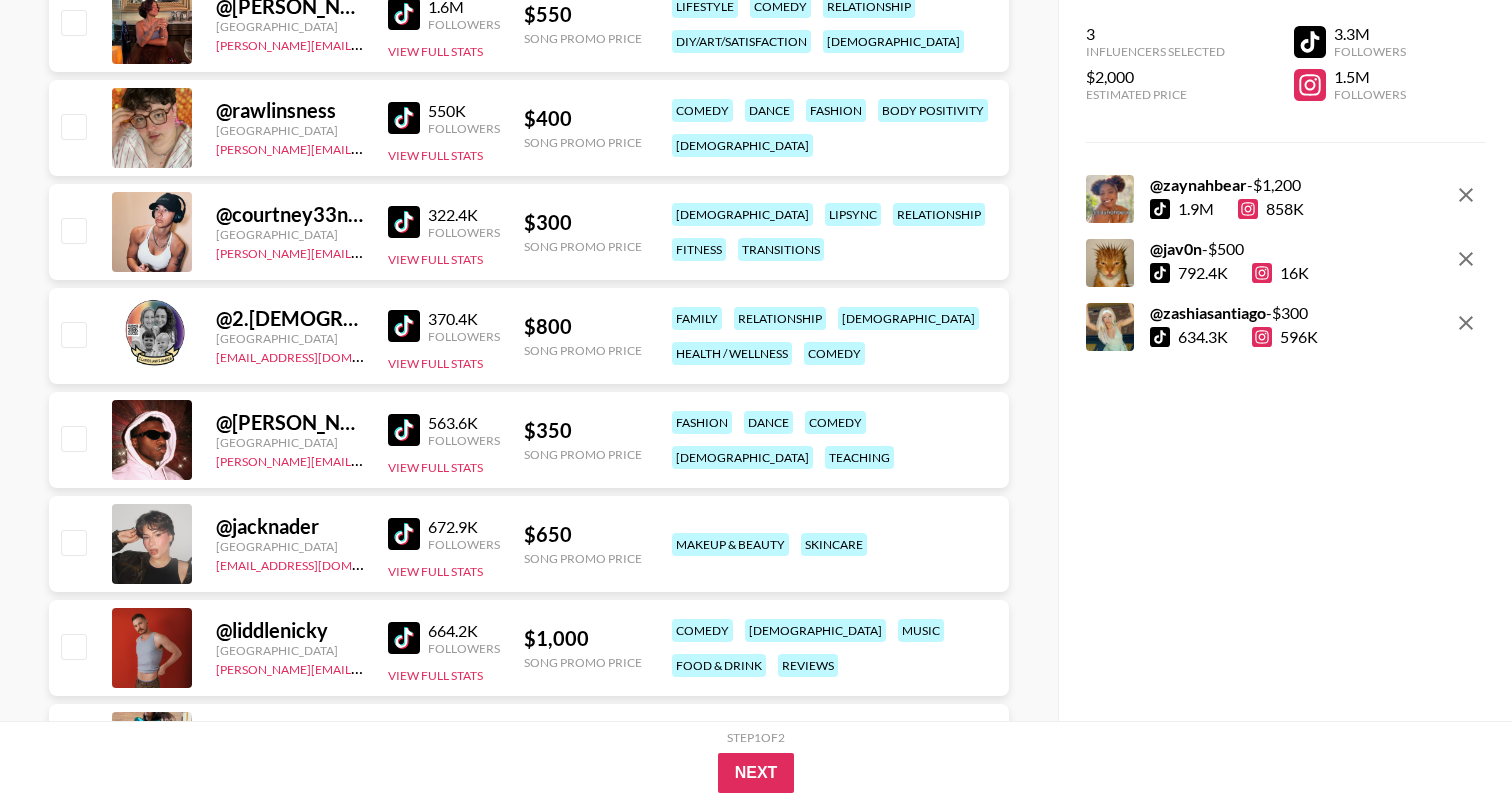 click at bounding box center [404, 430] 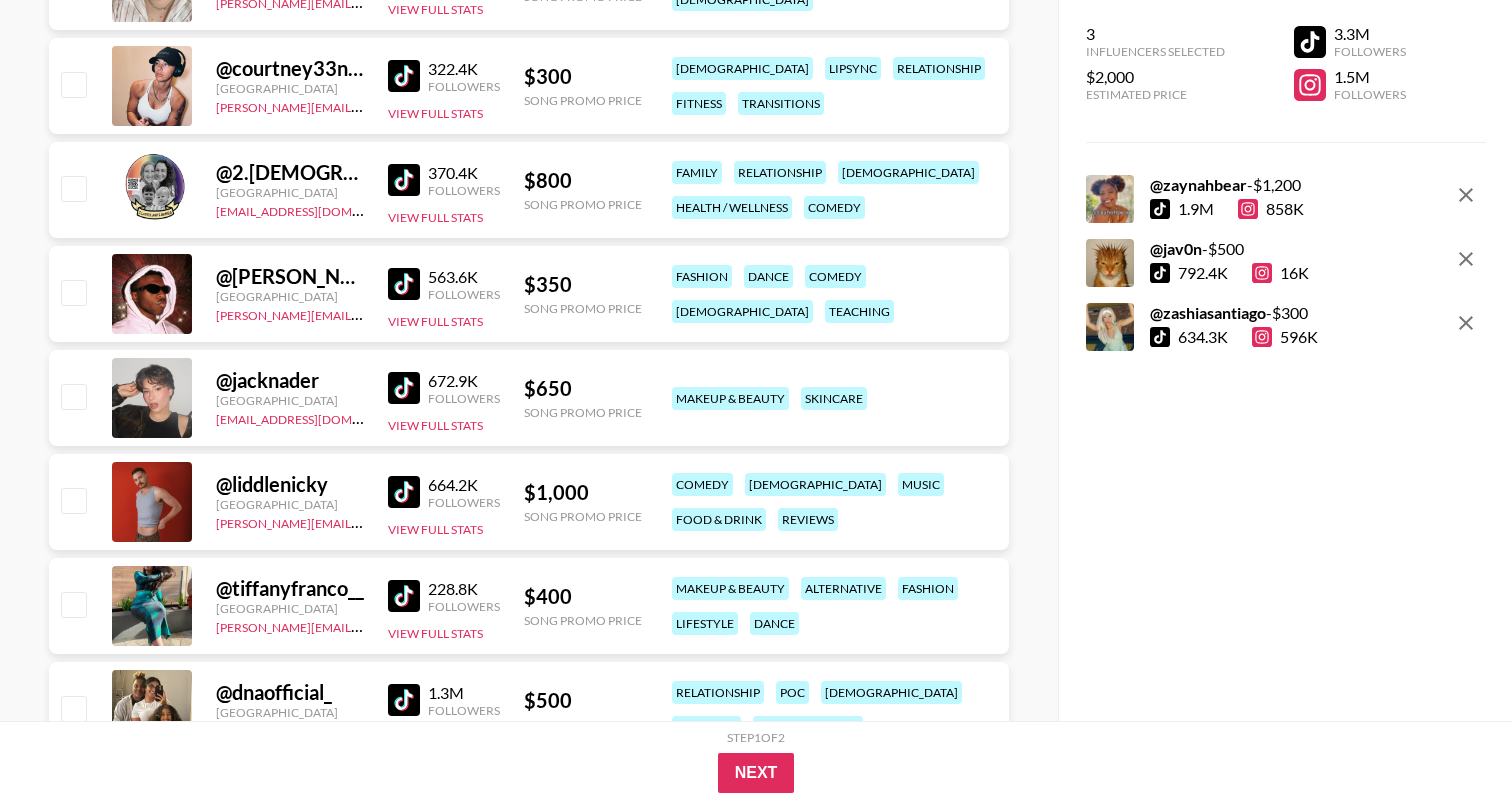 scroll, scrollTop: 3851, scrollLeft: 0, axis: vertical 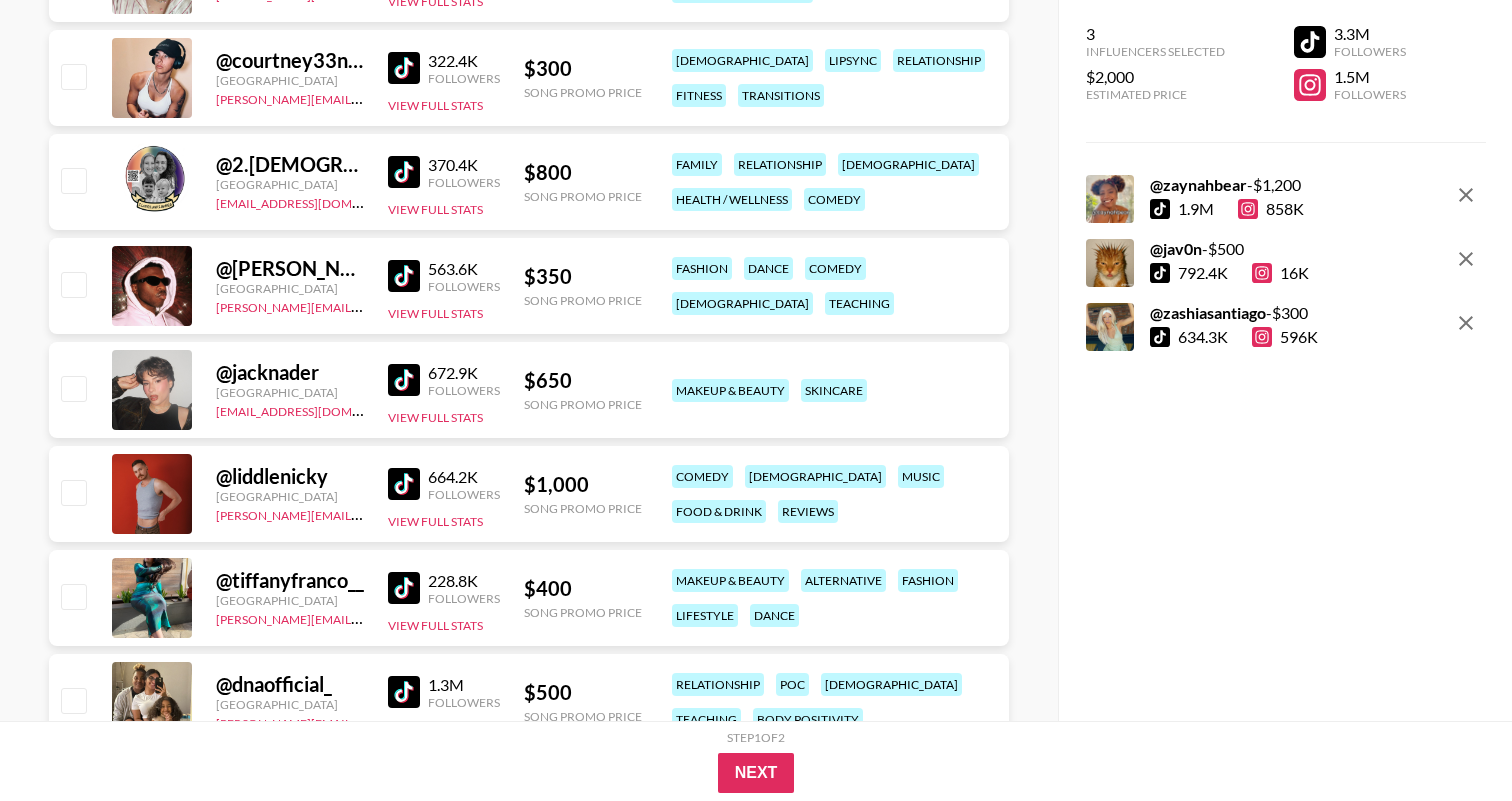 click at bounding box center [404, 484] 